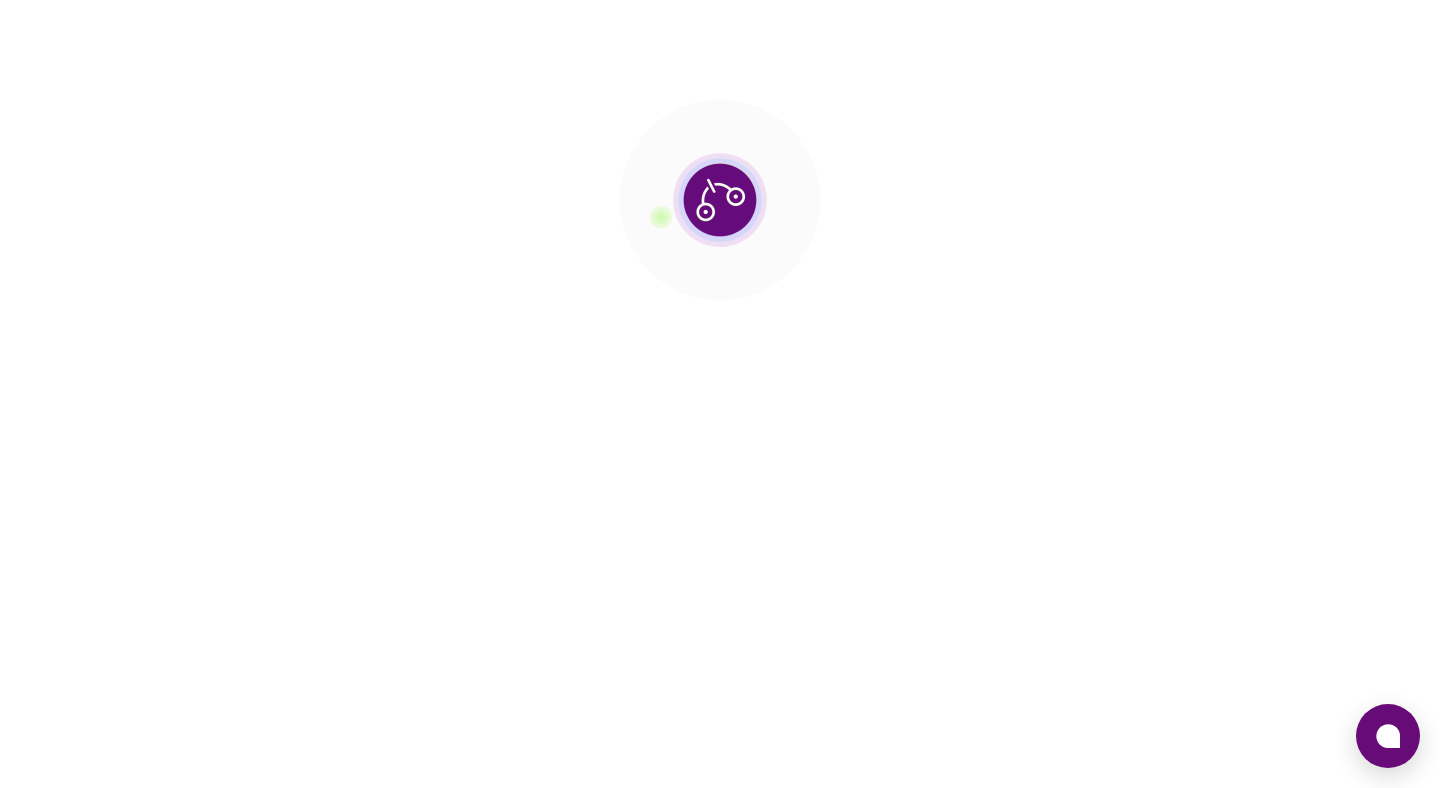 scroll, scrollTop: 0, scrollLeft: 0, axis: both 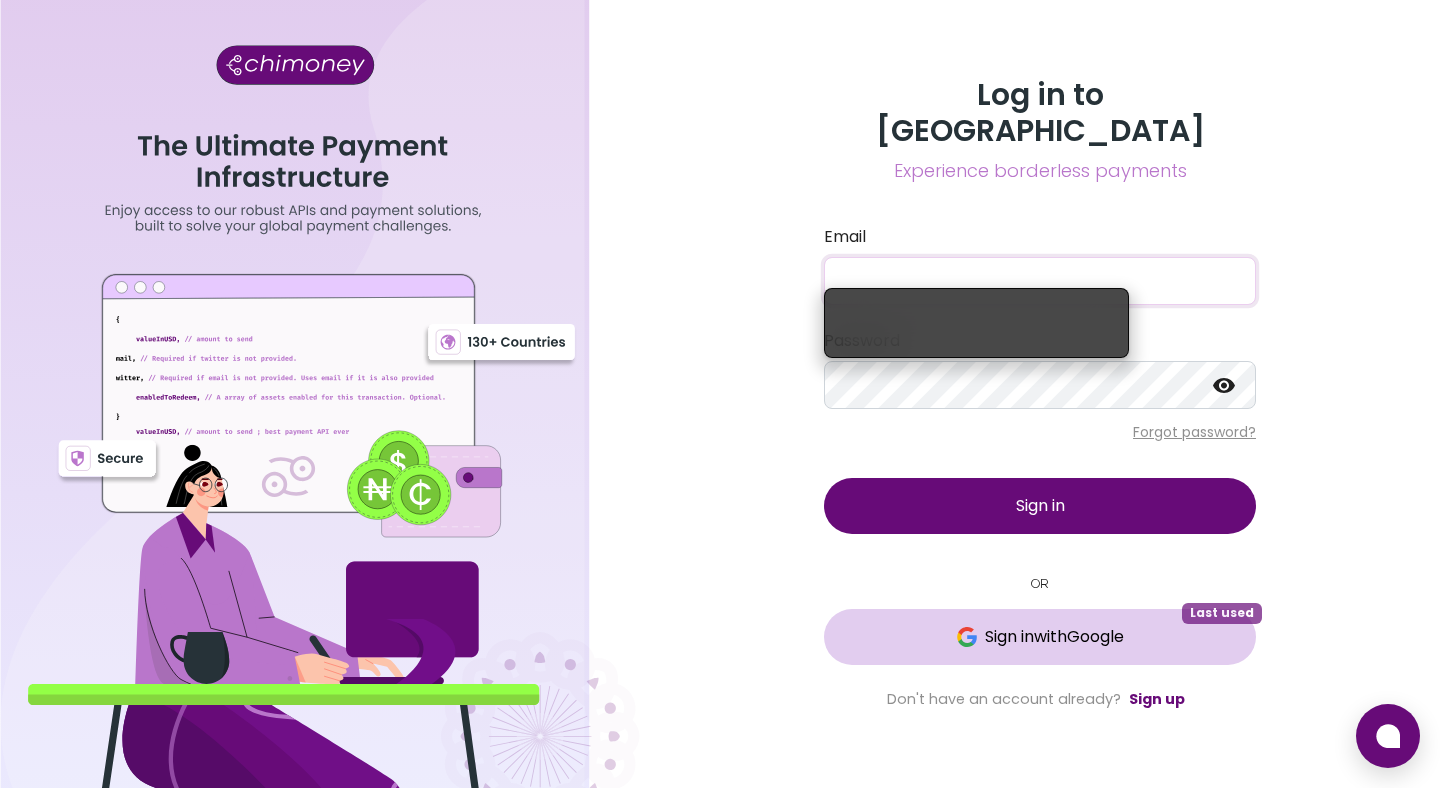 click on "Sign in  with  Google Last used" at bounding box center (1040, 637) 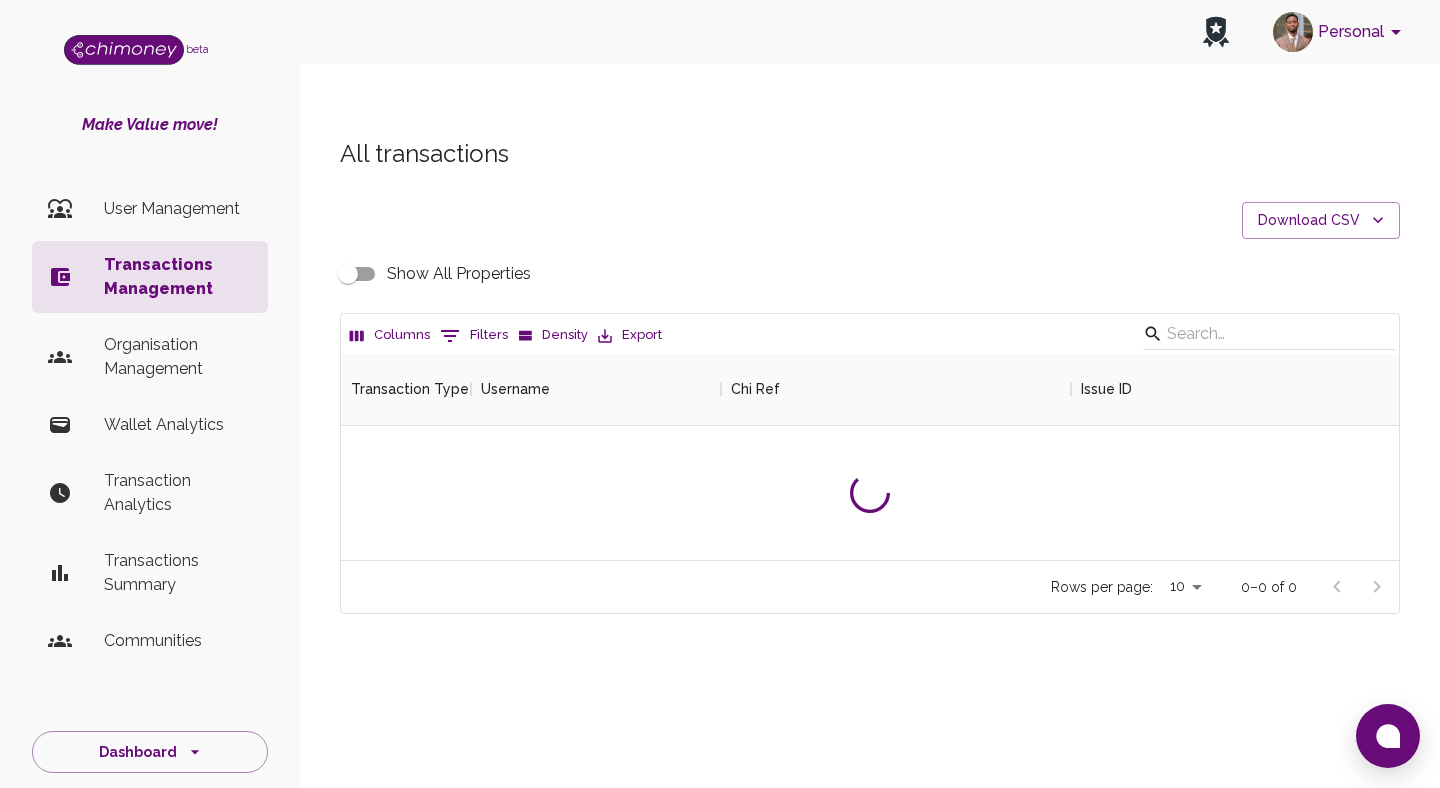 scroll, scrollTop: 1, scrollLeft: 1, axis: both 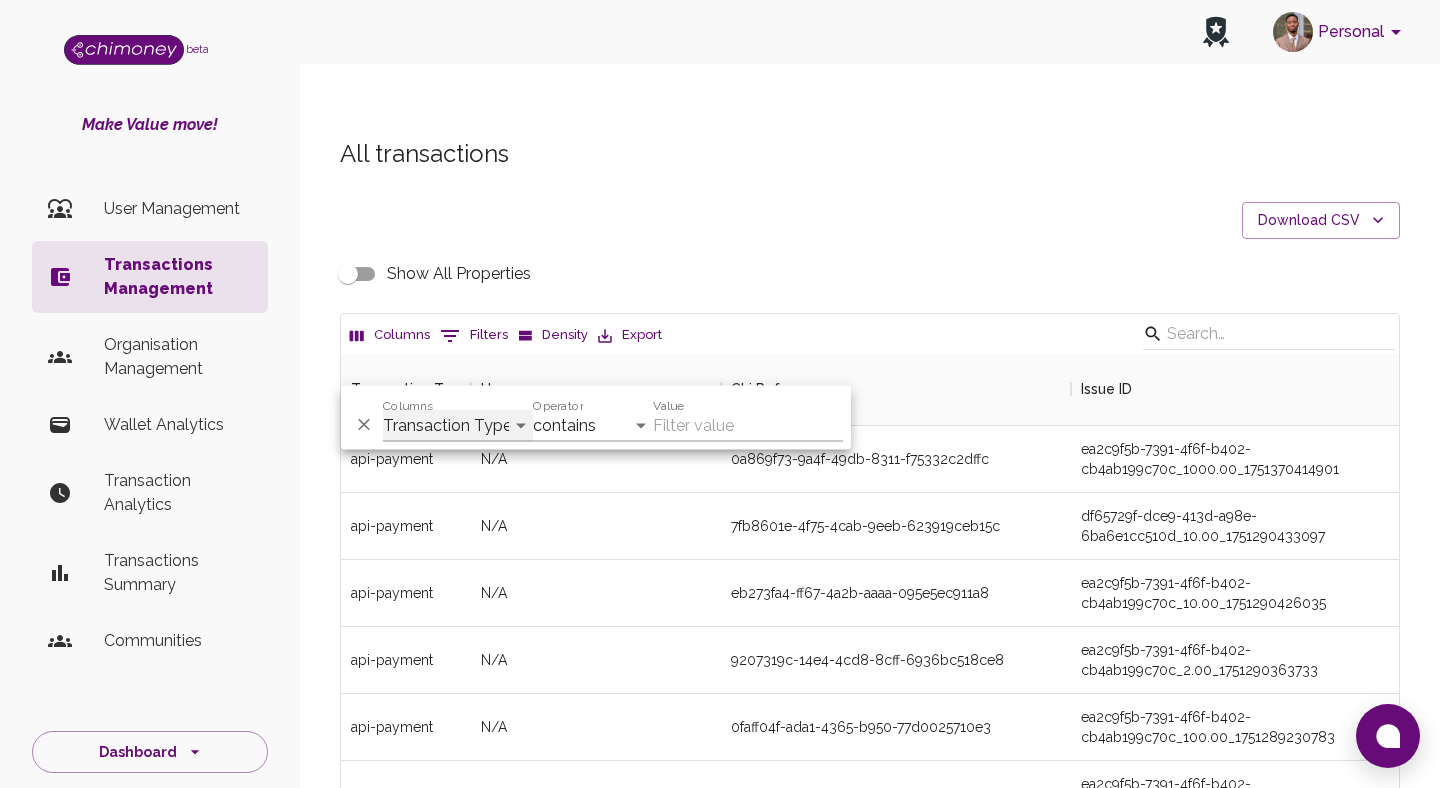 click on "Transaction Type Username Chi Ref Issue ID Value Amount Currency Fee ($) FX Rate Initiator Reciever Status Delivery Status Transaction Date Transaction payment Method Order Number - Corpay Actions" at bounding box center [458, 426] 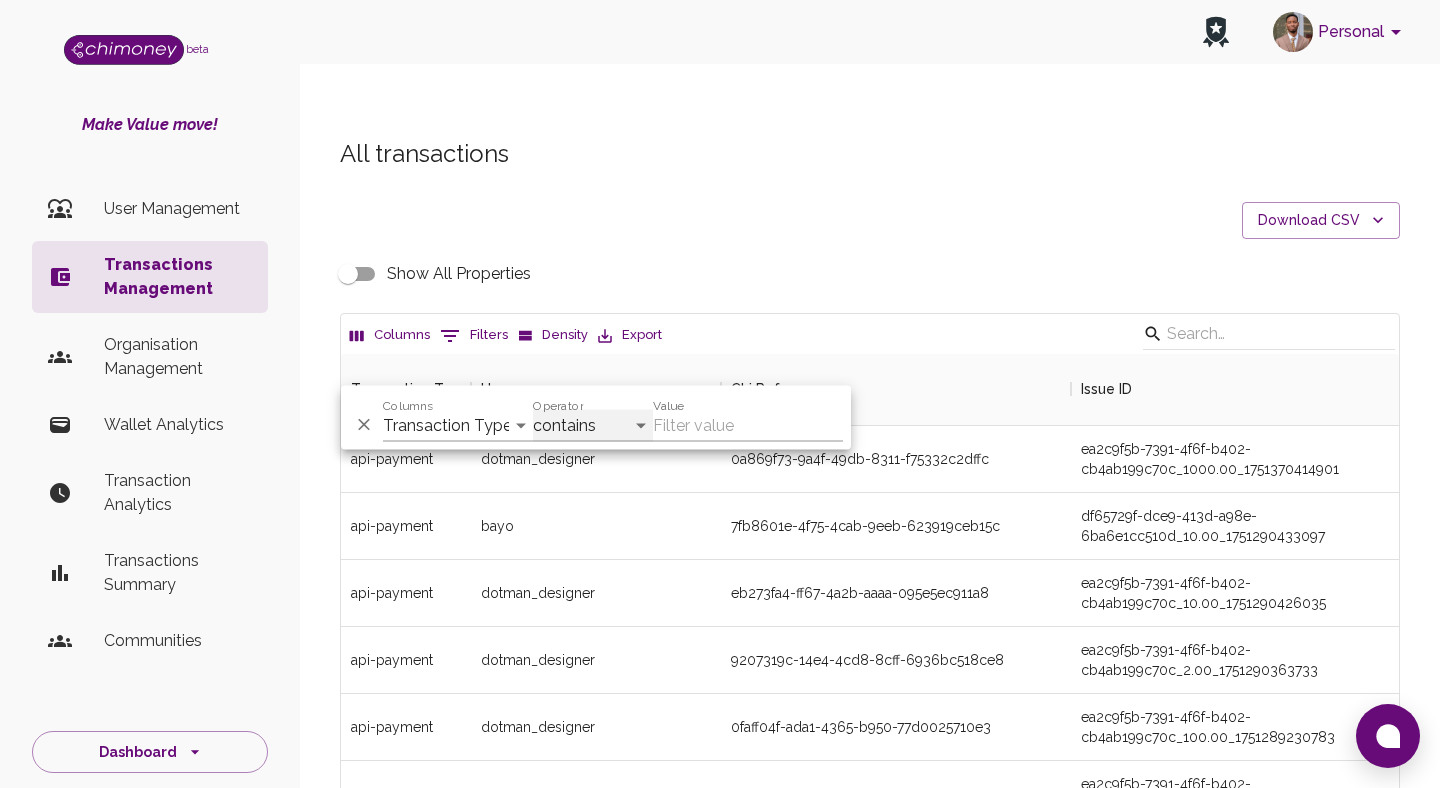 click on "contains equals starts with ends with is empty is not empty is any of" at bounding box center [593, 426] 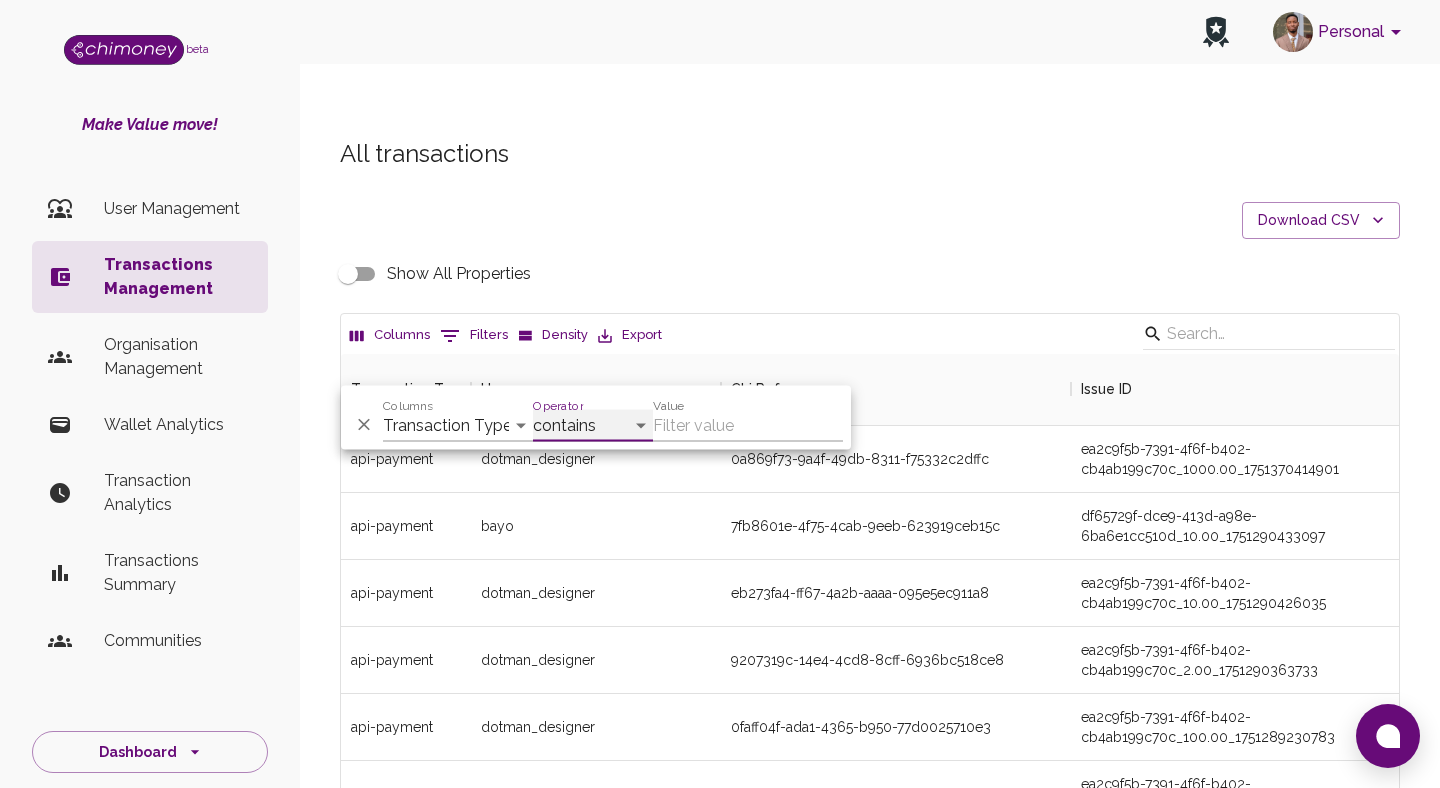 select on "equals" 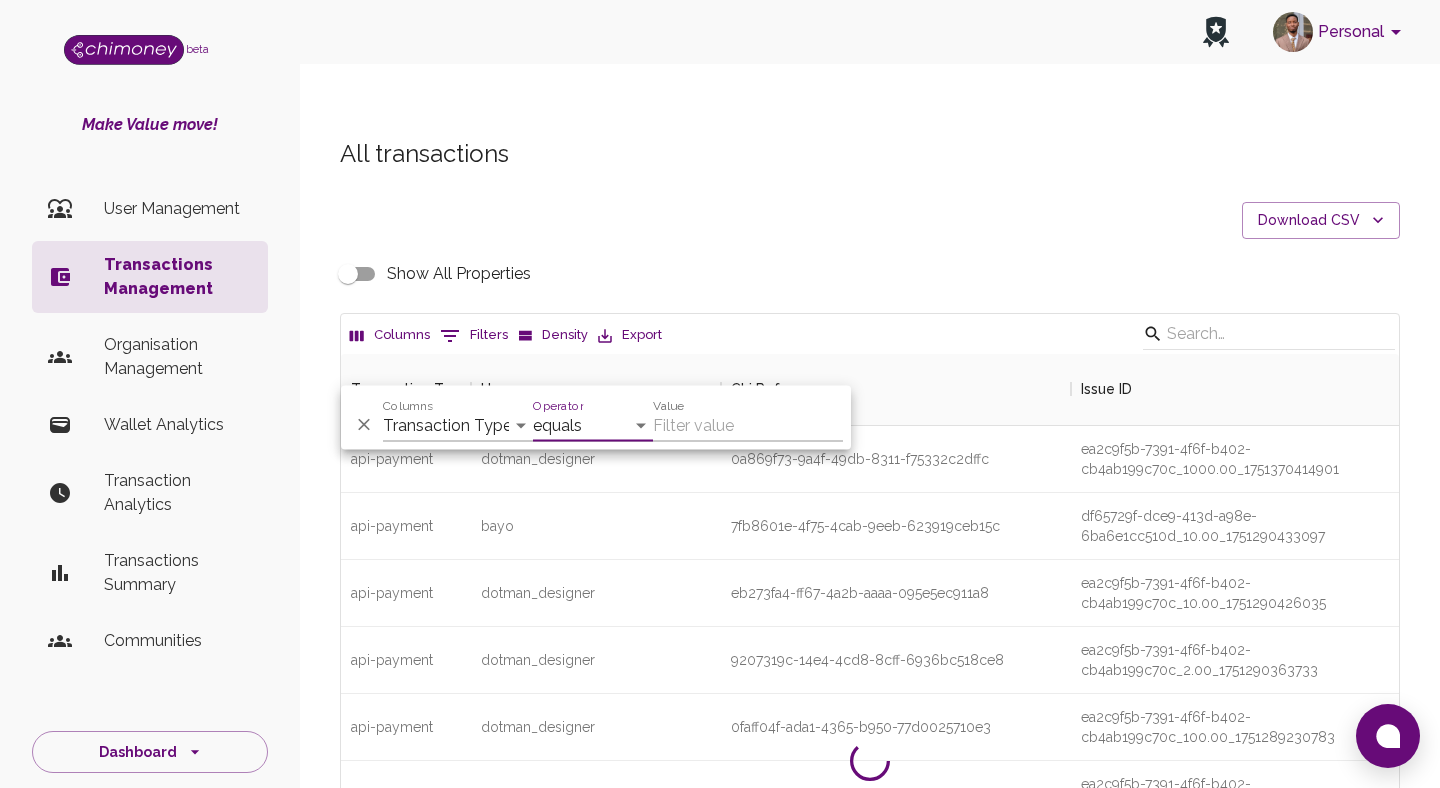 click on "Value" at bounding box center [748, 426] 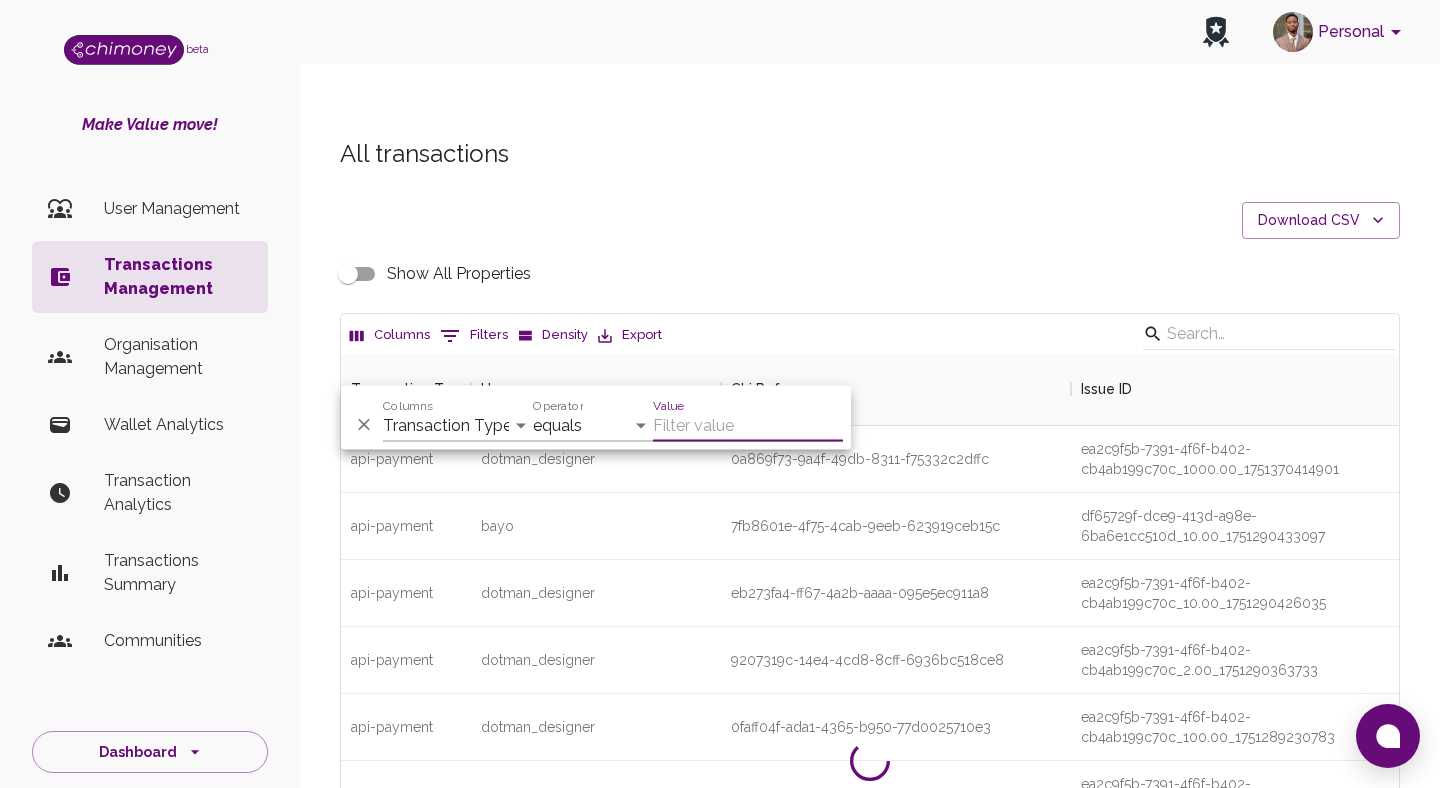 paste on "efe8e8ba-c0be-4af6-8bbf-9af99248f927" 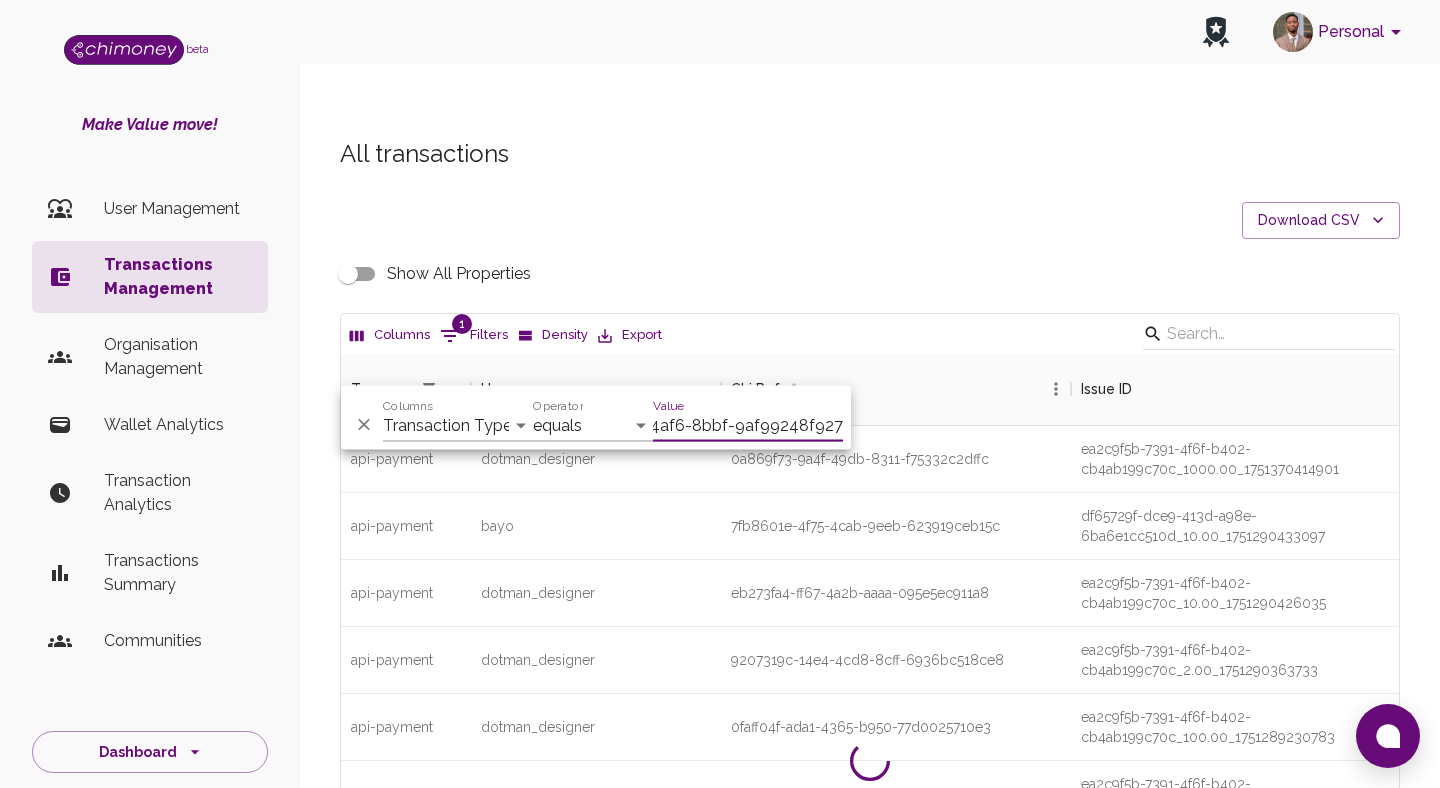 scroll, scrollTop: 0, scrollLeft: 112, axis: horizontal 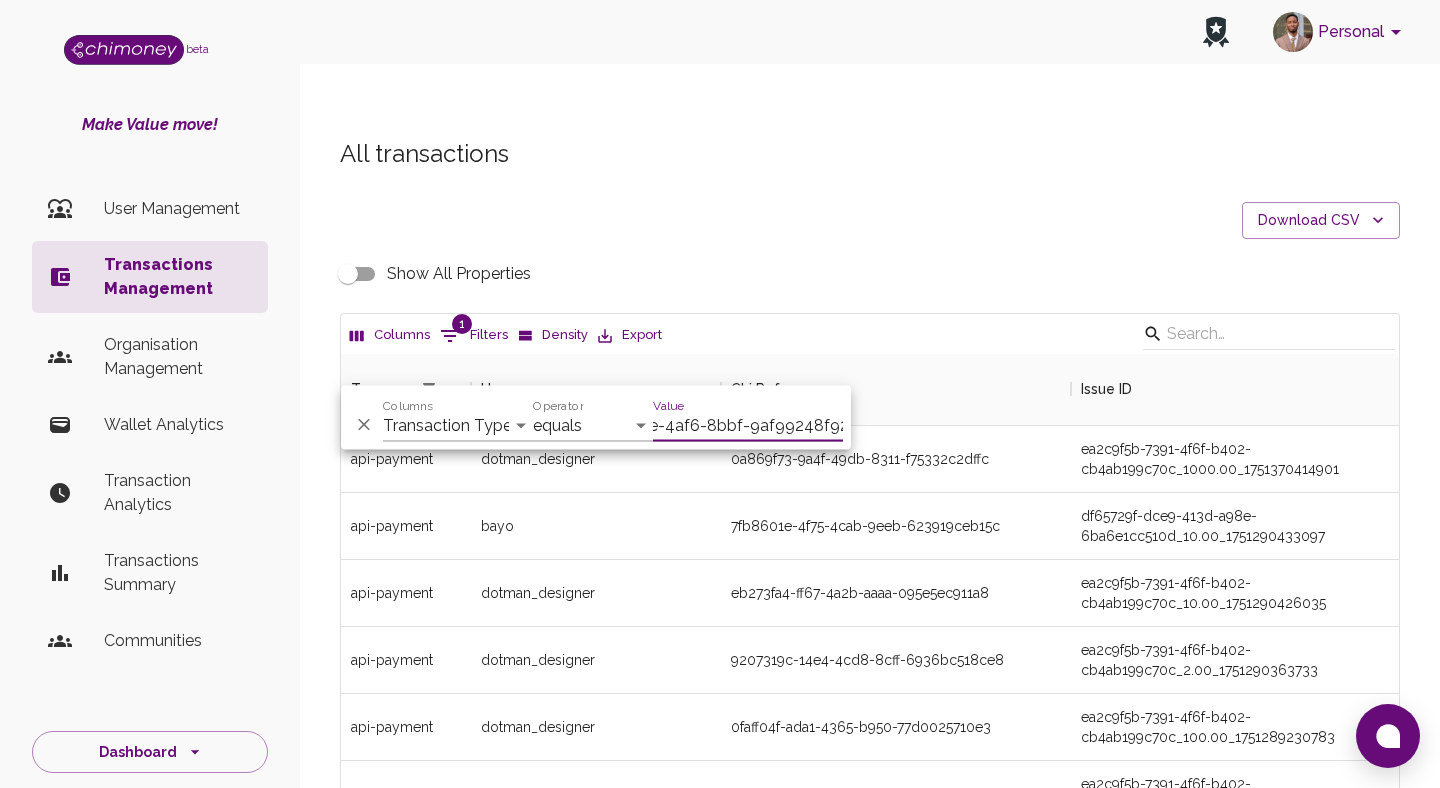type on "efe8e8ba-c0be-4af6-8bbf-9af99248f927" 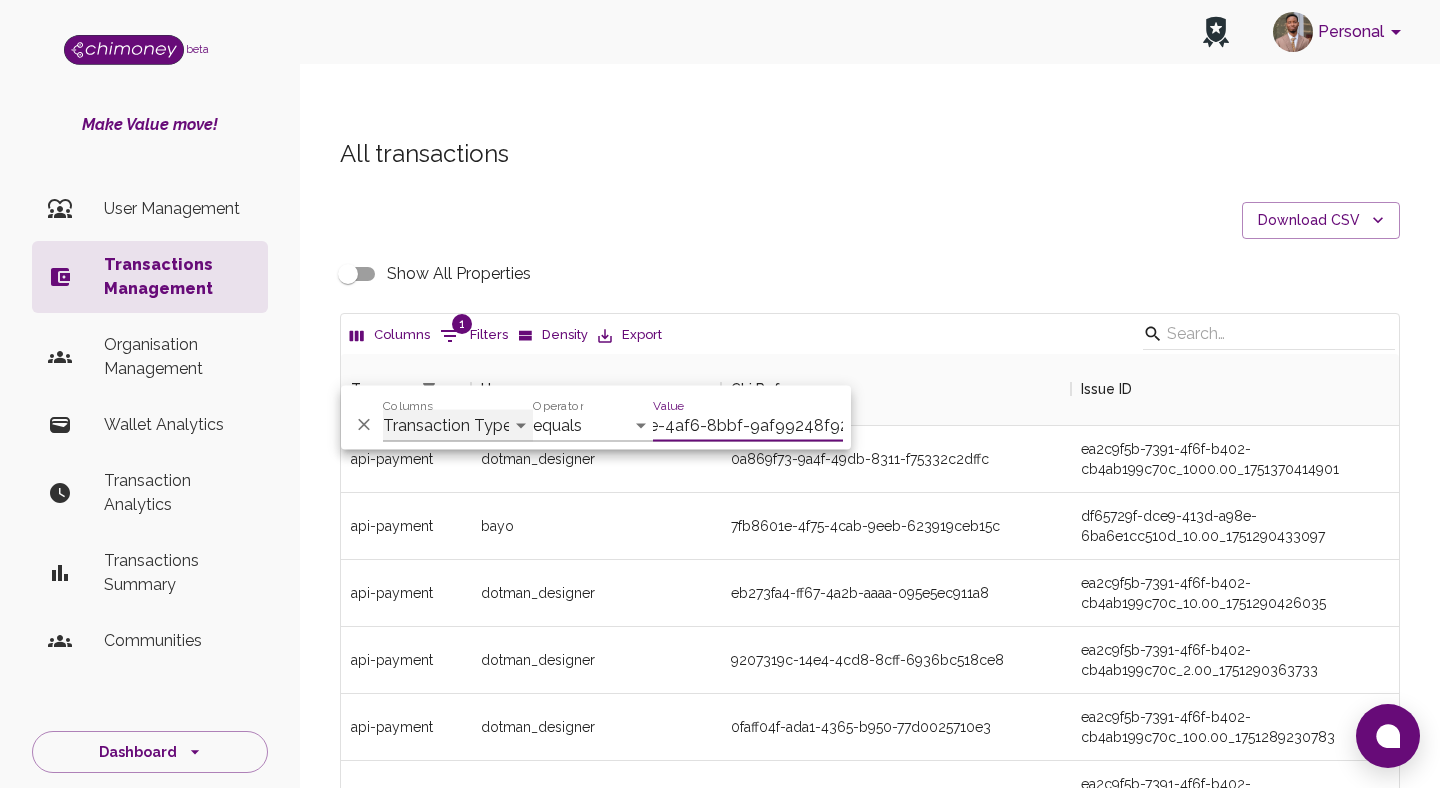 click on "Transaction Type Username Chi Ref Issue ID Value Amount Currency Fee ($) FX Rate Initiator Reciever Status Delivery Status Transaction Date Transaction payment Method Order Number - Corpay Actions" at bounding box center [458, 426] 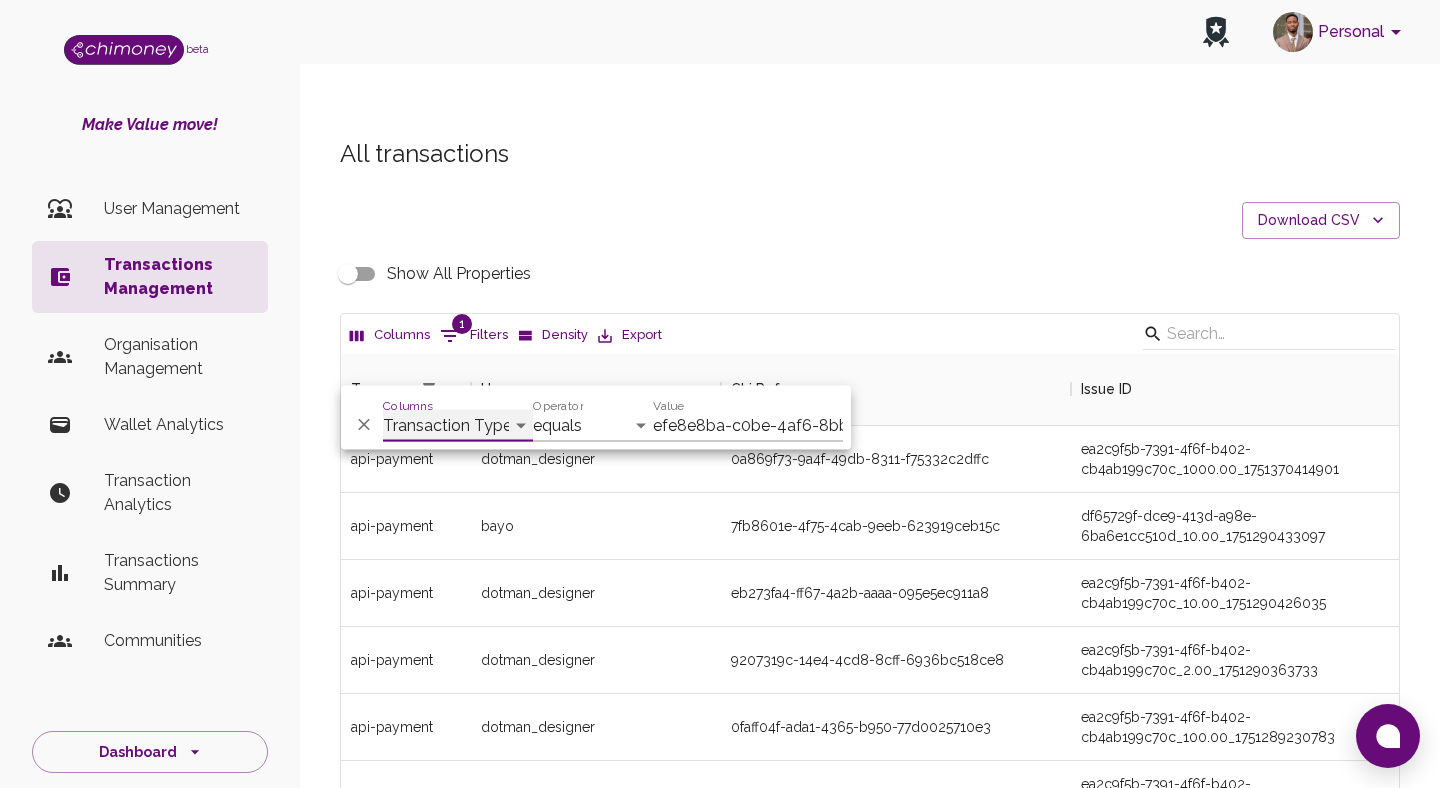 select on "chiRef" 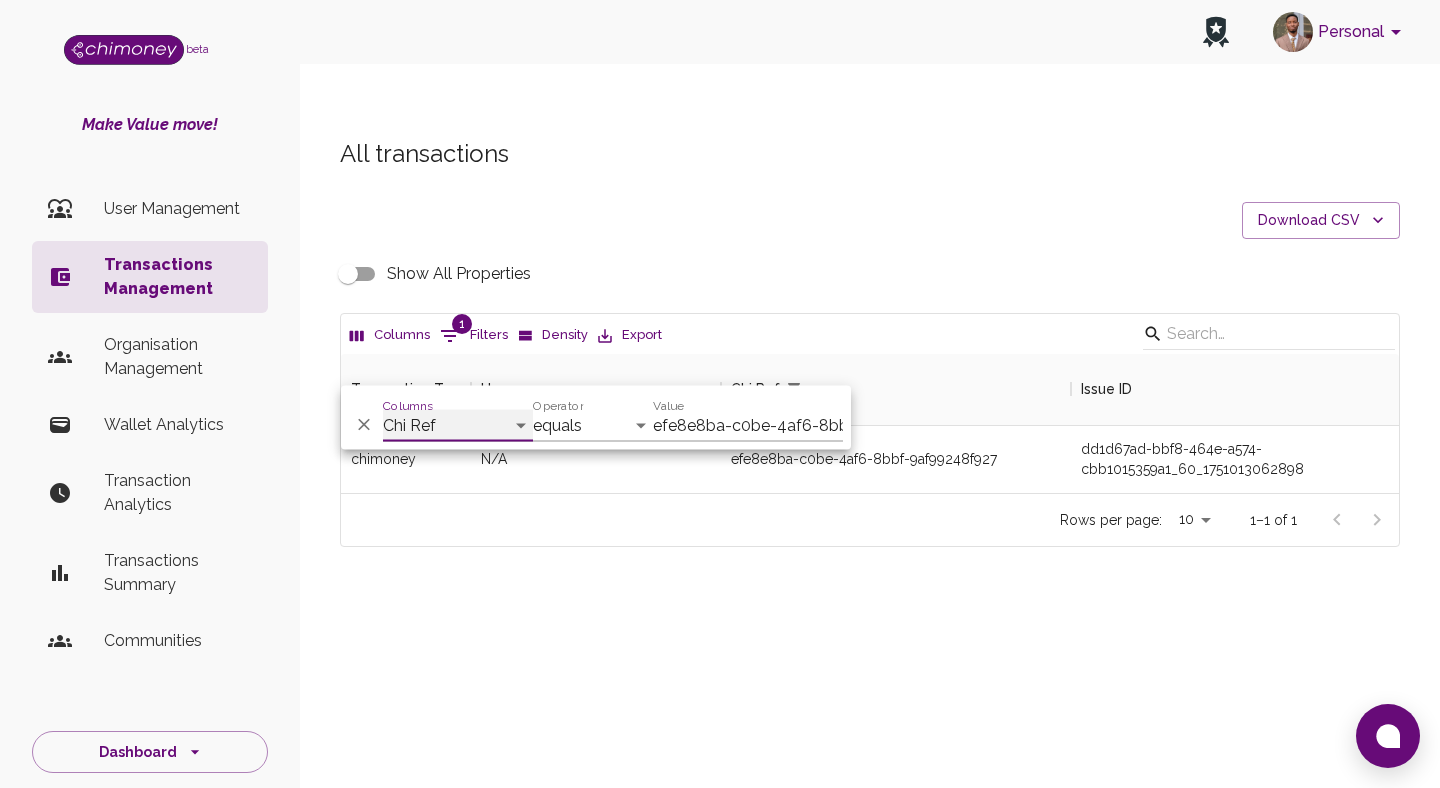 scroll, scrollTop: 139, scrollLeft: 1058, axis: both 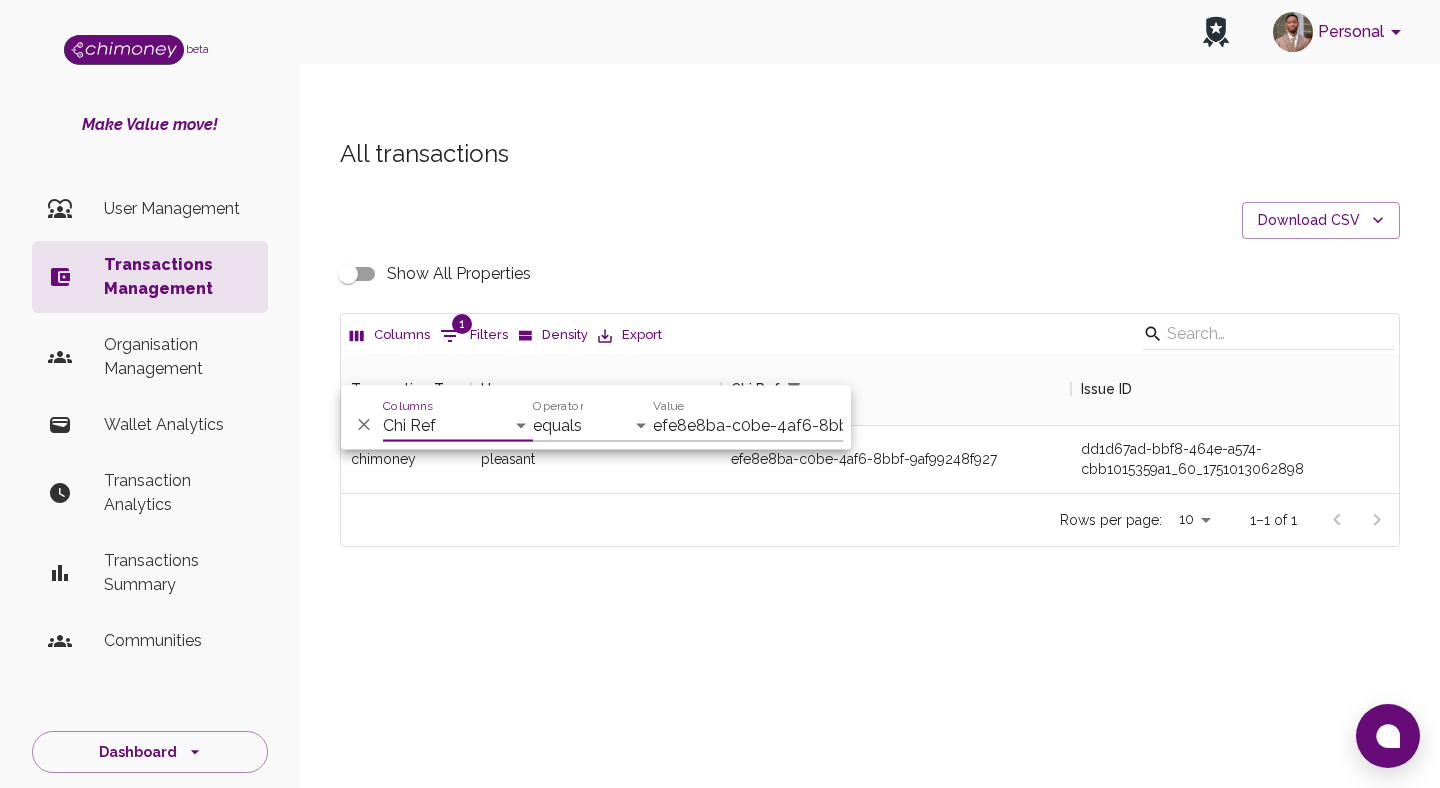click on "All transactions Download CSV Show All Properties Columns 1 Filters Density Export Transaction Type Username Chi Ref Issue ID Value Currency Fee ($) chimoney pleasant efe8e8ba-c0be-4af6-8bbf-9af99248f927 dd1d67ad-bbf8-464e-a574-cbb1015359a1_60_1751013062898 60.00 USD (🇺🇸) 0 Rows per page: 10 10 1–1 of 1" at bounding box center (870, 376) 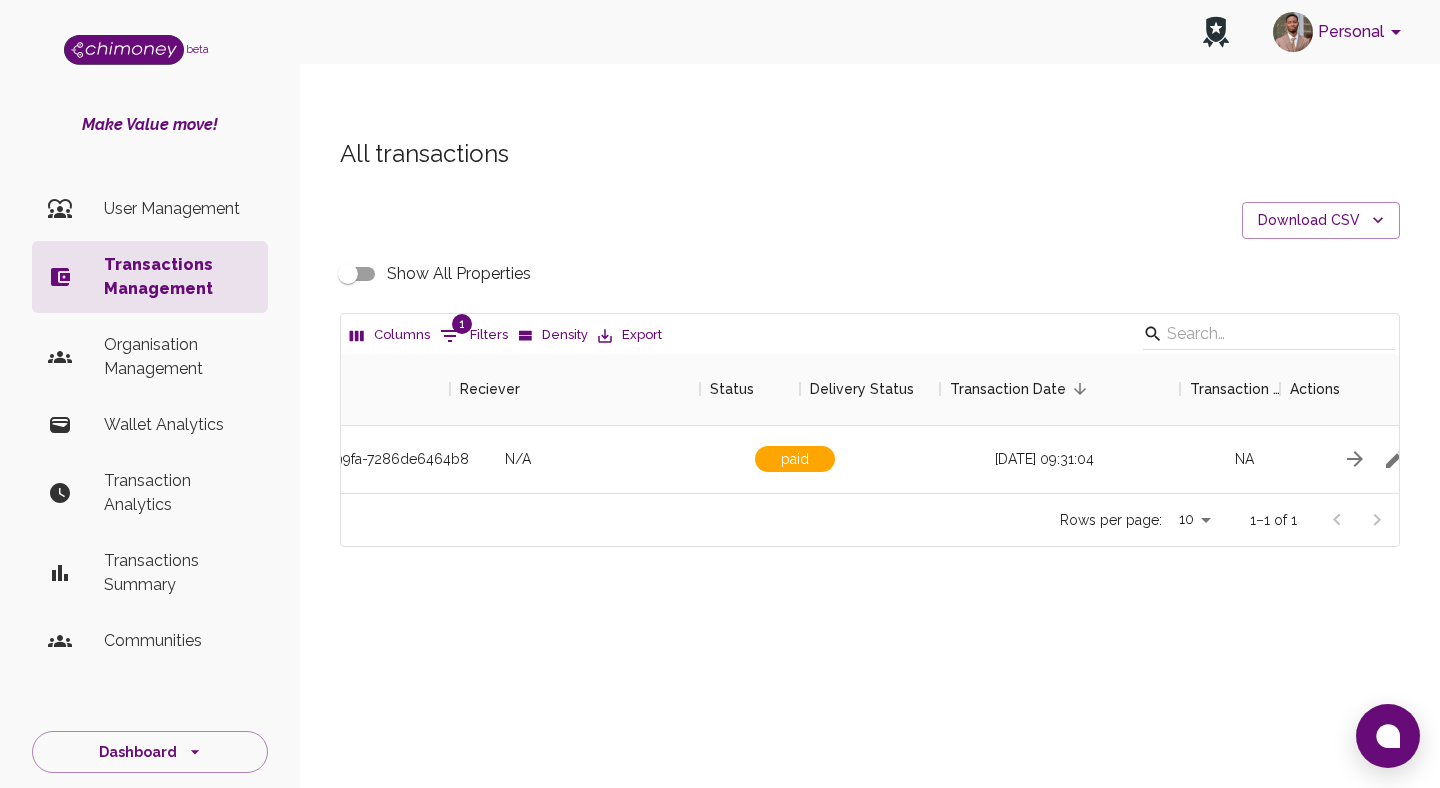 scroll, scrollTop: 0, scrollLeft: 1792, axis: horizontal 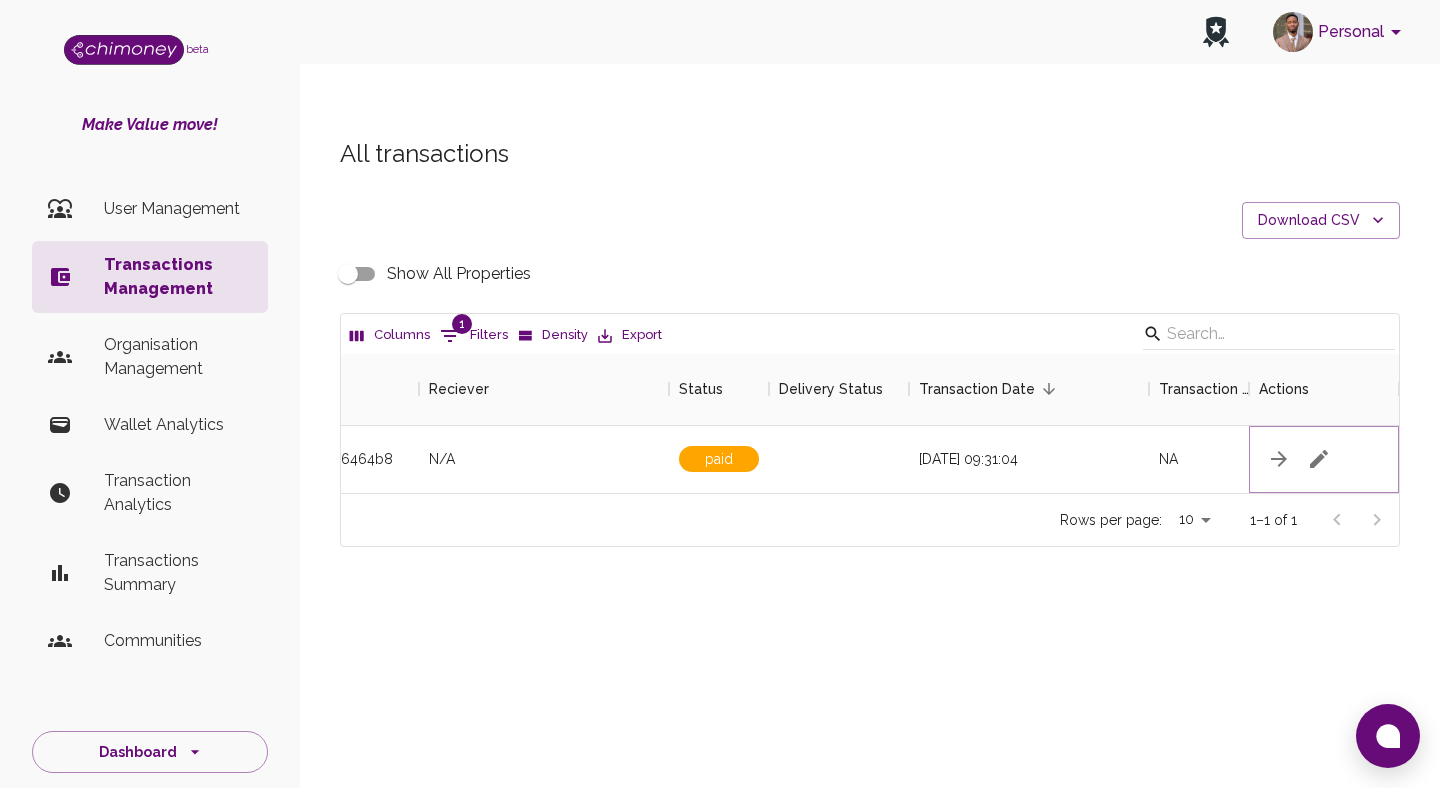 click 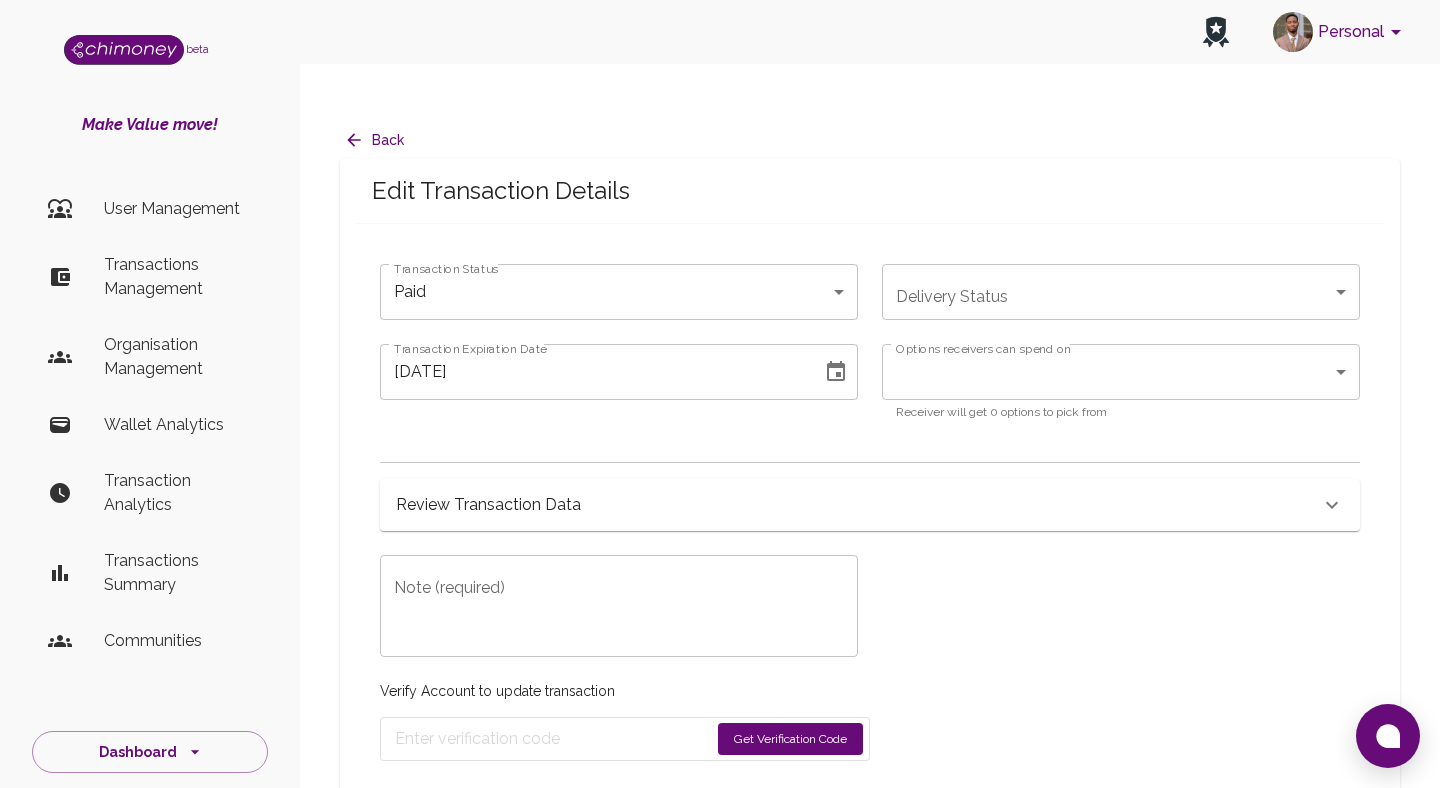click on "Review Transaction Data" at bounding box center (858, 505) 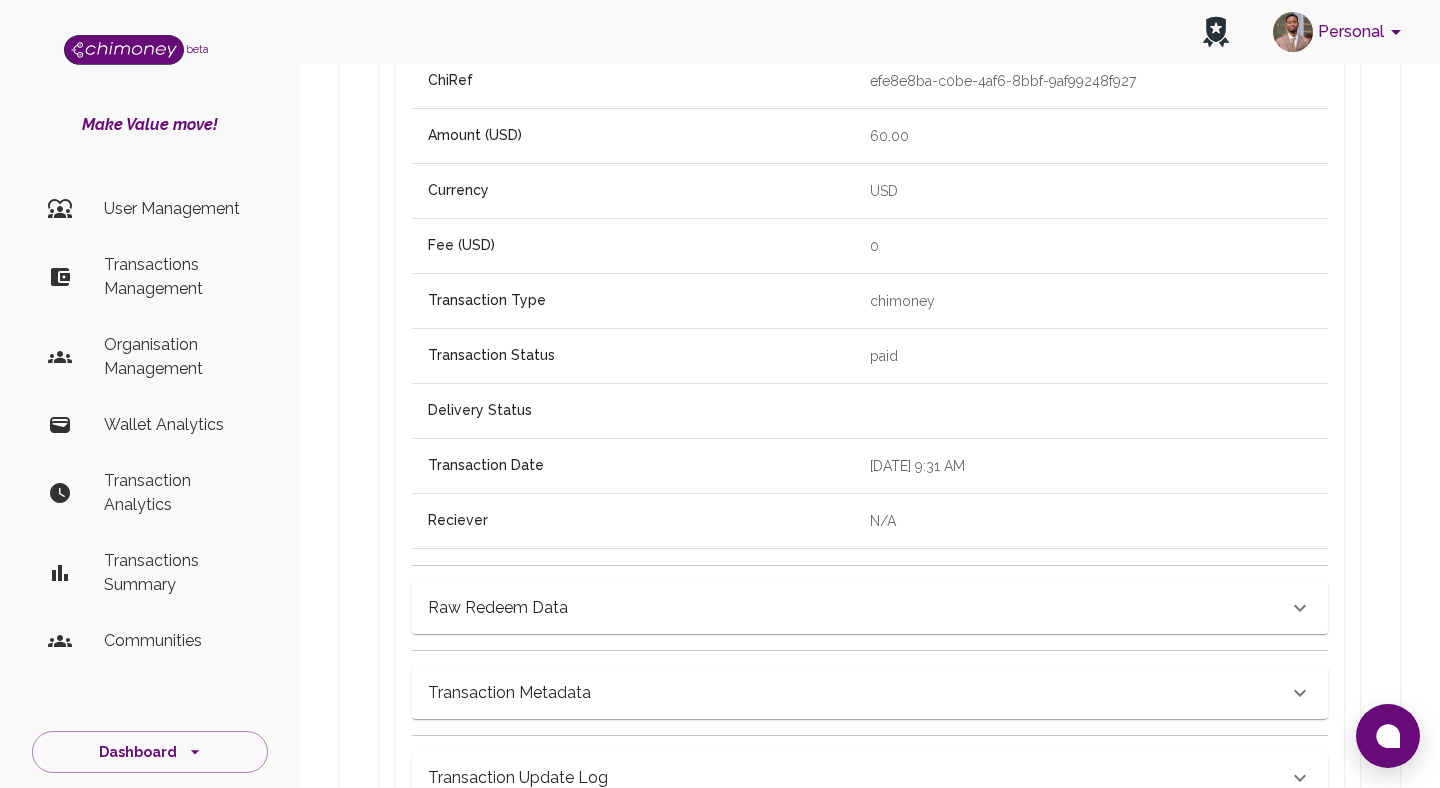 scroll, scrollTop: 613, scrollLeft: 0, axis: vertical 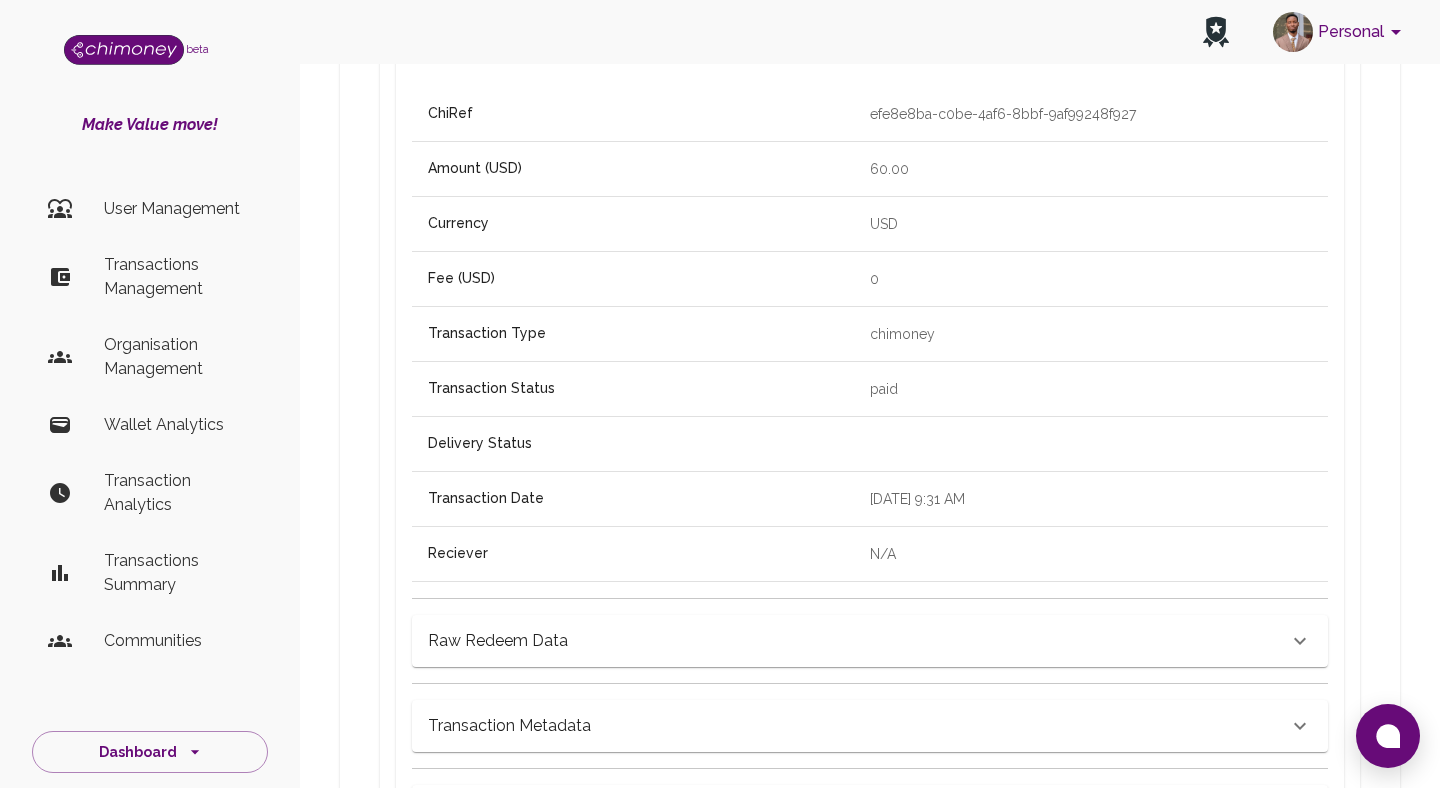 click on "Raw Redeem Data" at bounding box center [858, 641] 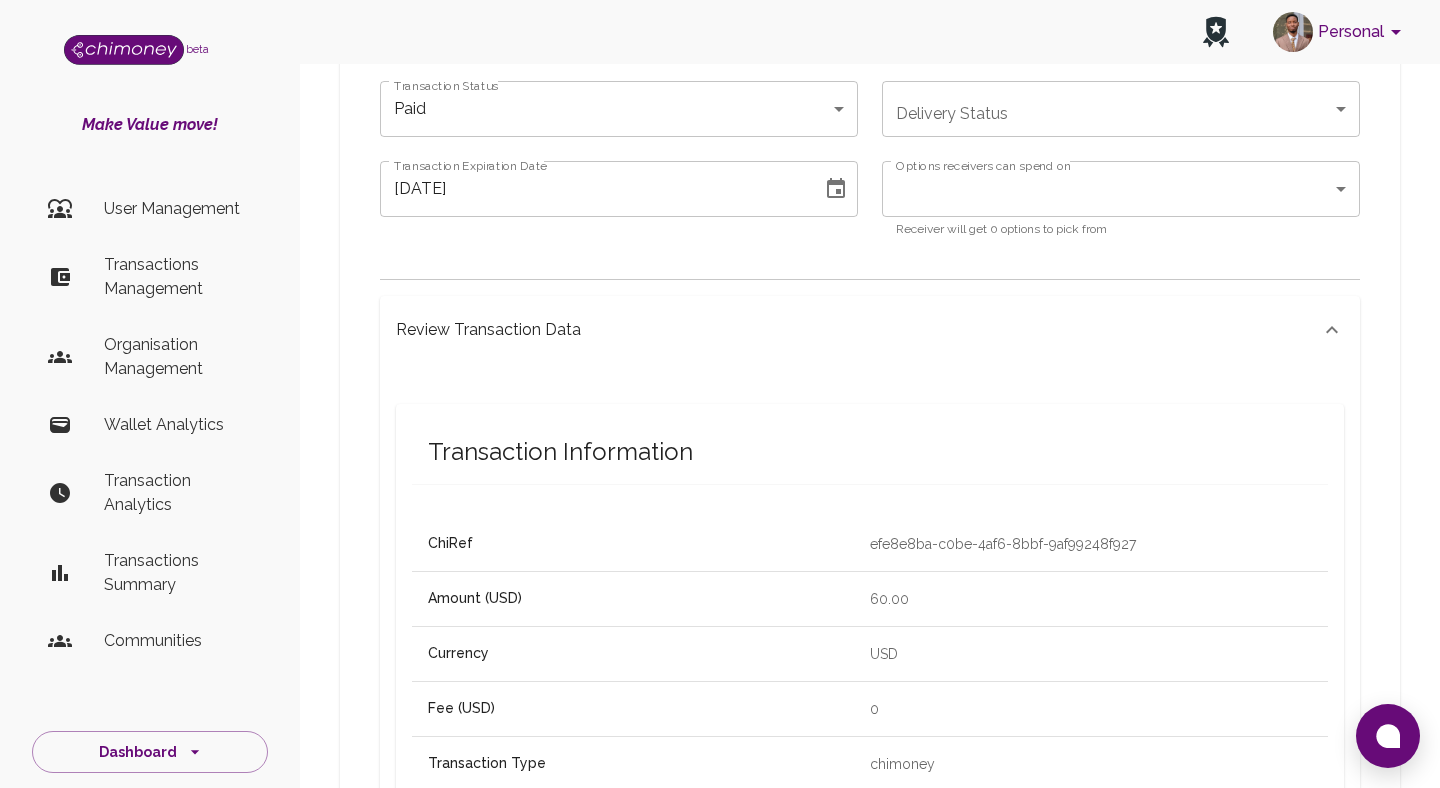 scroll, scrollTop: 186, scrollLeft: 0, axis: vertical 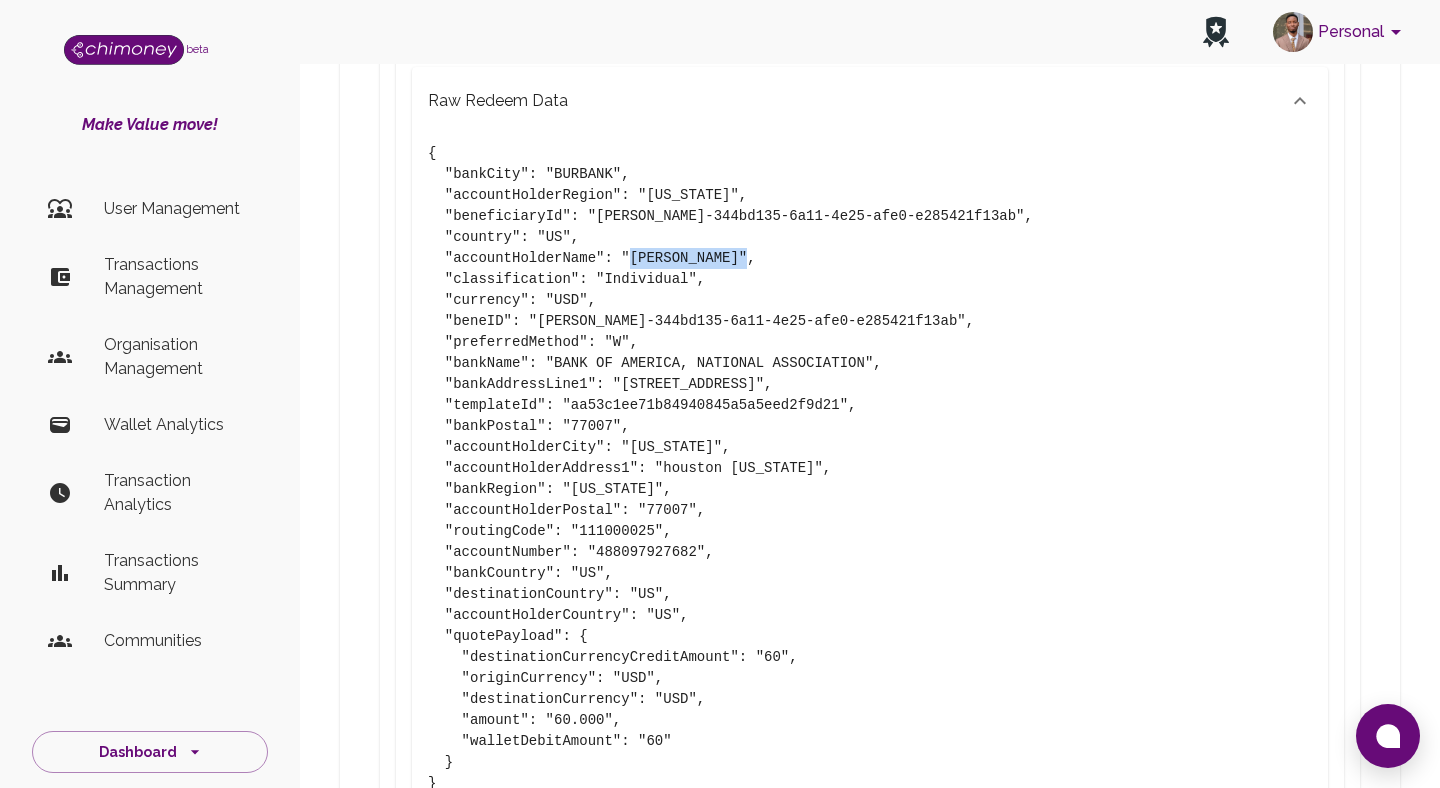 drag, startPoint x: 634, startPoint y: 219, endPoint x: 749, endPoint y: 215, distance: 115.06954 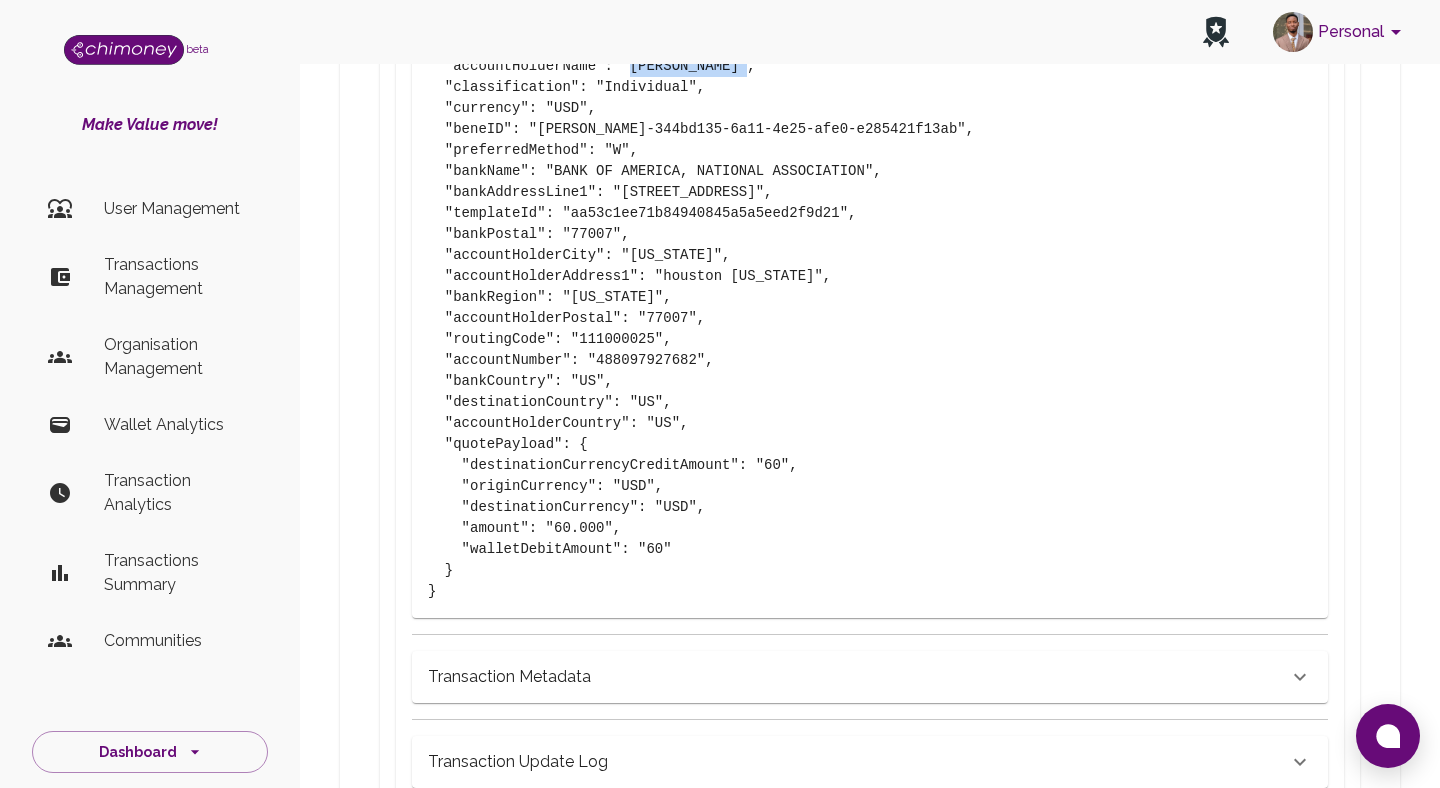 scroll, scrollTop: 1471, scrollLeft: 0, axis: vertical 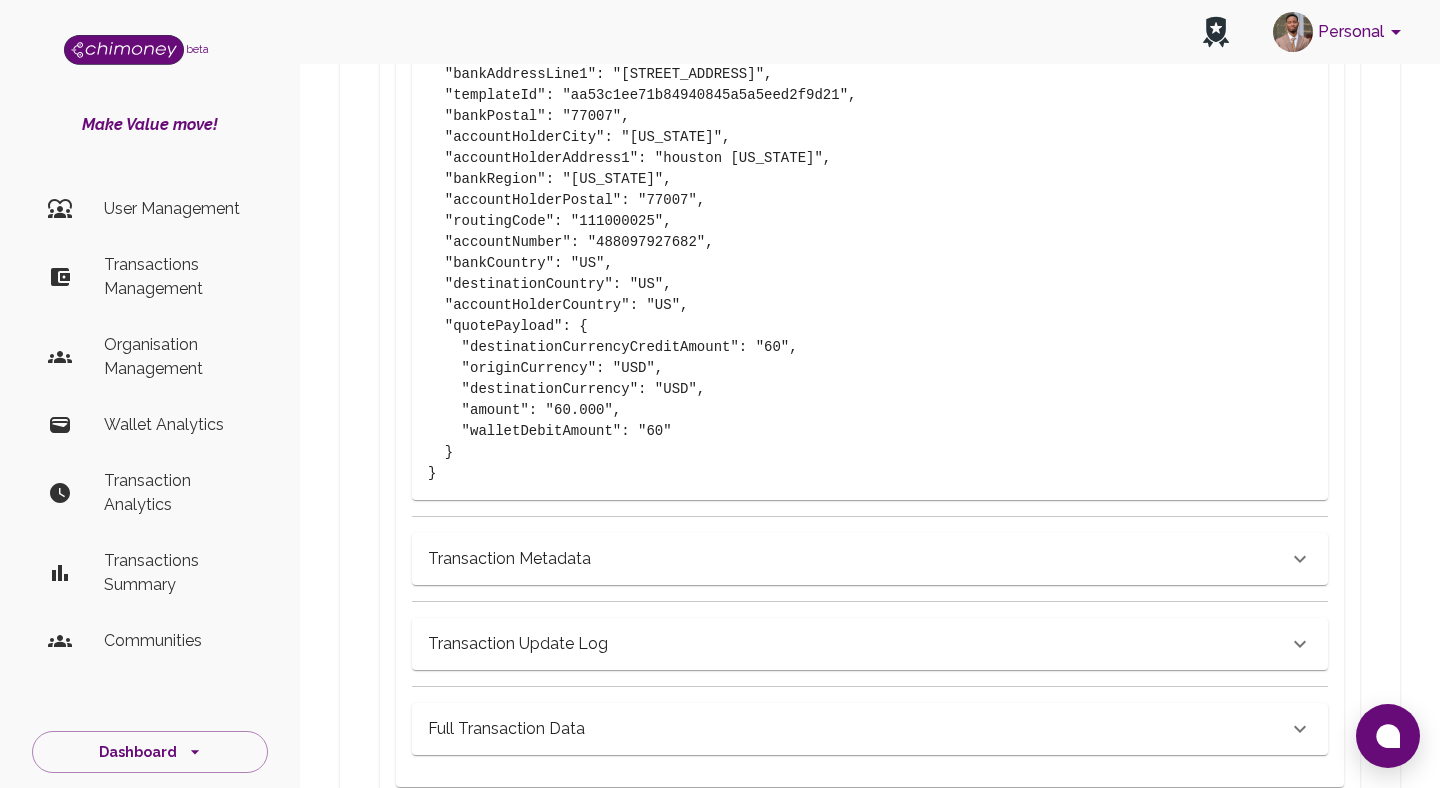 click on "Transaction Metadata" at bounding box center [870, -209] 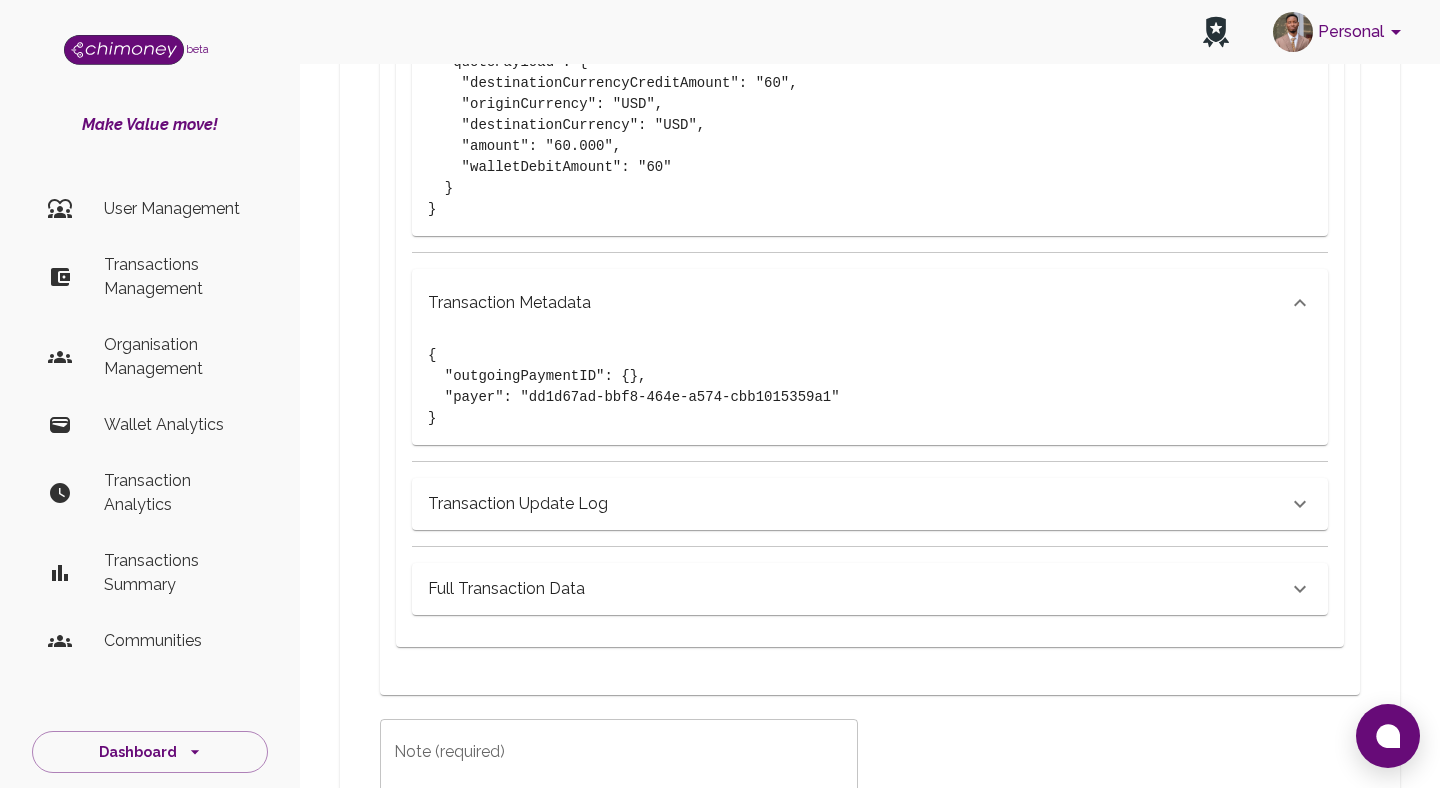 scroll, scrollTop: 1888, scrollLeft: 0, axis: vertical 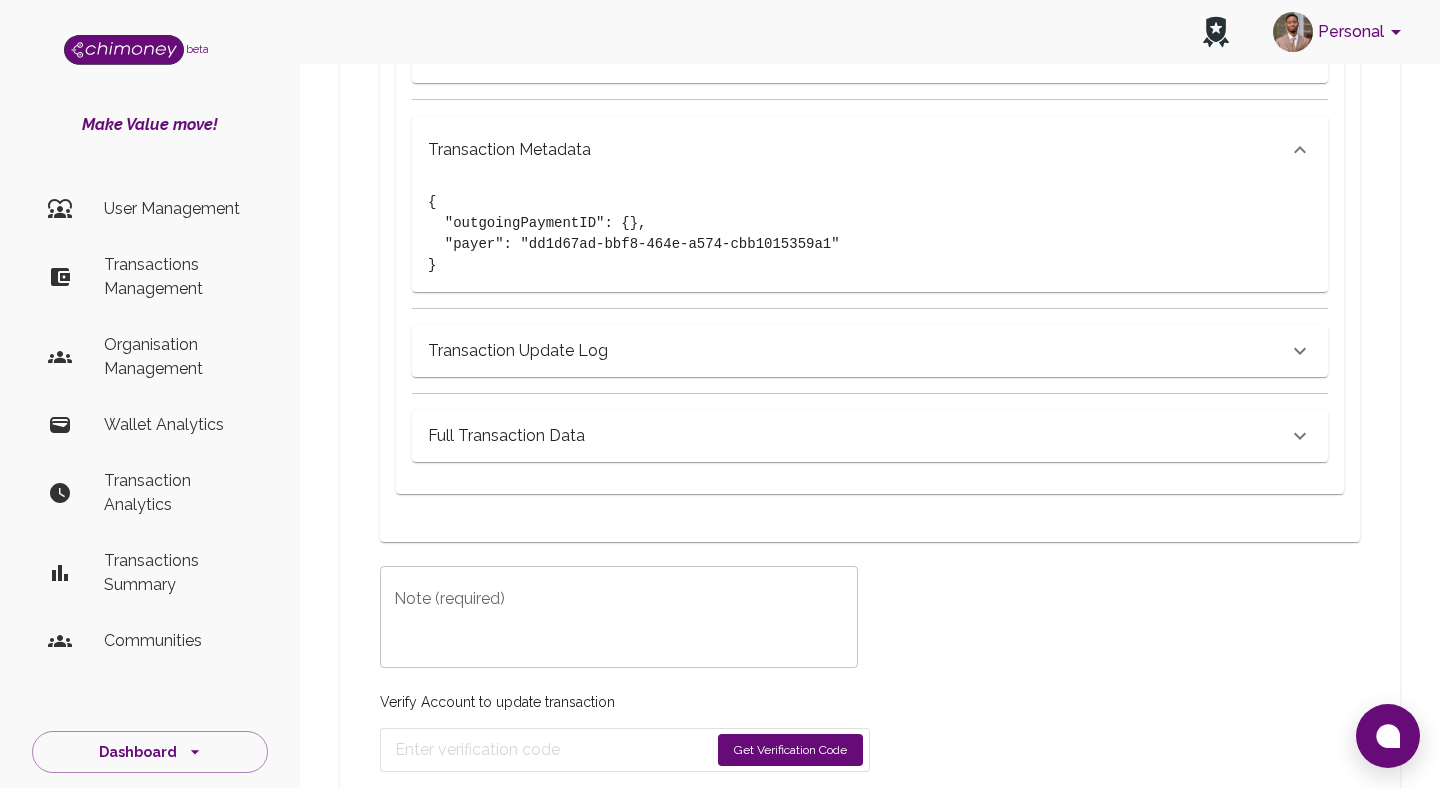 click on "Full Transaction Data" at bounding box center [498, -626] 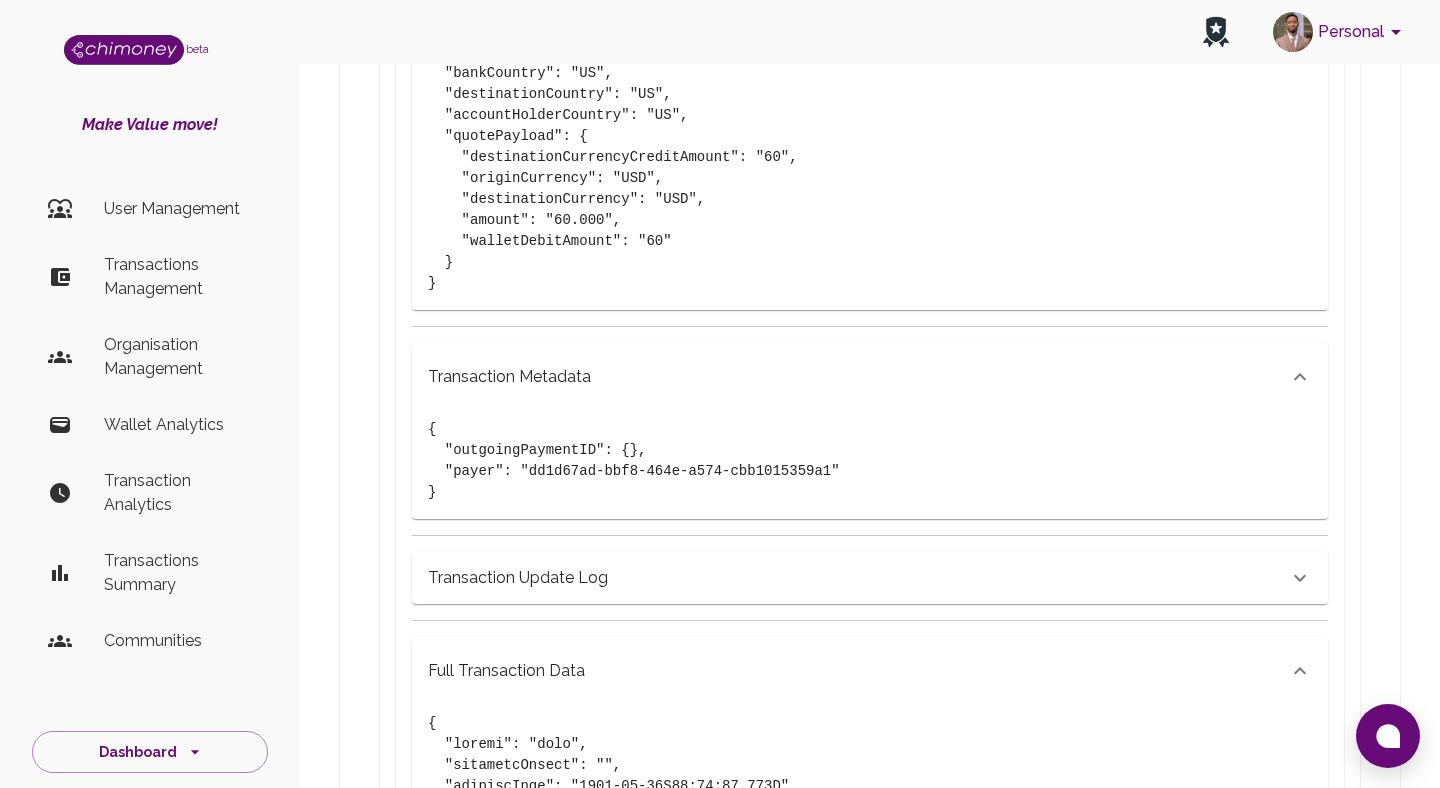 scroll, scrollTop: 1510, scrollLeft: 0, axis: vertical 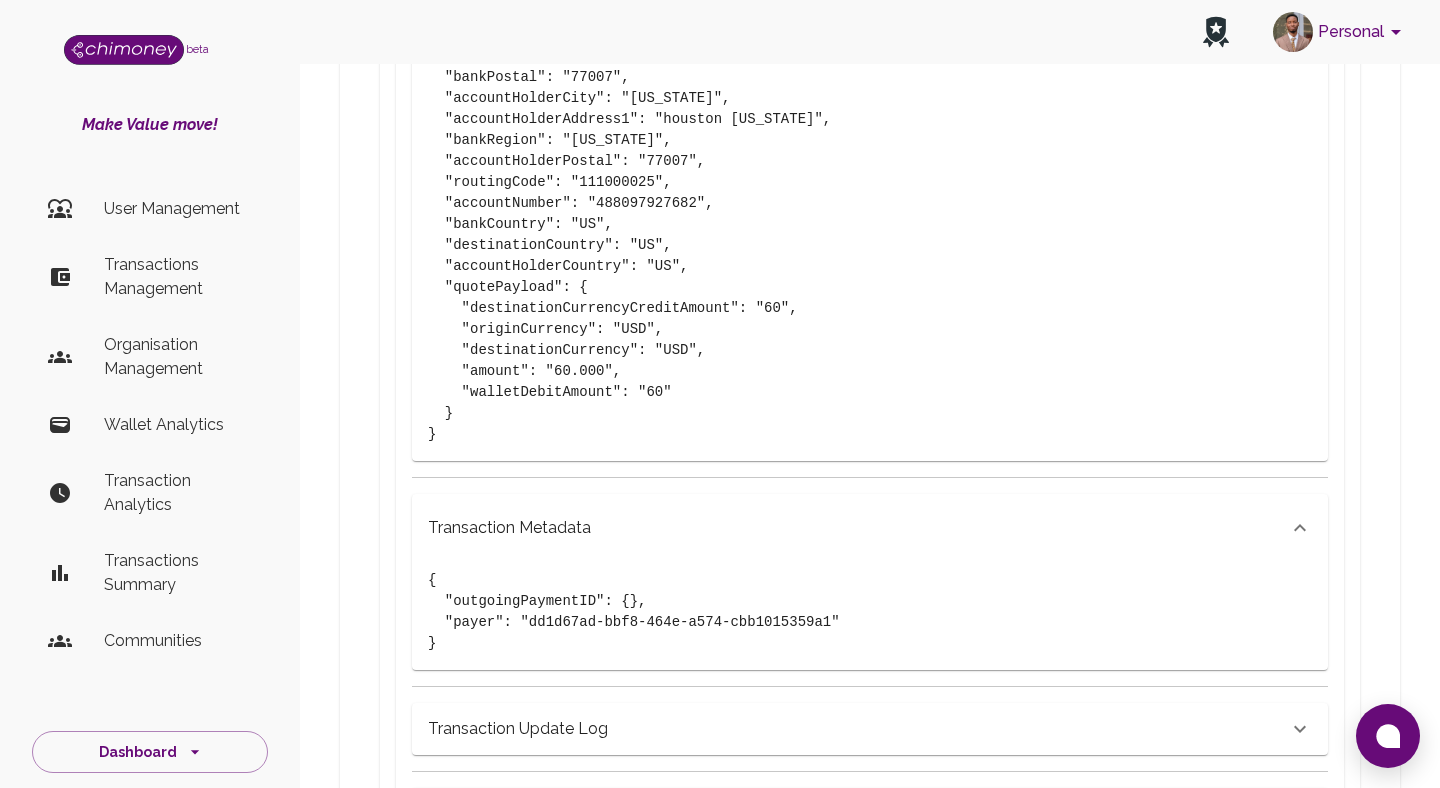 click on "Full Transaction Data" at bounding box center [870, -248] 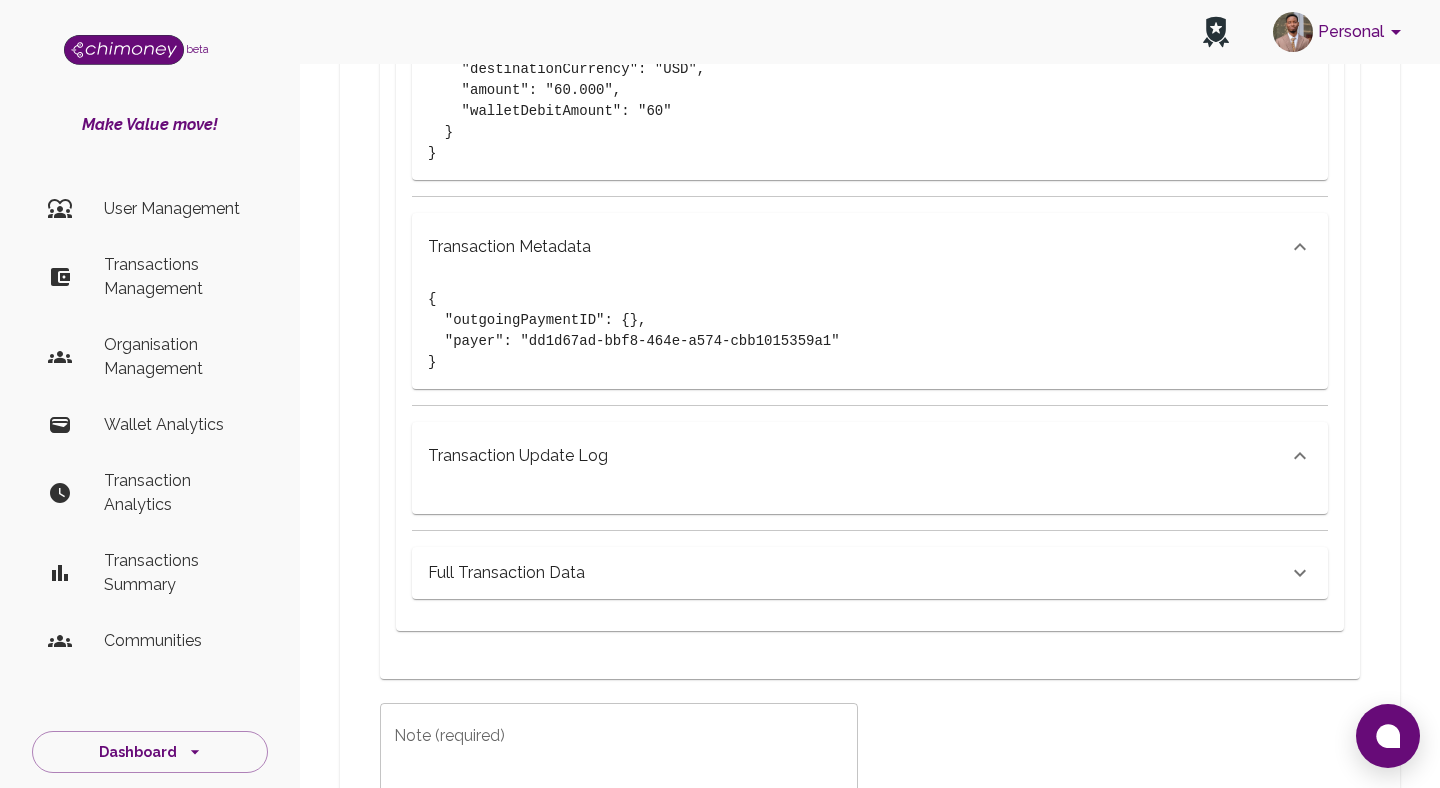 click on "Full Transaction Data" at bounding box center [498, -529] 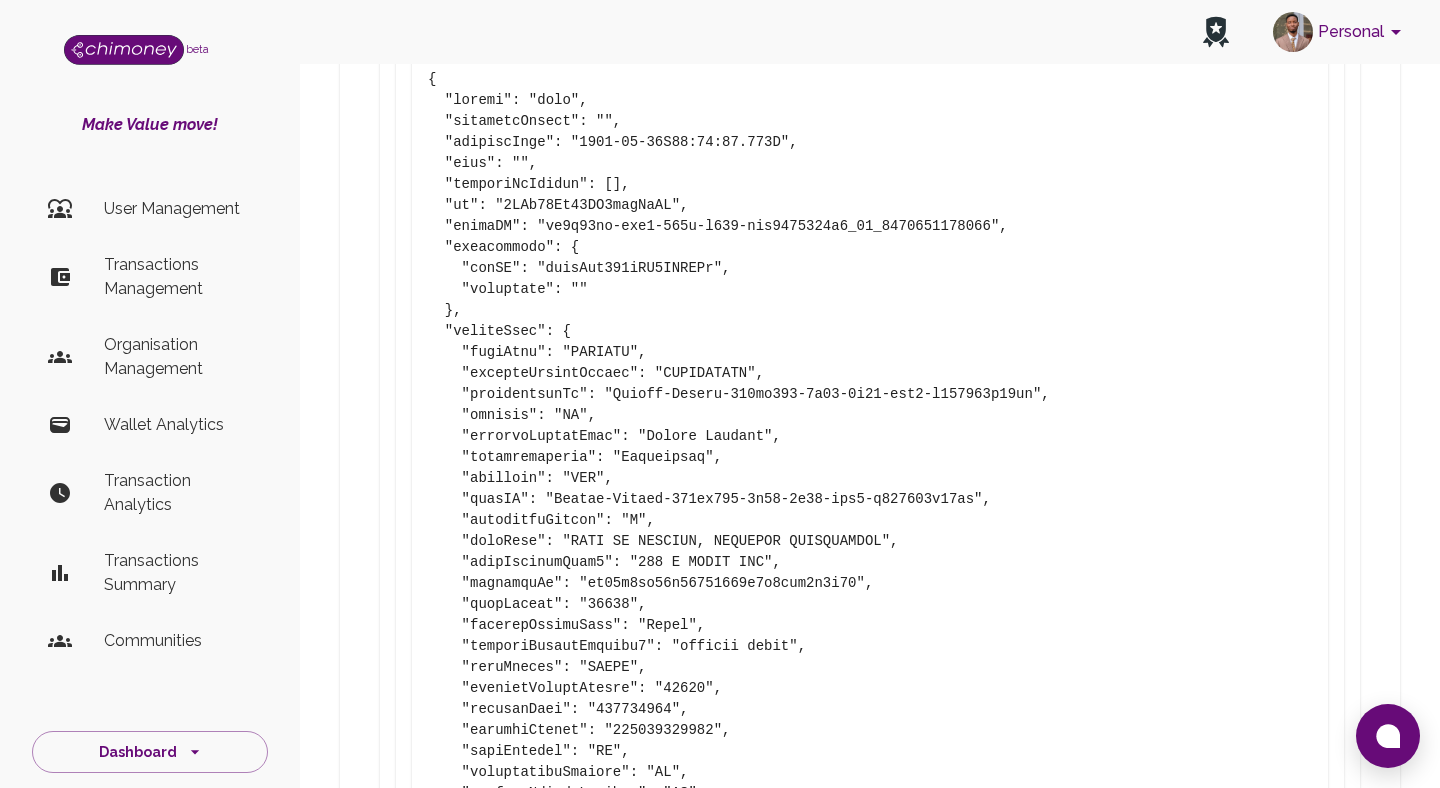 scroll, scrollTop: 2347, scrollLeft: 0, axis: vertical 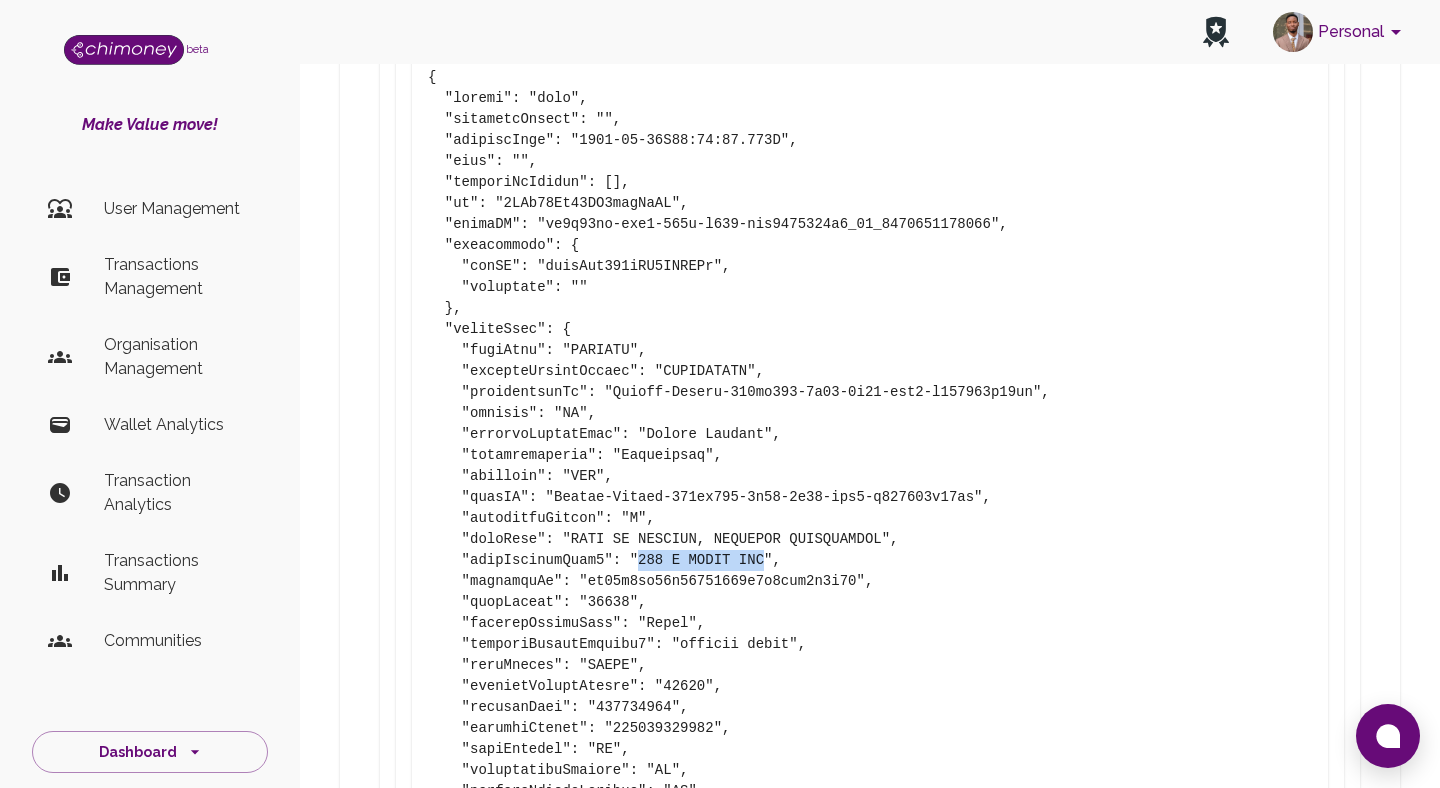 drag, startPoint x: 637, startPoint y: 523, endPoint x: 766, endPoint y: 525, distance: 129.0155 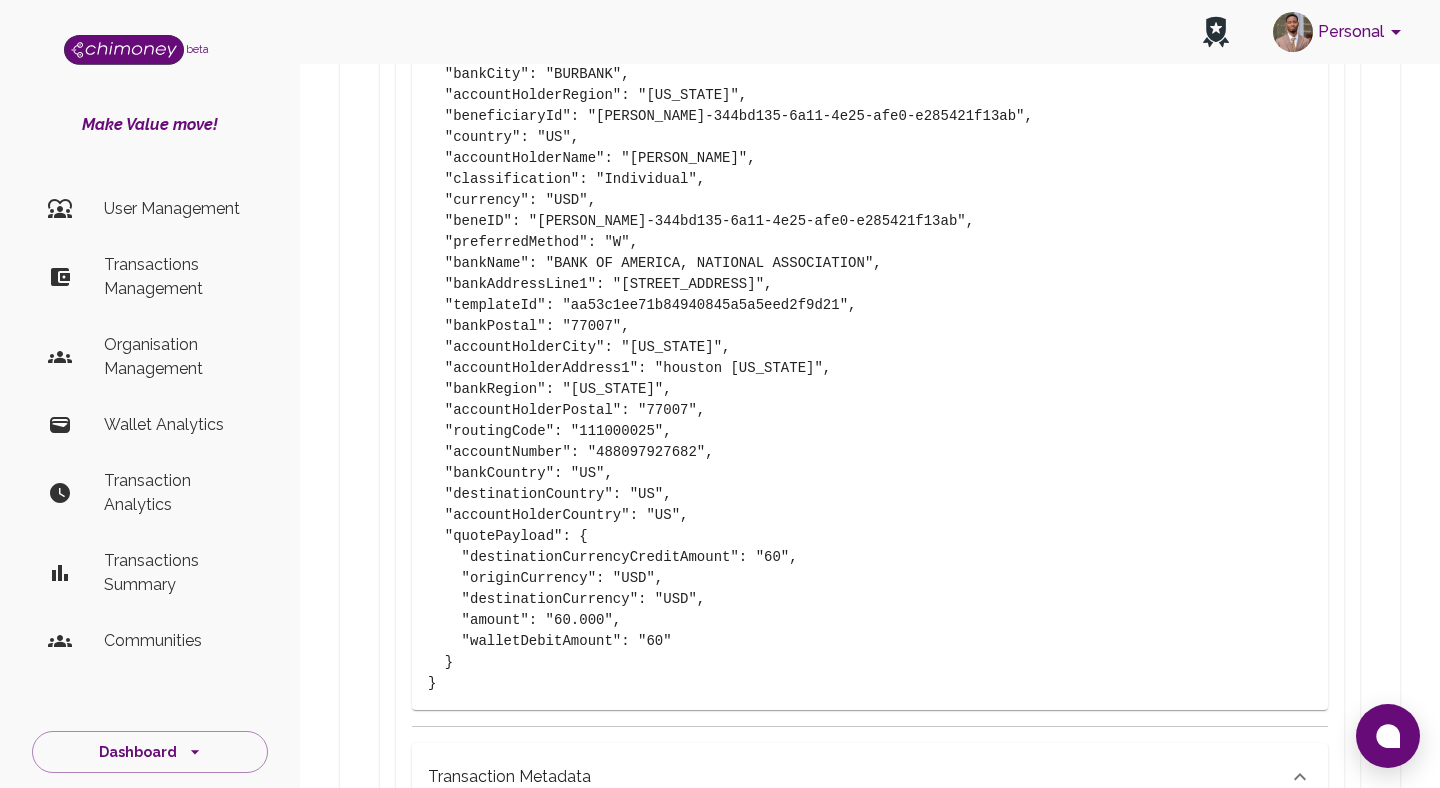 scroll, scrollTop: 1102, scrollLeft: 0, axis: vertical 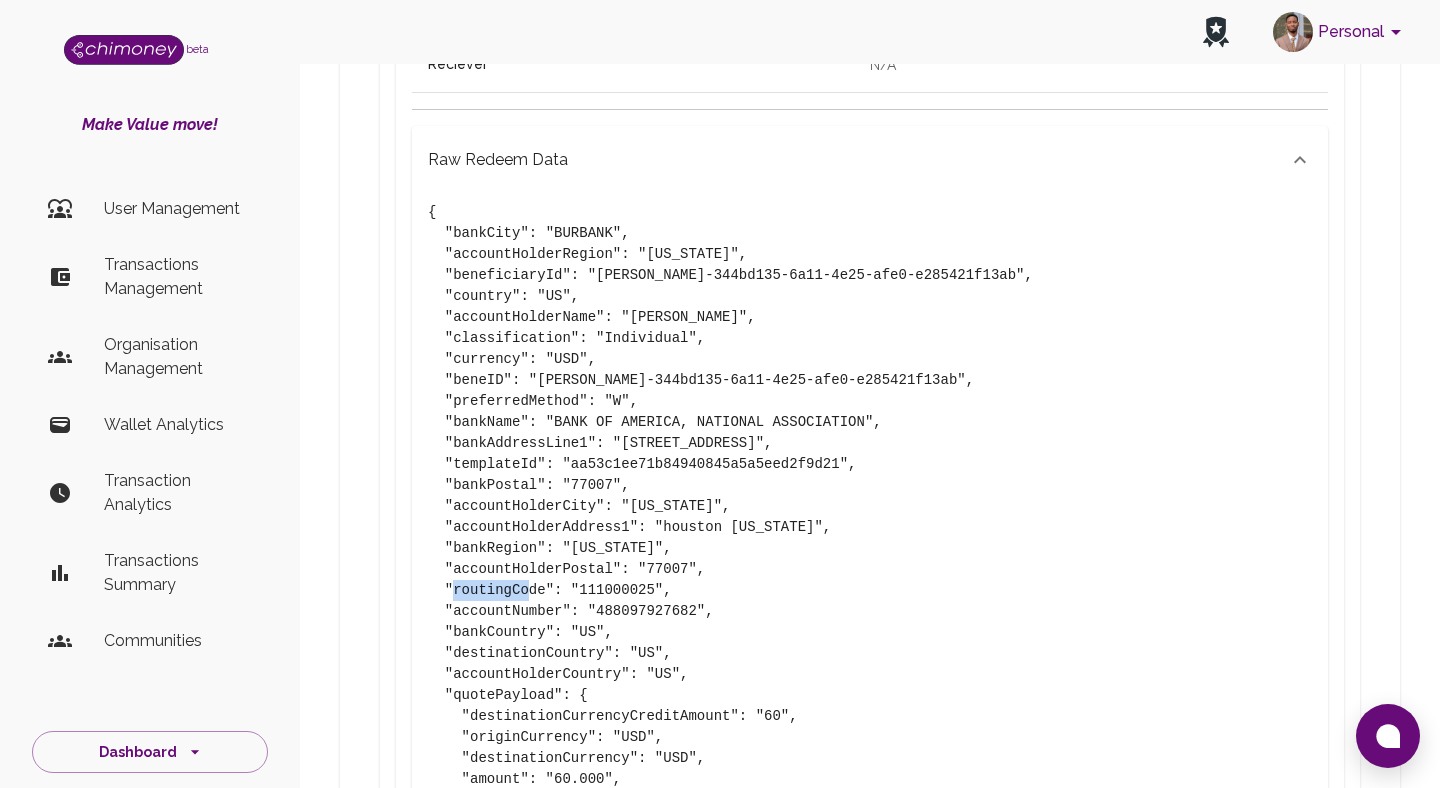 drag, startPoint x: 580, startPoint y: 548, endPoint x: 654, endPoint y: 548, distance: 74 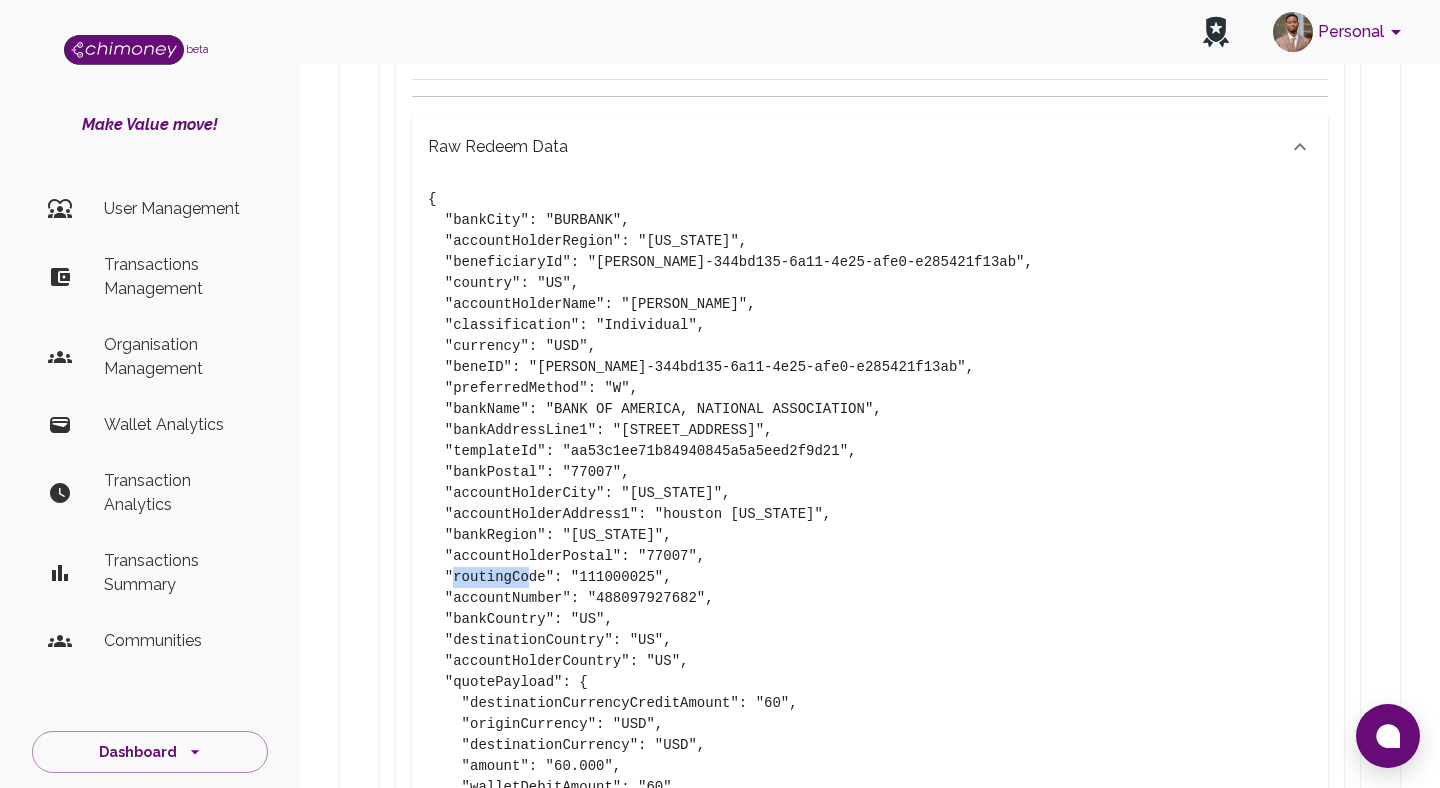 scroll, scrollTop: 1123, scrollLeft: 0, axis: vertical 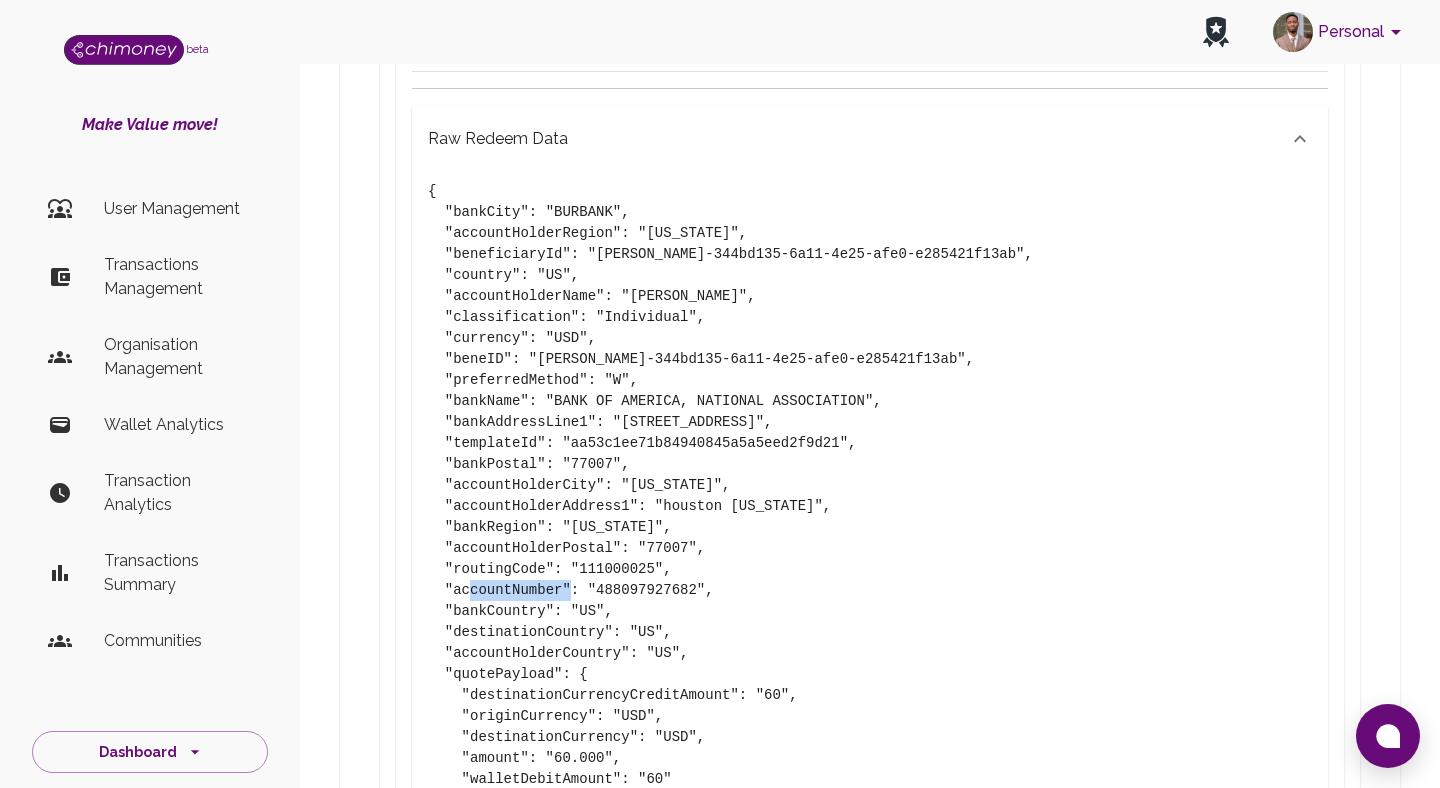 drag, startPoint x: 600, startPoint y: 555, endPoint x: 696, endPoint y: 555, distance: 96 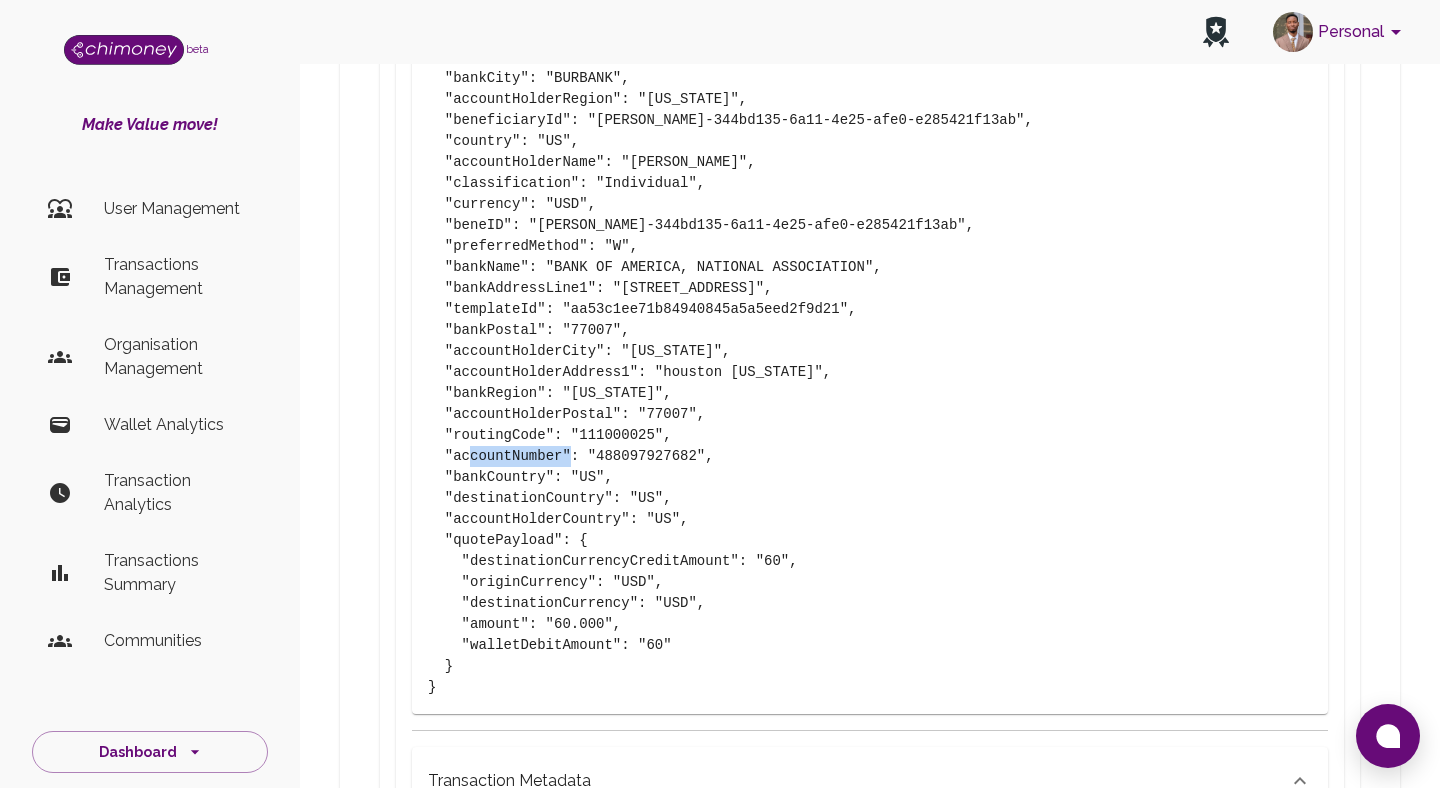 scroll, scrollTop: 1258, scrollLeft: 0, axis: vertical 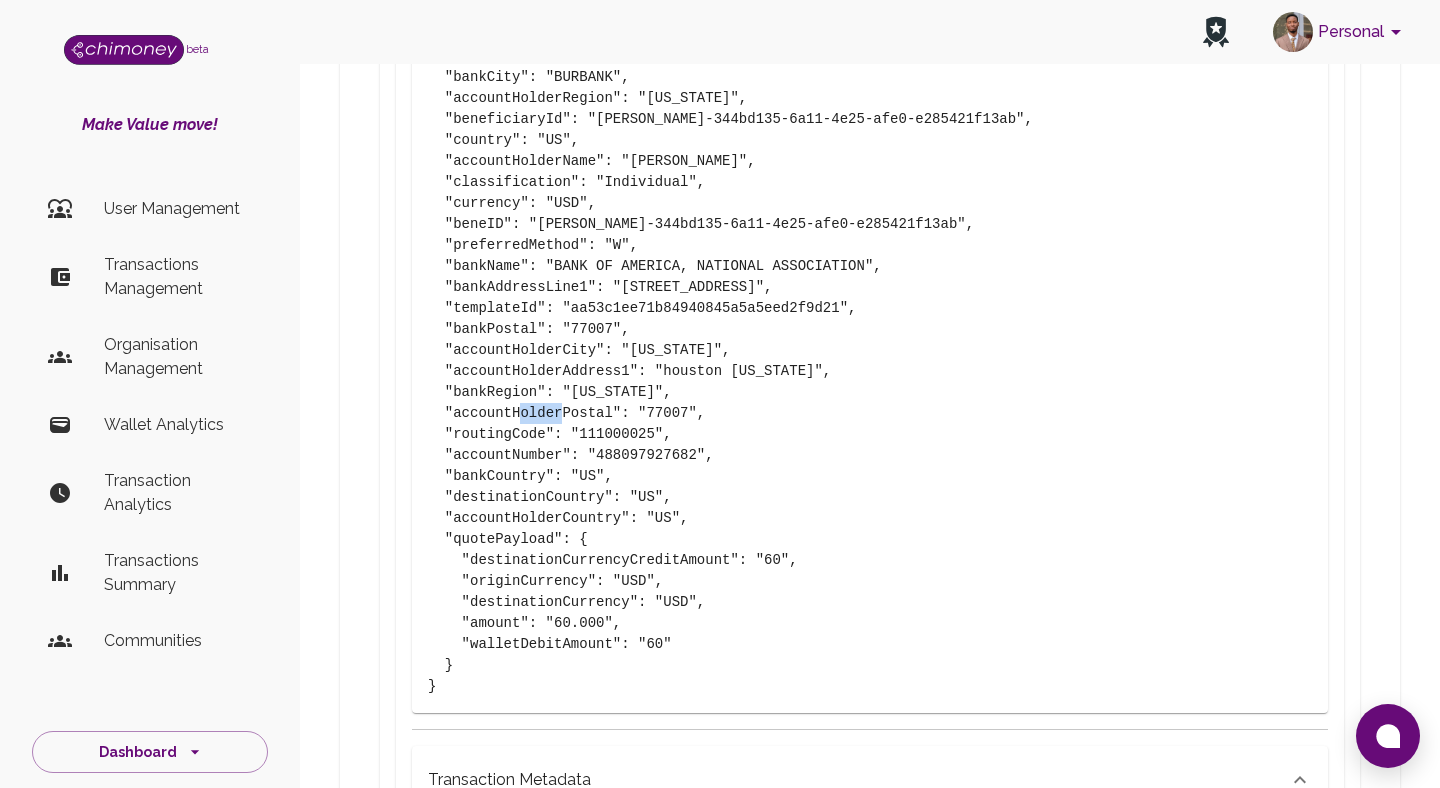 drag, startPoint x: 648, startPoint y: 372, endPoint x: 691, endPoint y: 373, distance: 43.011627 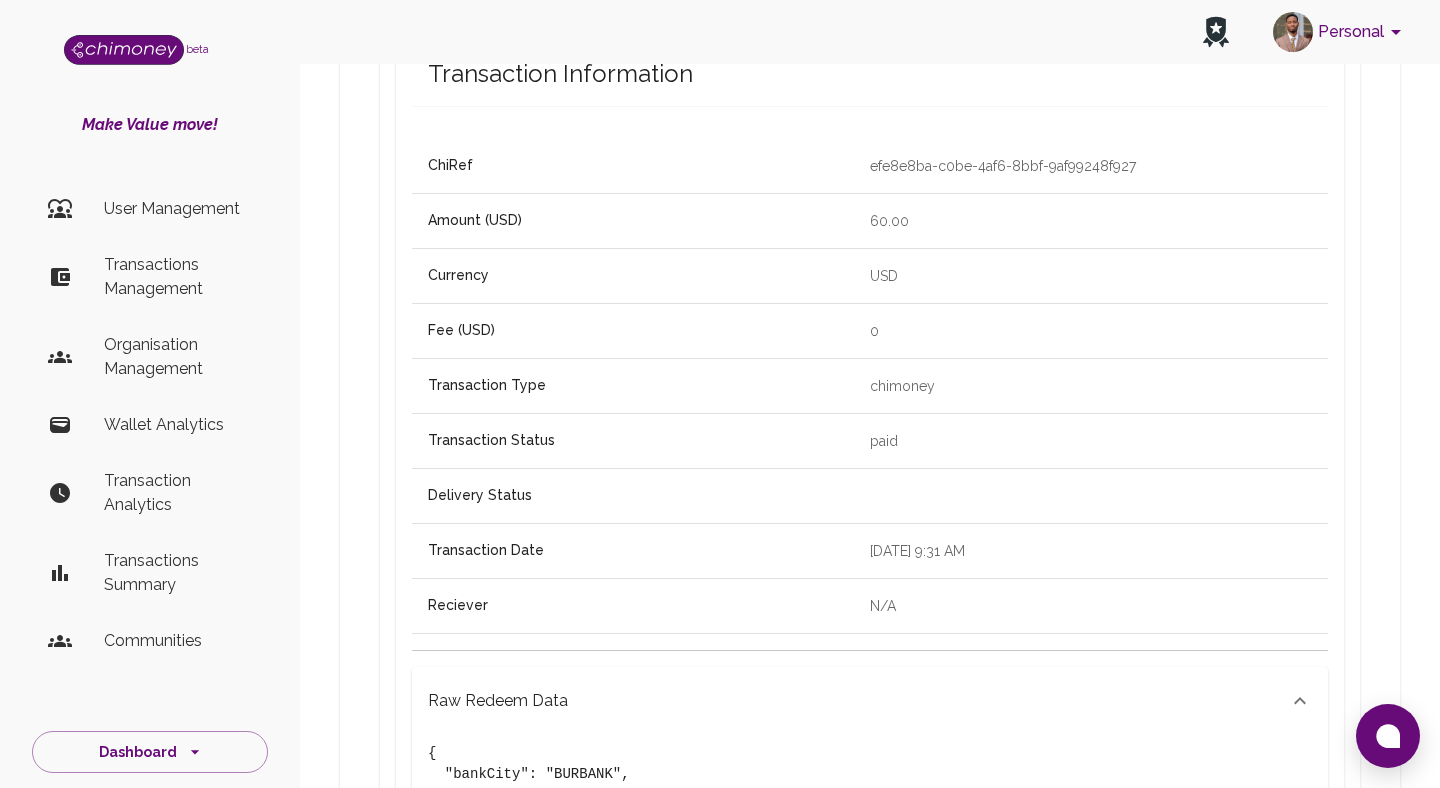scroll, scrollTop: 2641, scrollLeft: 0, axis: vertical 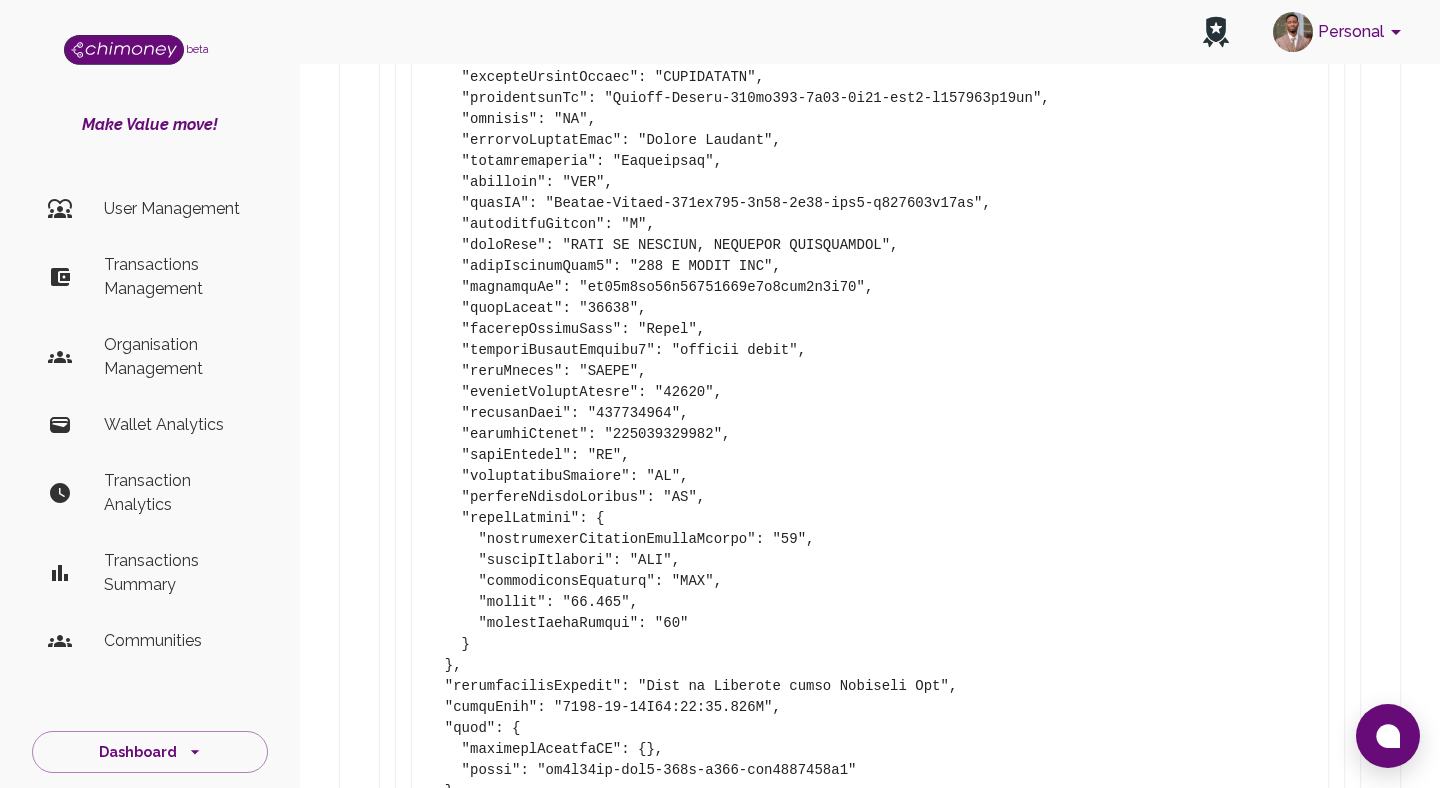 click at bounding box center [870, -1012] 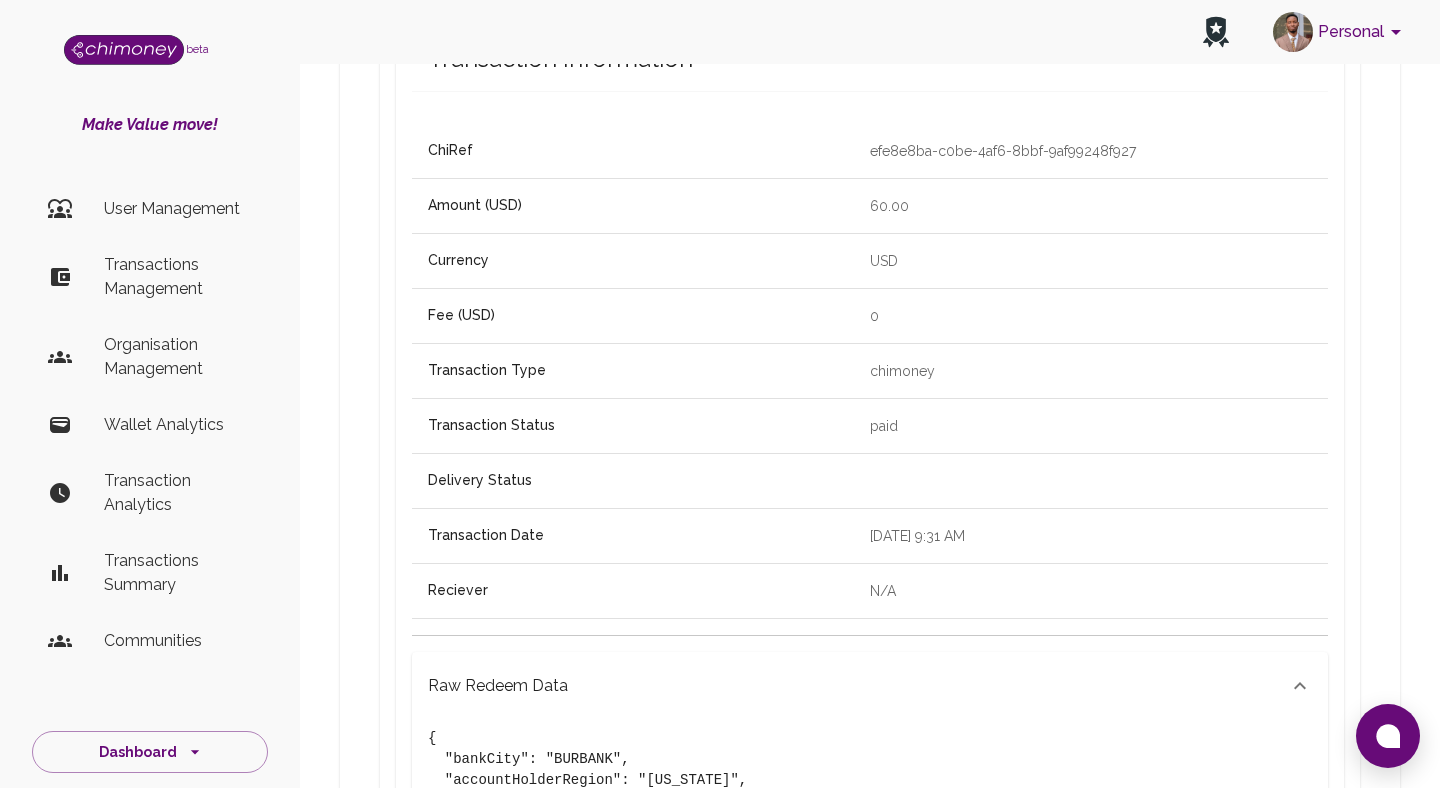 scroll, scrollTop: 587, scrollLeft: 0, axis: vertical 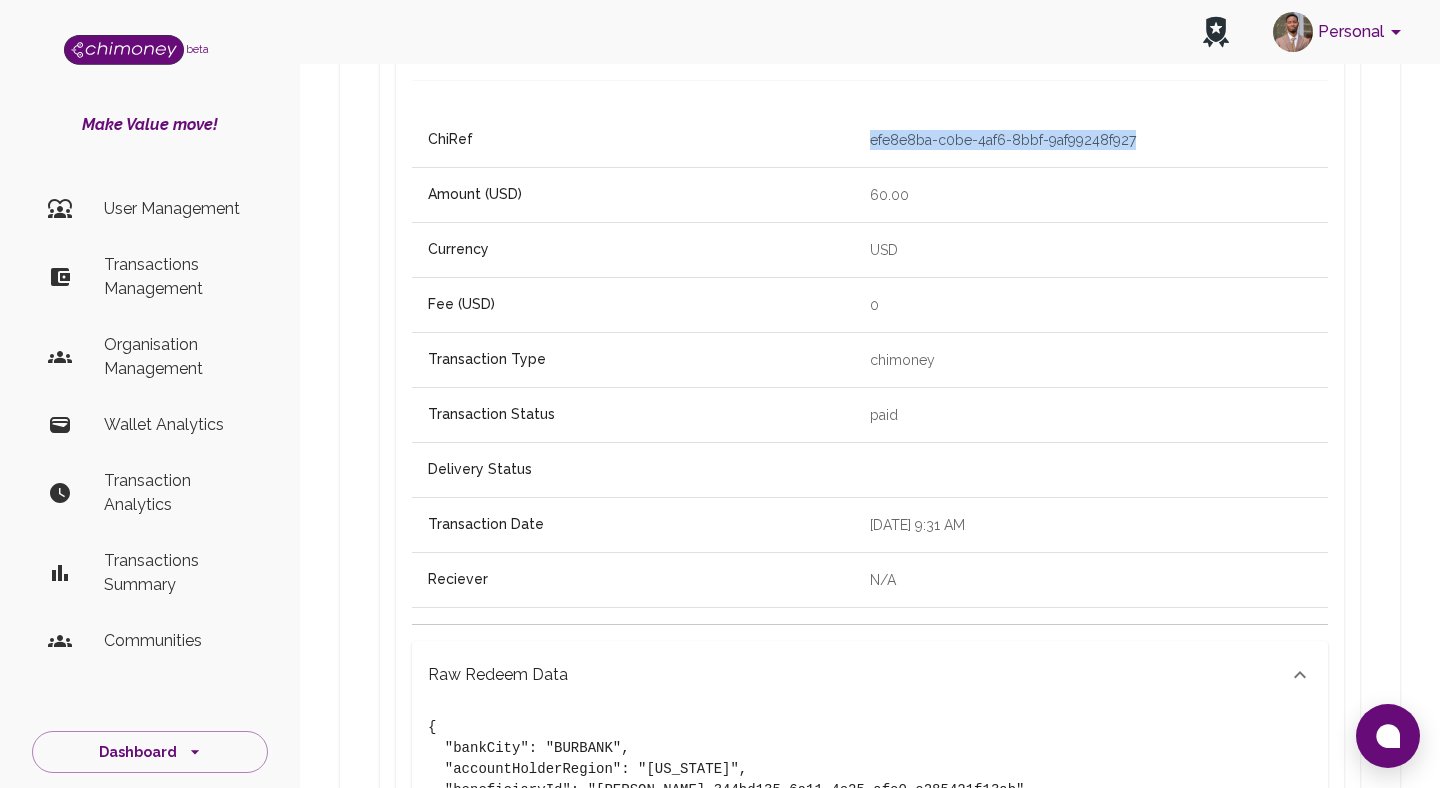 drag, startPoint x: 1142, startPoint y: 104, endPoint x: 855, endPoint y: 100, distance: 287.02786 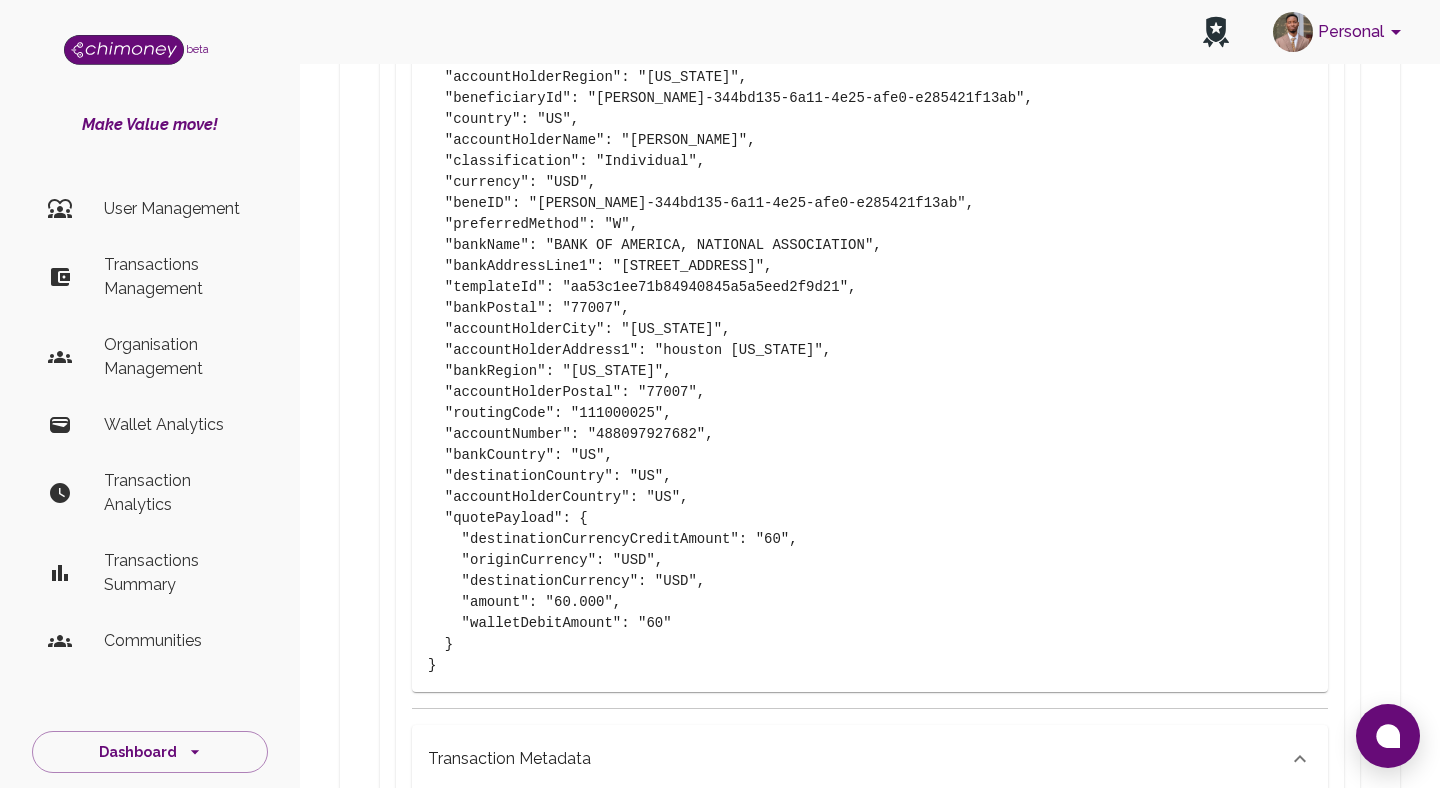 scroll, scrollTop: 2620, scrollLeft: 0, axis: vertical 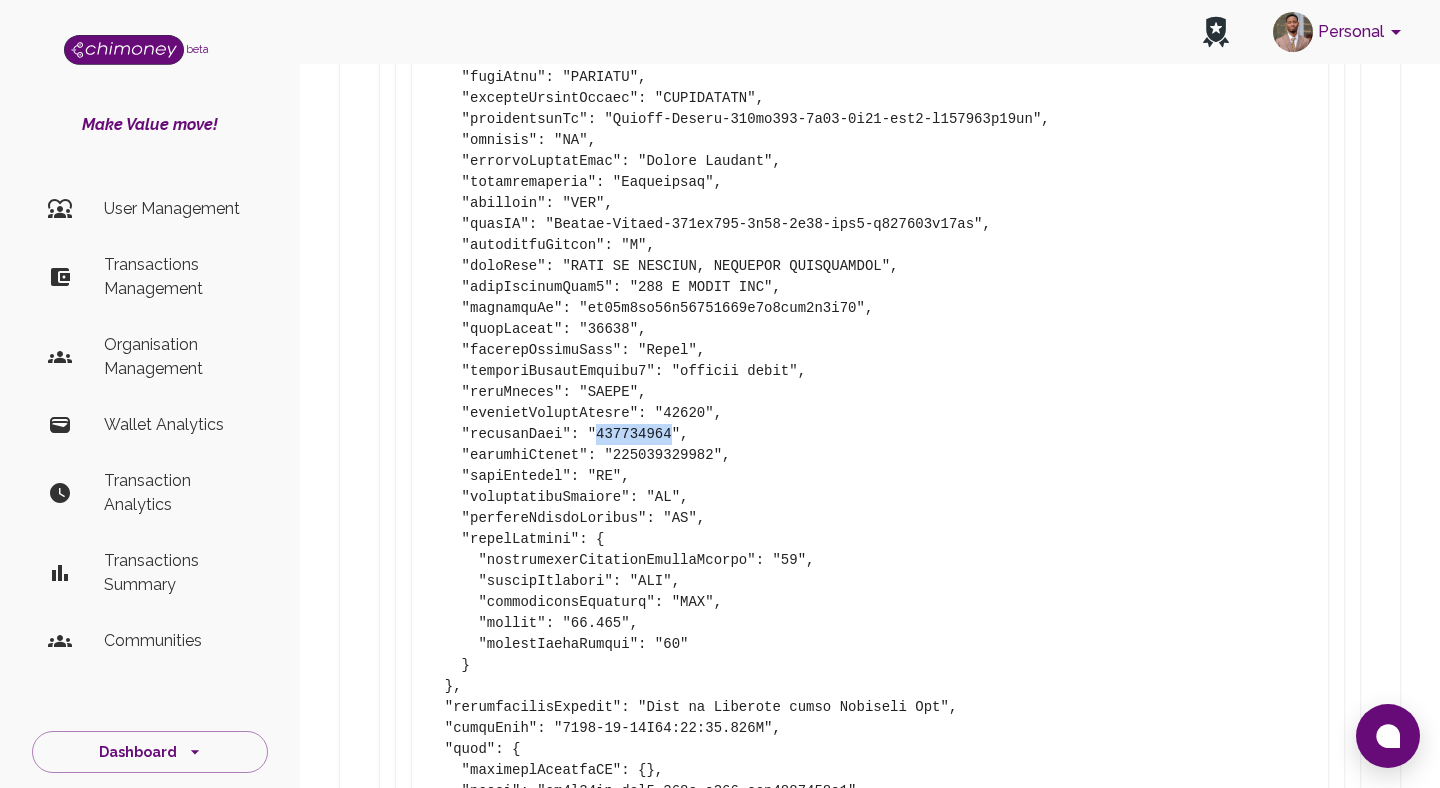 click at bounding box center (870, -991) 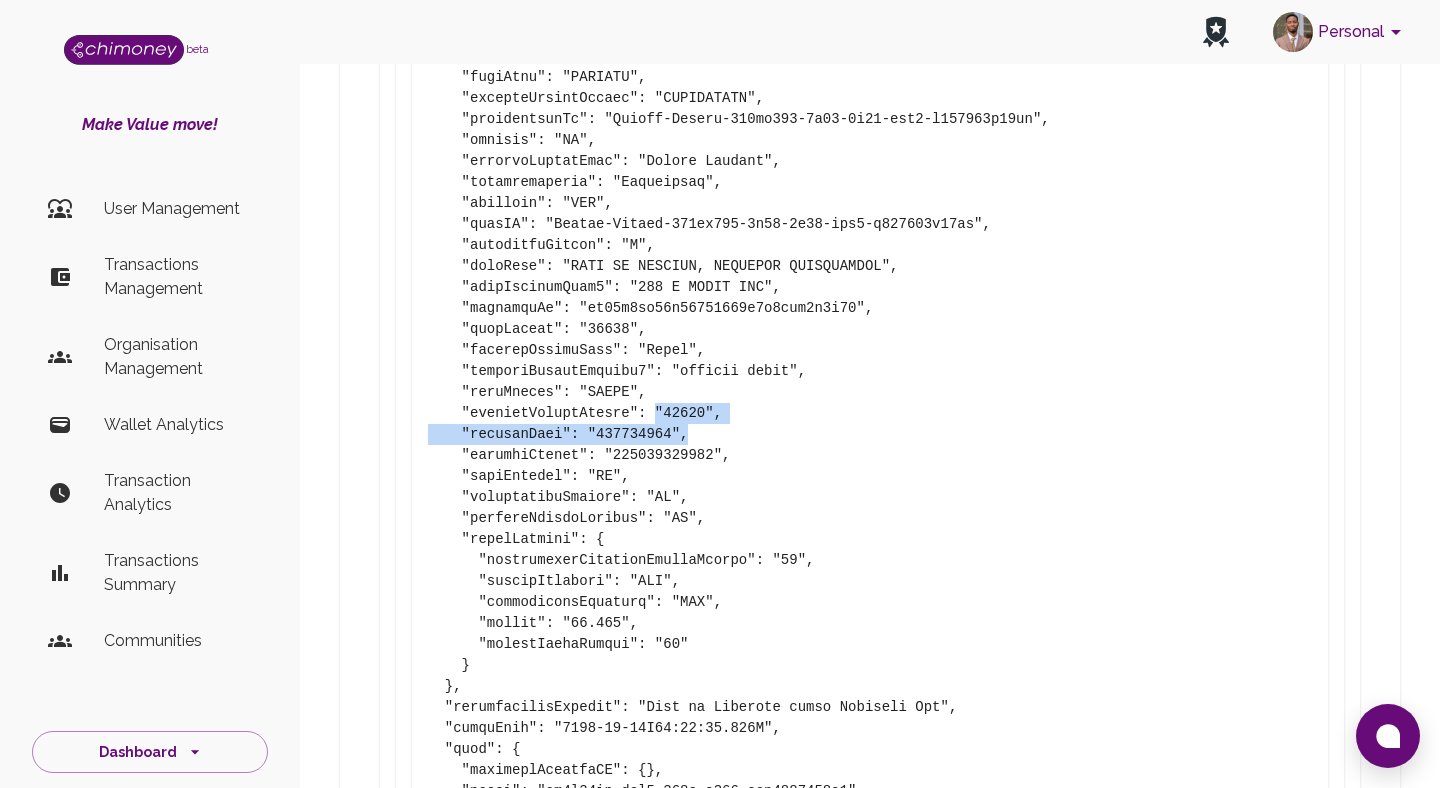drag, startPoint x: 687, startPoint y: 395, endPoint x: 654, endPoint y: 369, distance: 42.0119 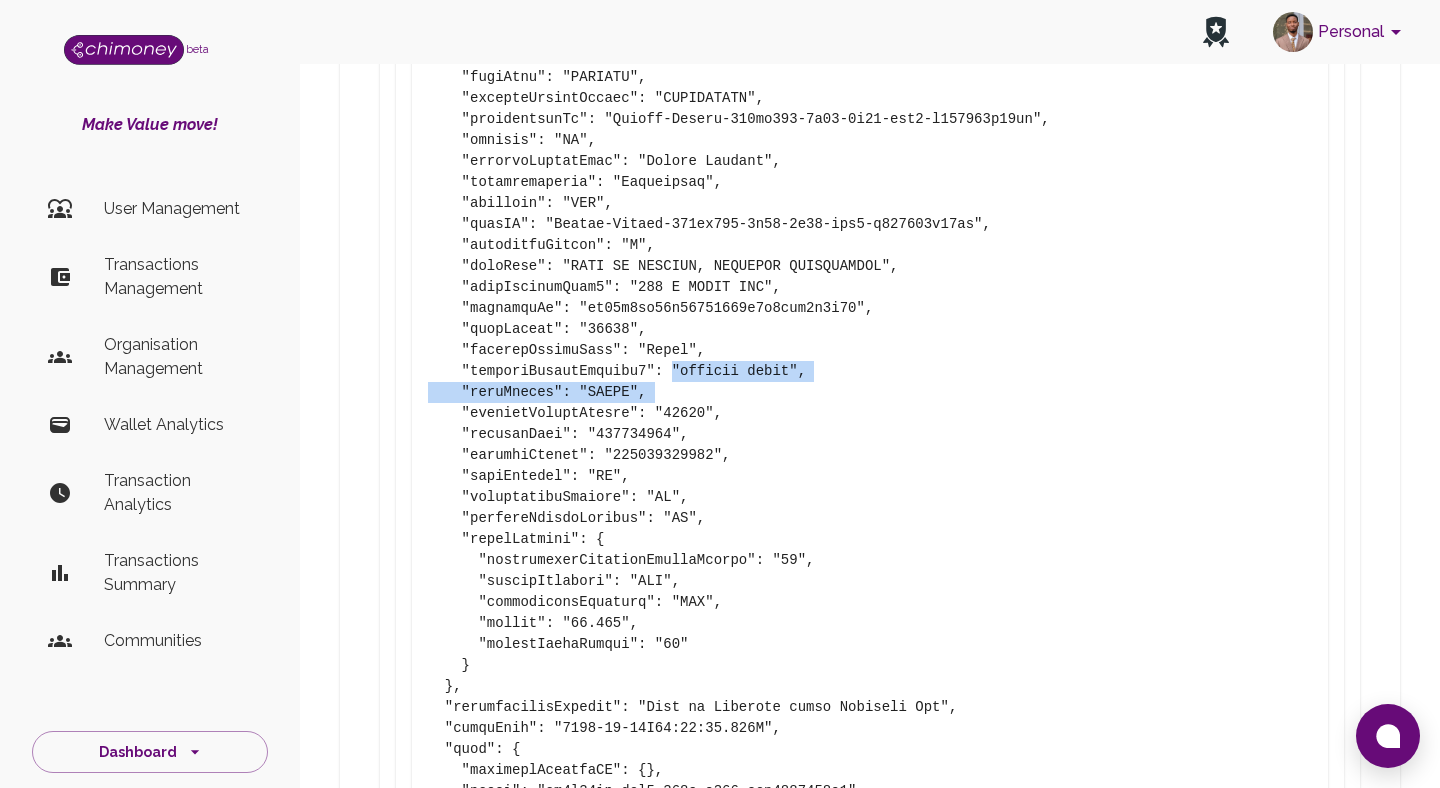 drag, startPoint x: 648, startPoint y: 353, endPoint x: 671, endPoint y: 326, distance: 35.468296 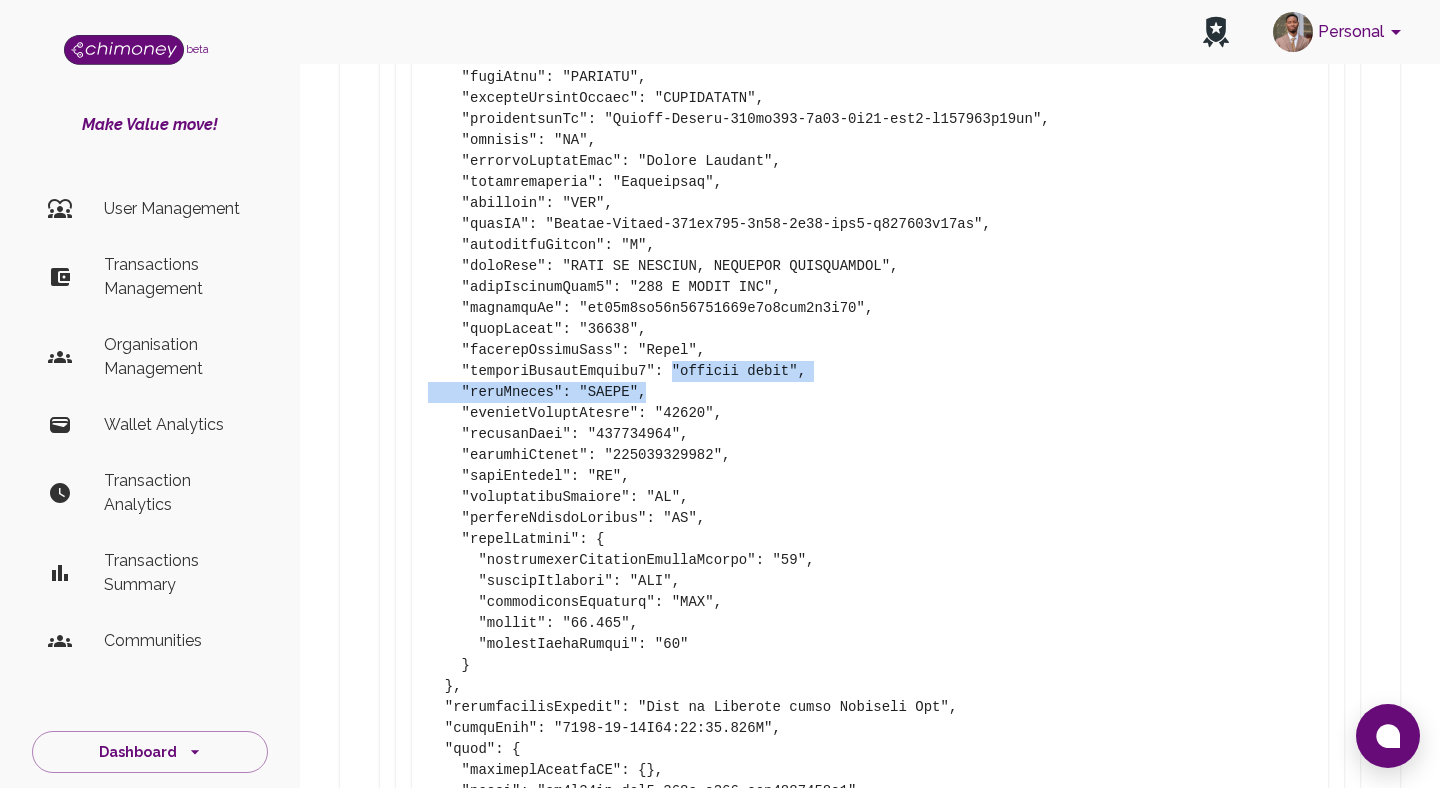 drag, startPoint x: 660, startPoint y: 354, endPoint x: 675, endPoint y: 337, distance: 22.671568 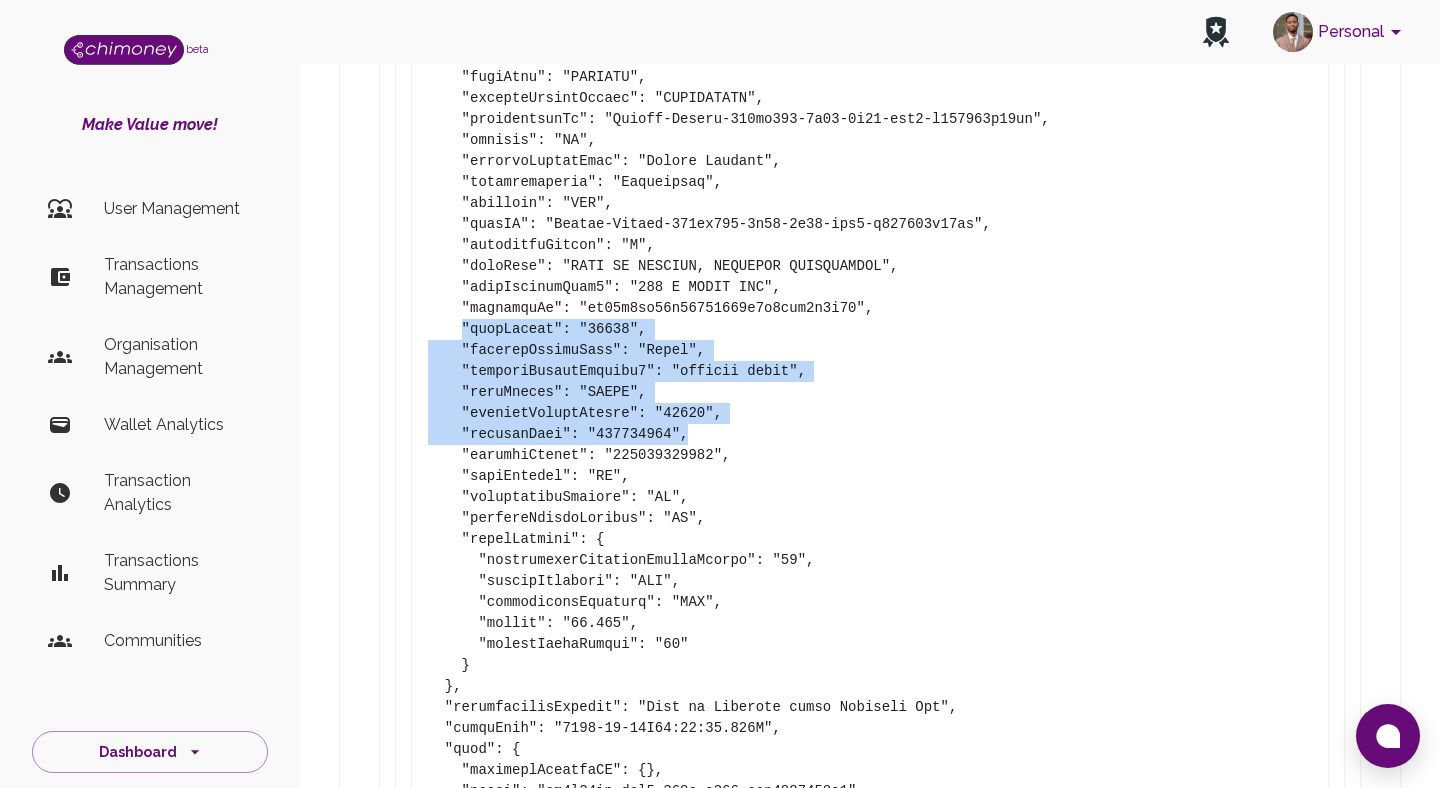 drag, startPoint x: 458, startPoint y: 288, endPoint x: 687, endPoint y: 387, distance: 249.48346 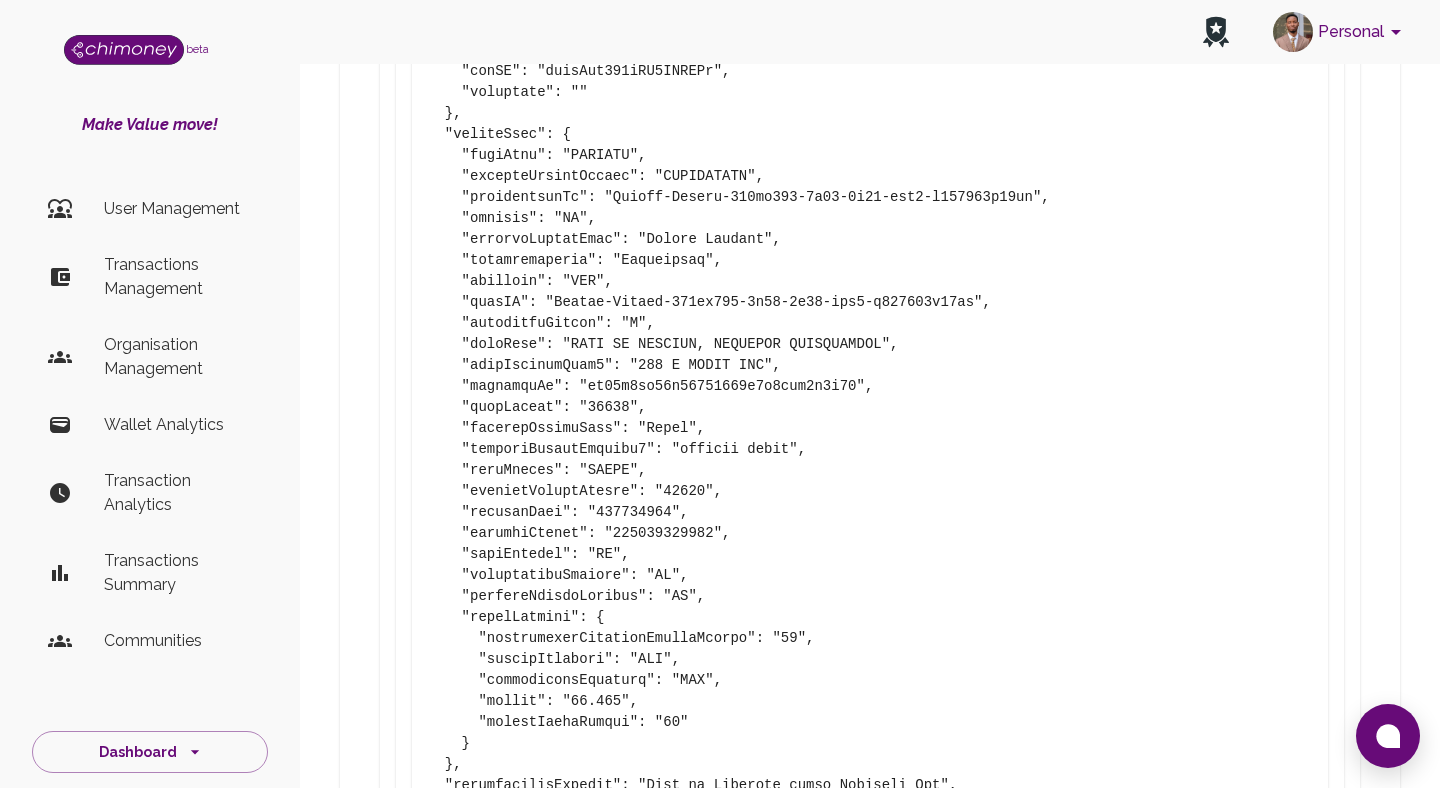 scroll, scrollTop: 2523, scrollLeft: 0, axis: vertical 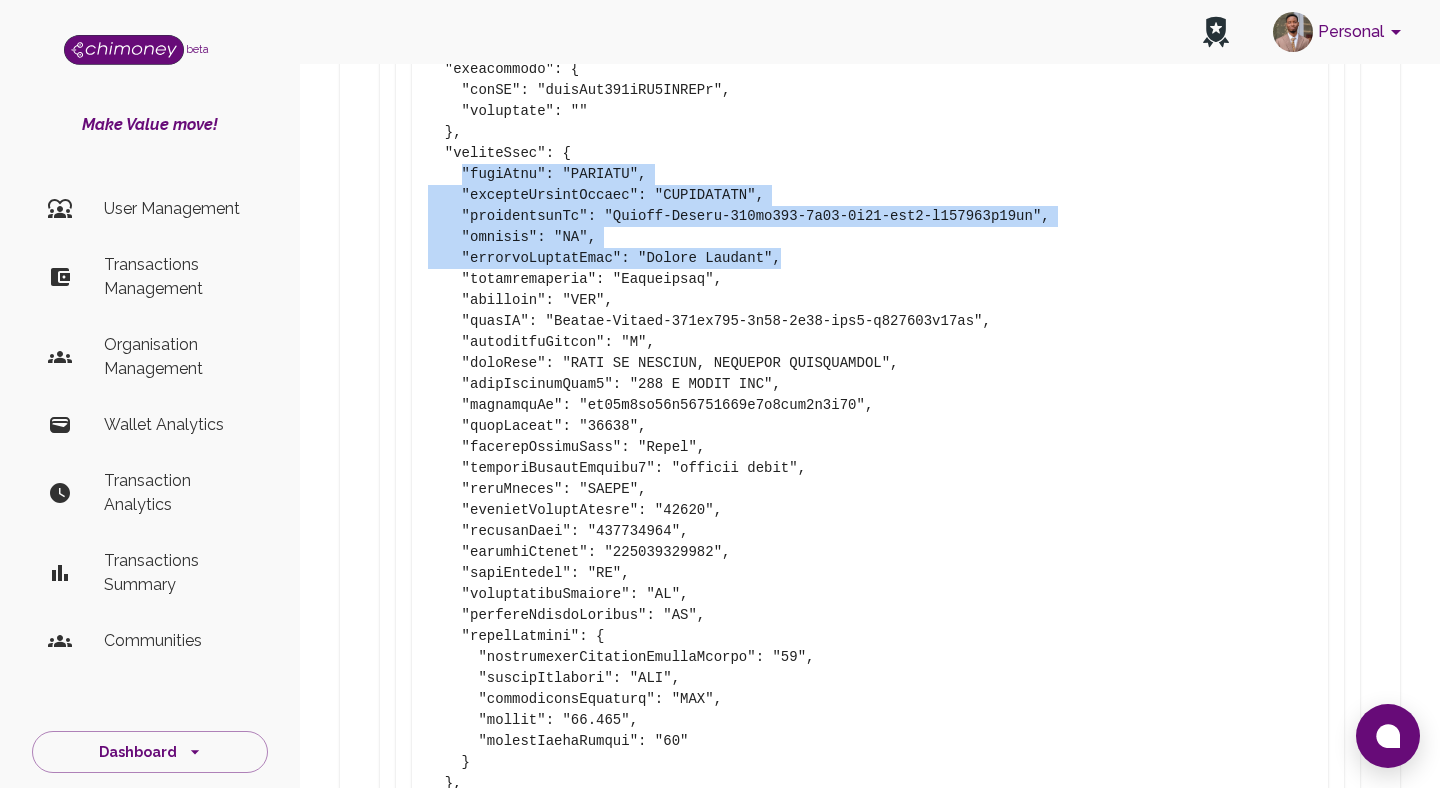 drag, startPoint x: 461, startPoint y: 135, endPoint x: 780, endPoint y: 218, distance: 329.621 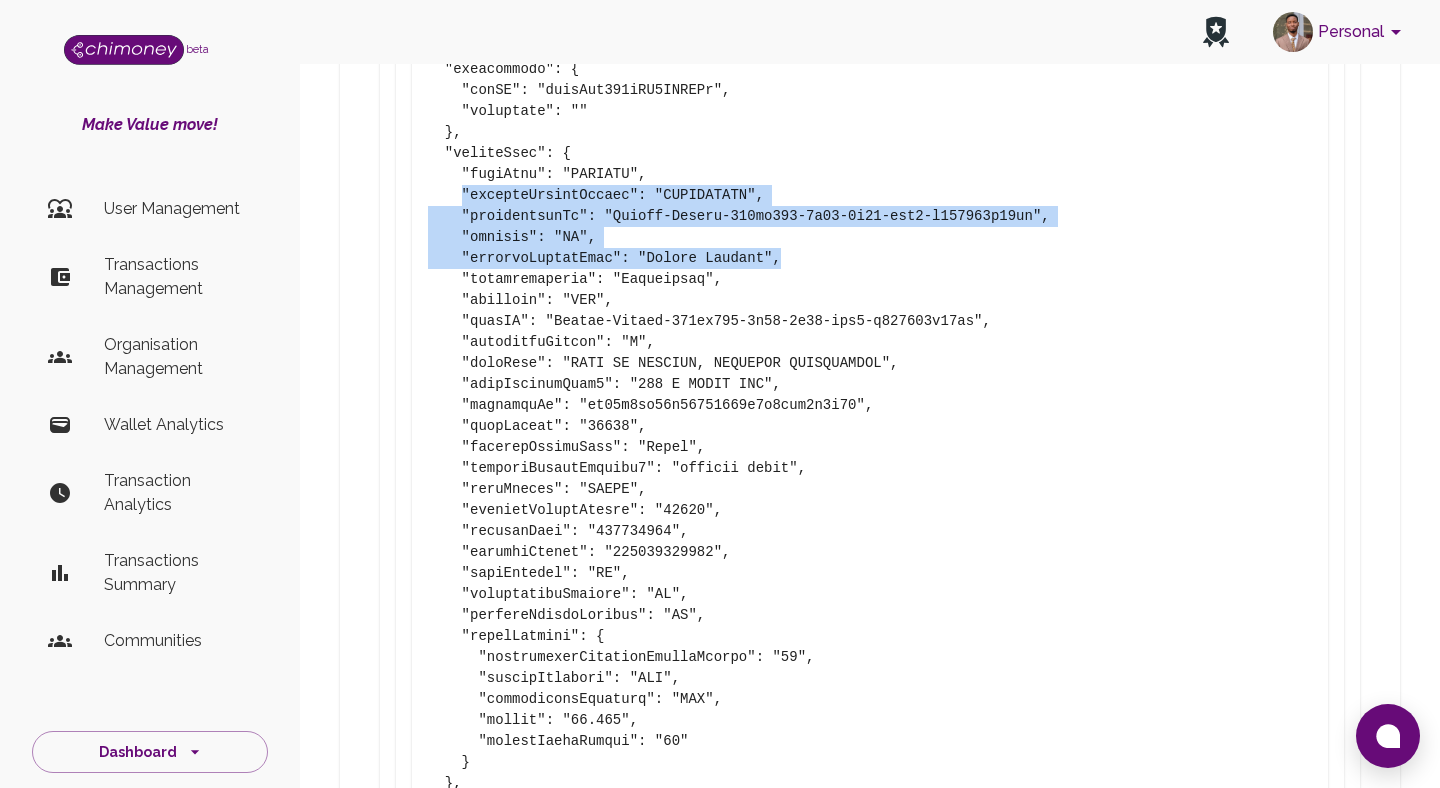 drag, startPoint x: 820, startPoint y: 218, endPoint x: 462, endPoint y: 154, distance: 363.6757 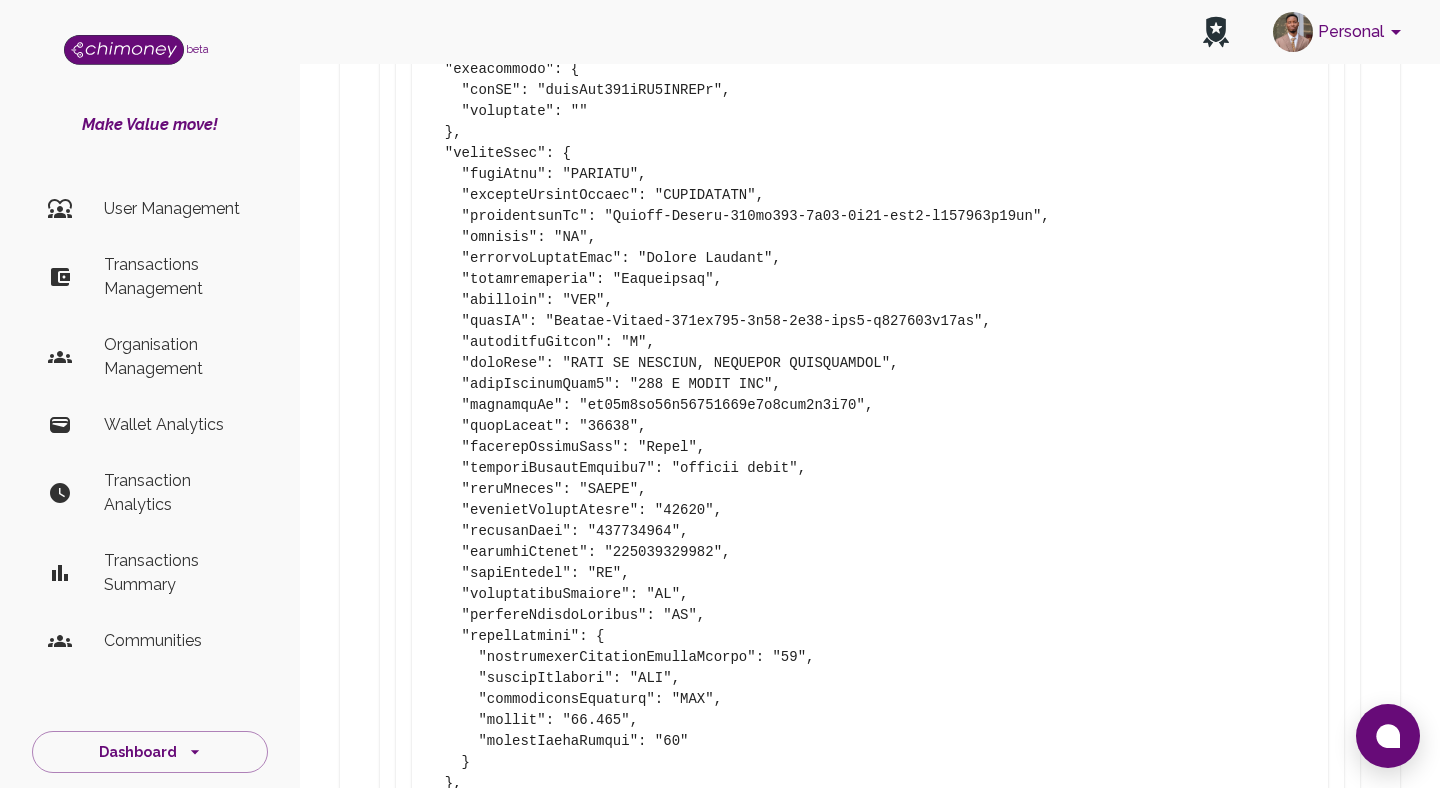 click at bounding box center [870, -894] 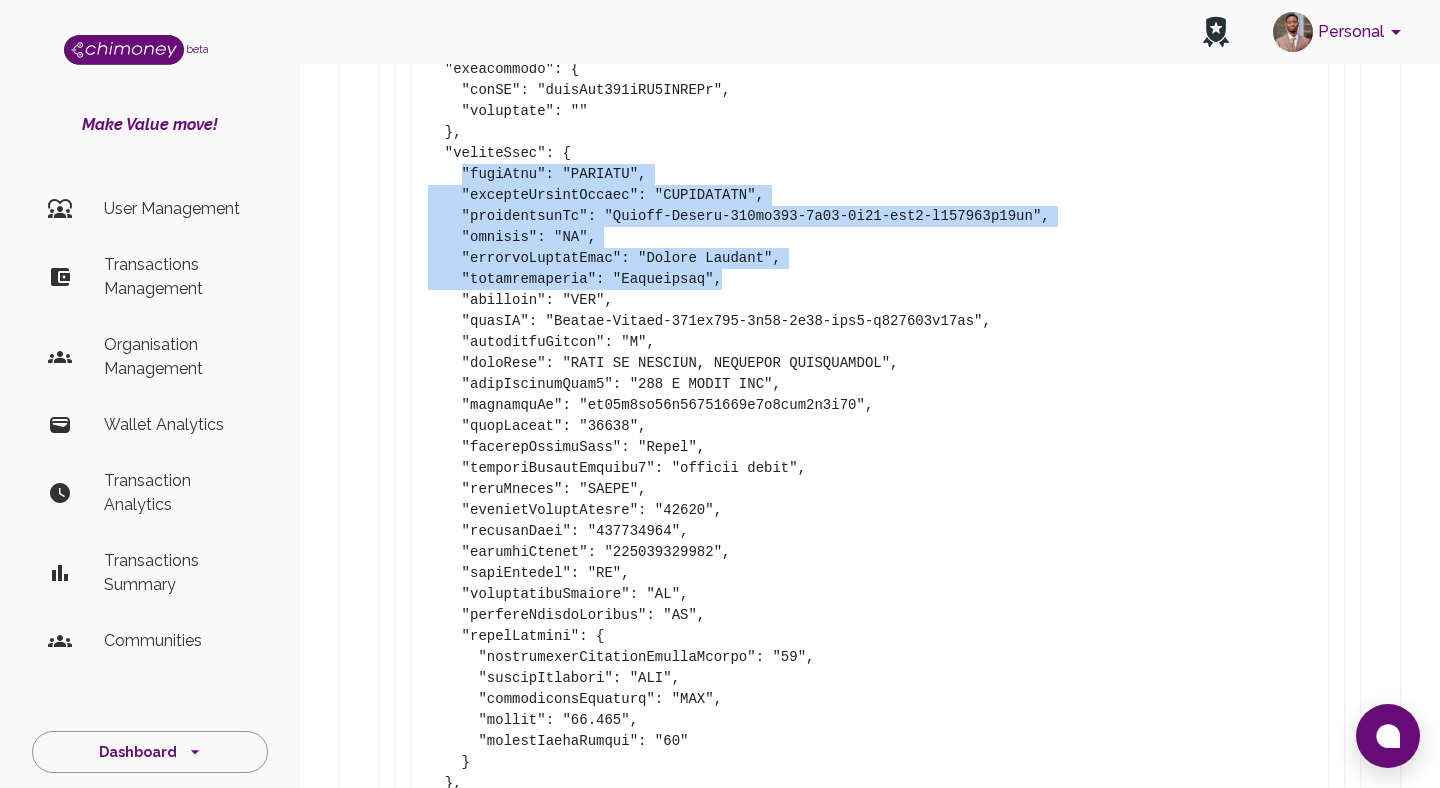 drag, startPoint x: 459, startPoint y: 133, endPoint x: 722, endPoint y: 238, distance: 283.18546 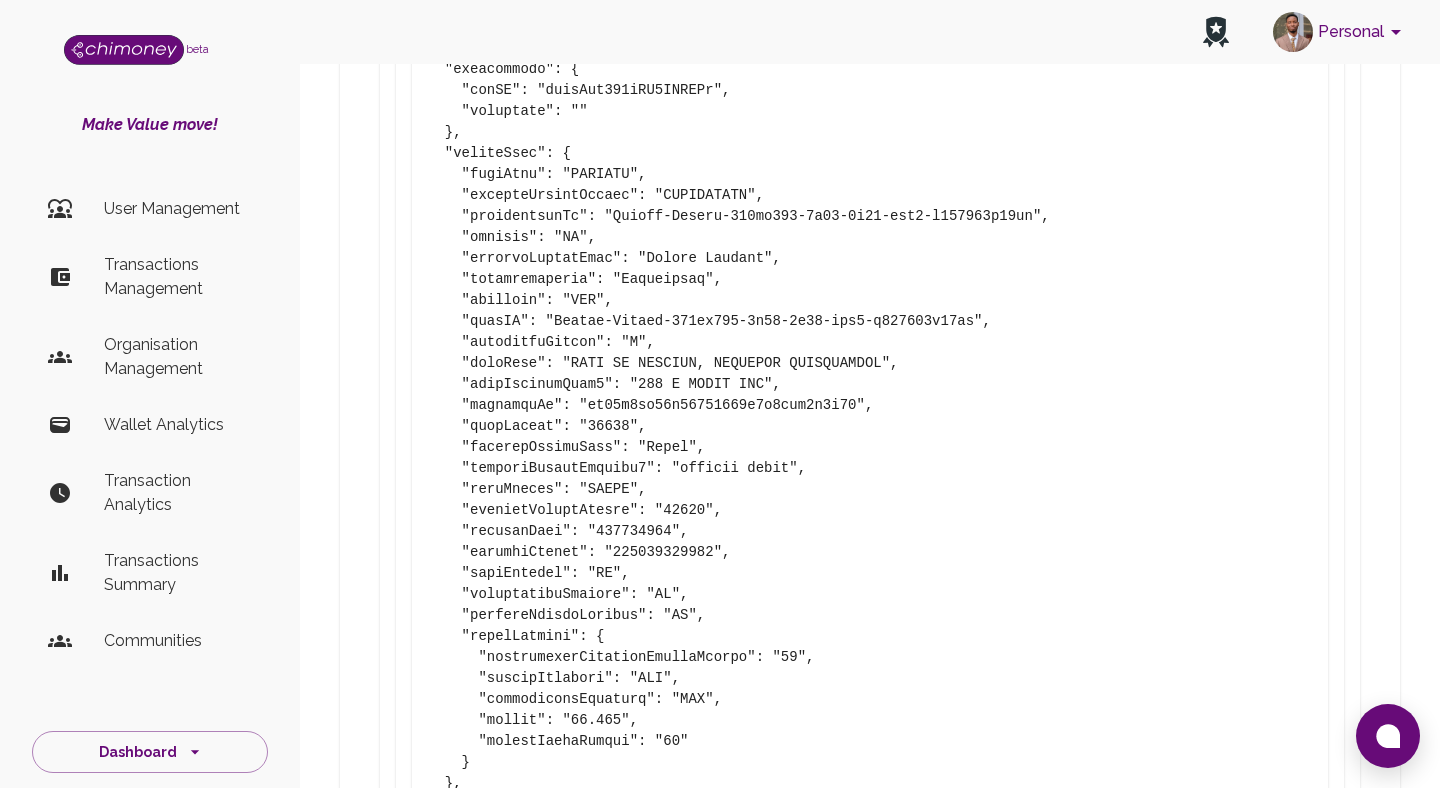 click at bounding box center [870, -894] 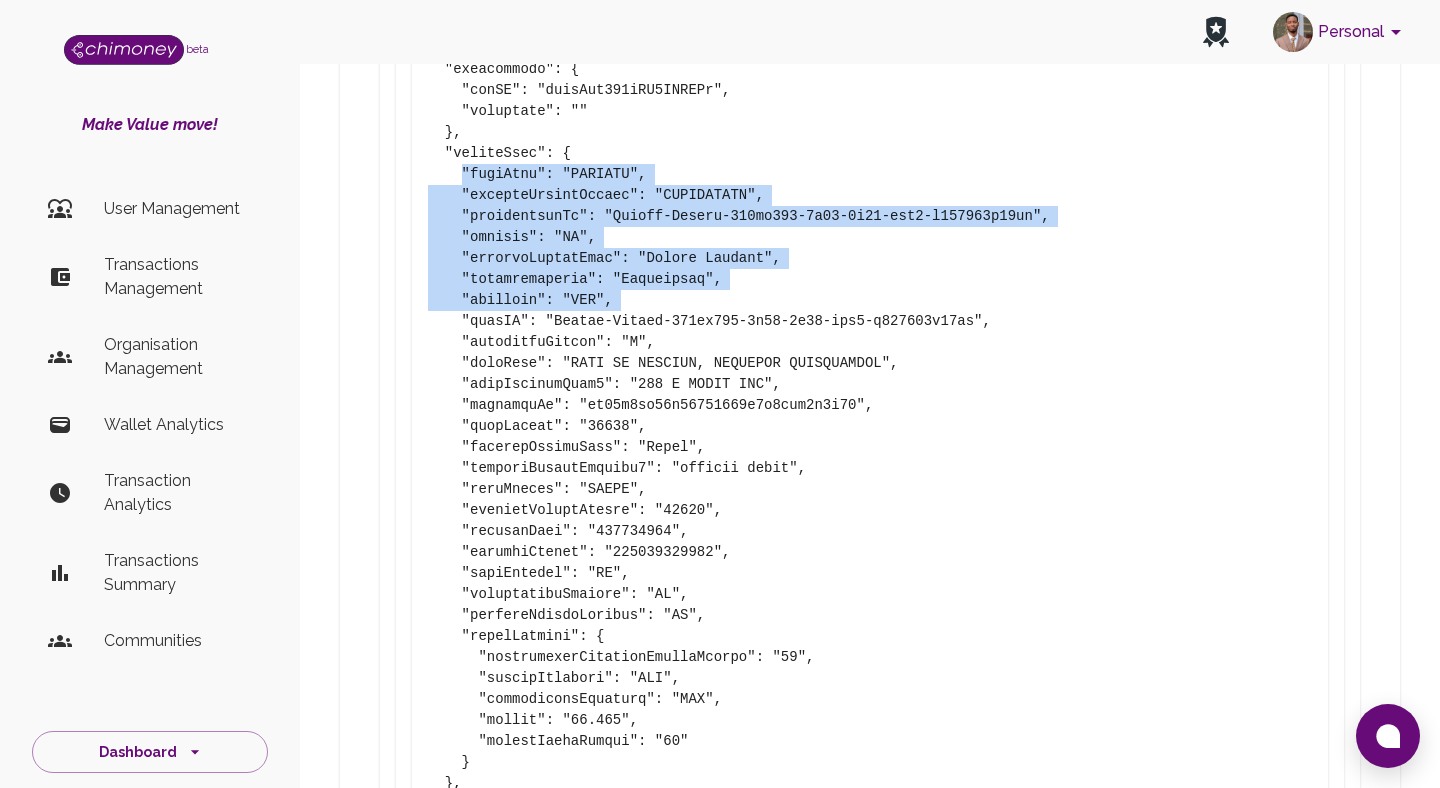 drag, startPoint x: 461, startPoint y: 128, endPoint x: 640, endPoint y: 259, distance: 221.81523 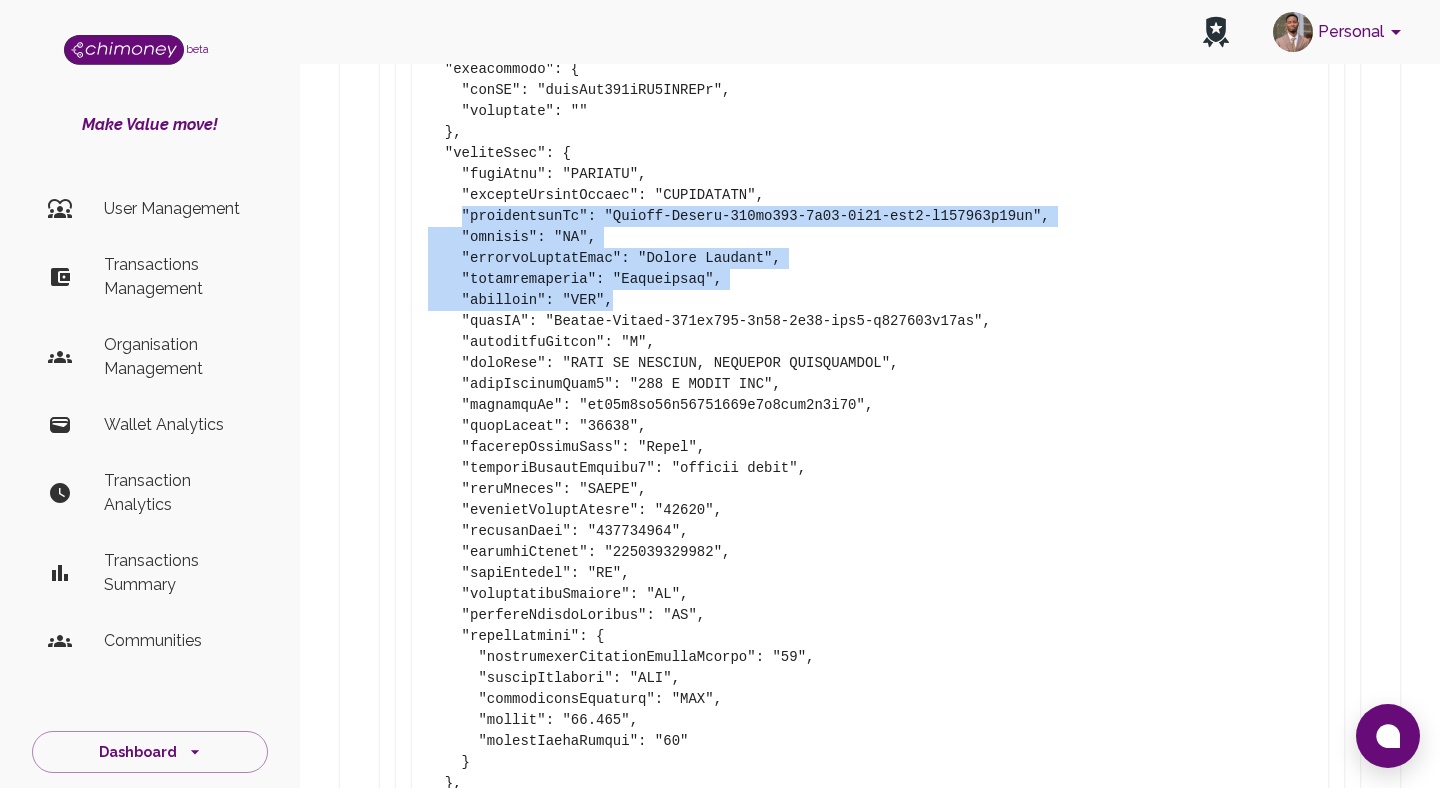 drag, startPoint x: 615, startPoint y: 264, endPoint x: 467, endPoint y: 169, distance: 175.86642 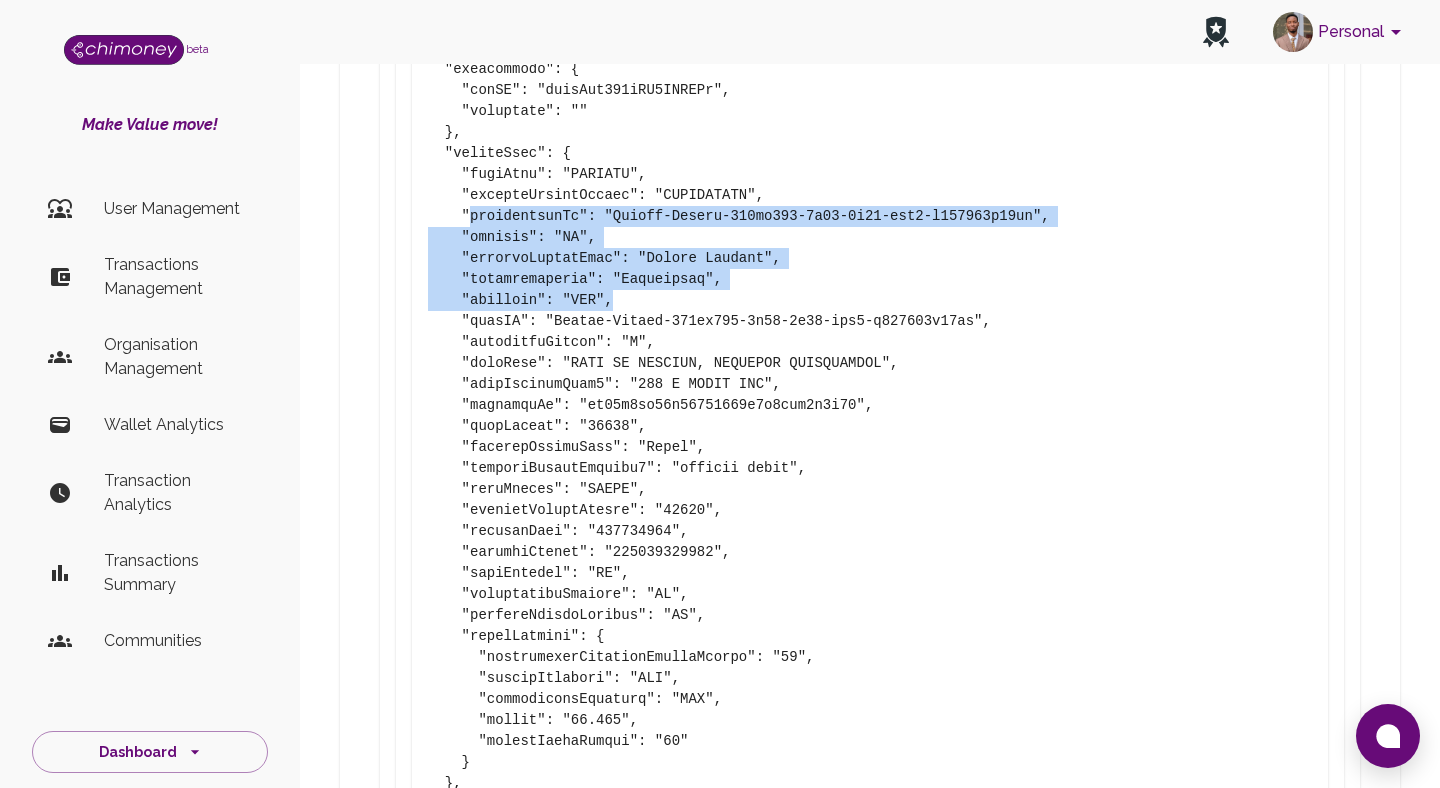 click at bounding box center [870, -894] 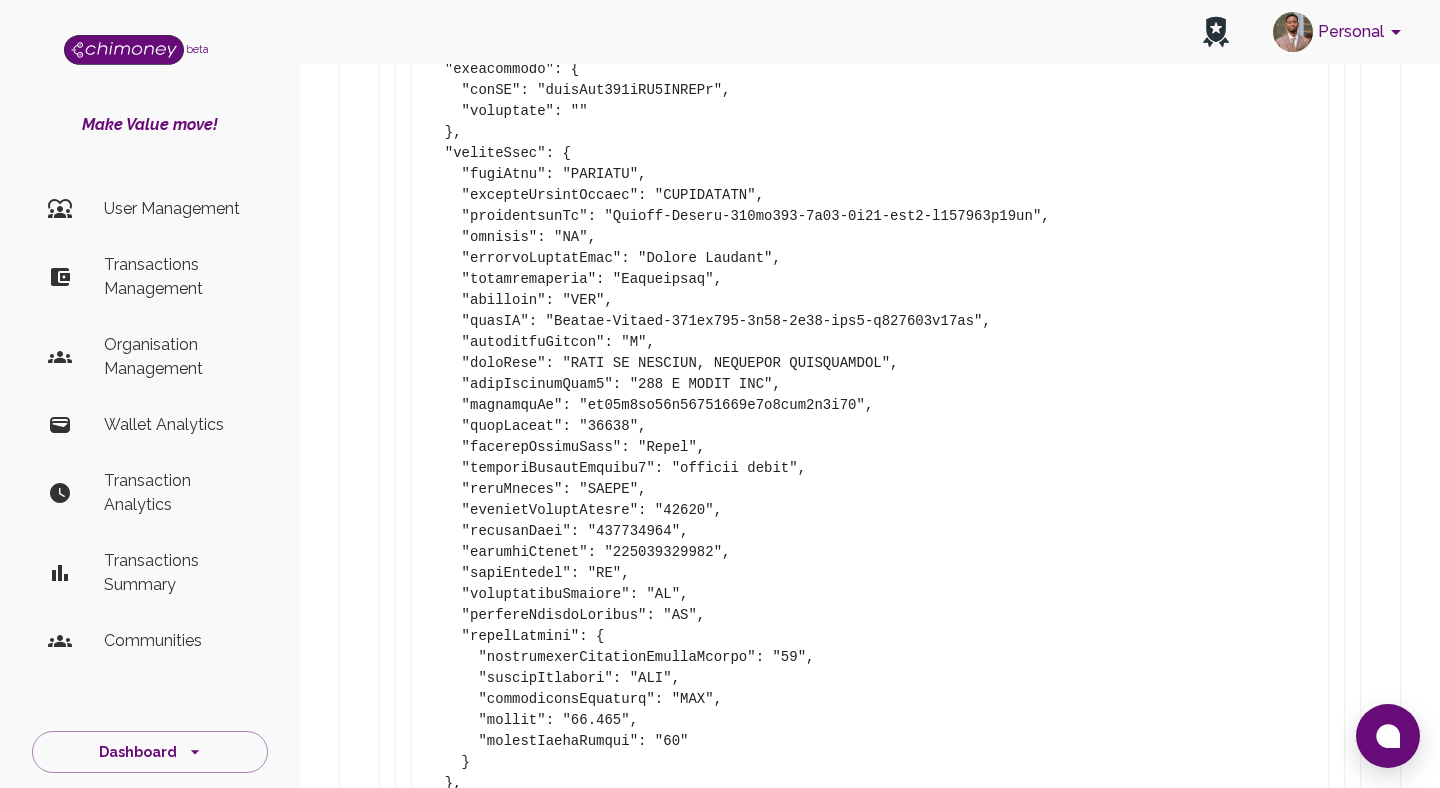 drag, startPoint x: 457, startPoint y: 126, endPoint x: 556, endPoint y: 187, distance: 116.284134 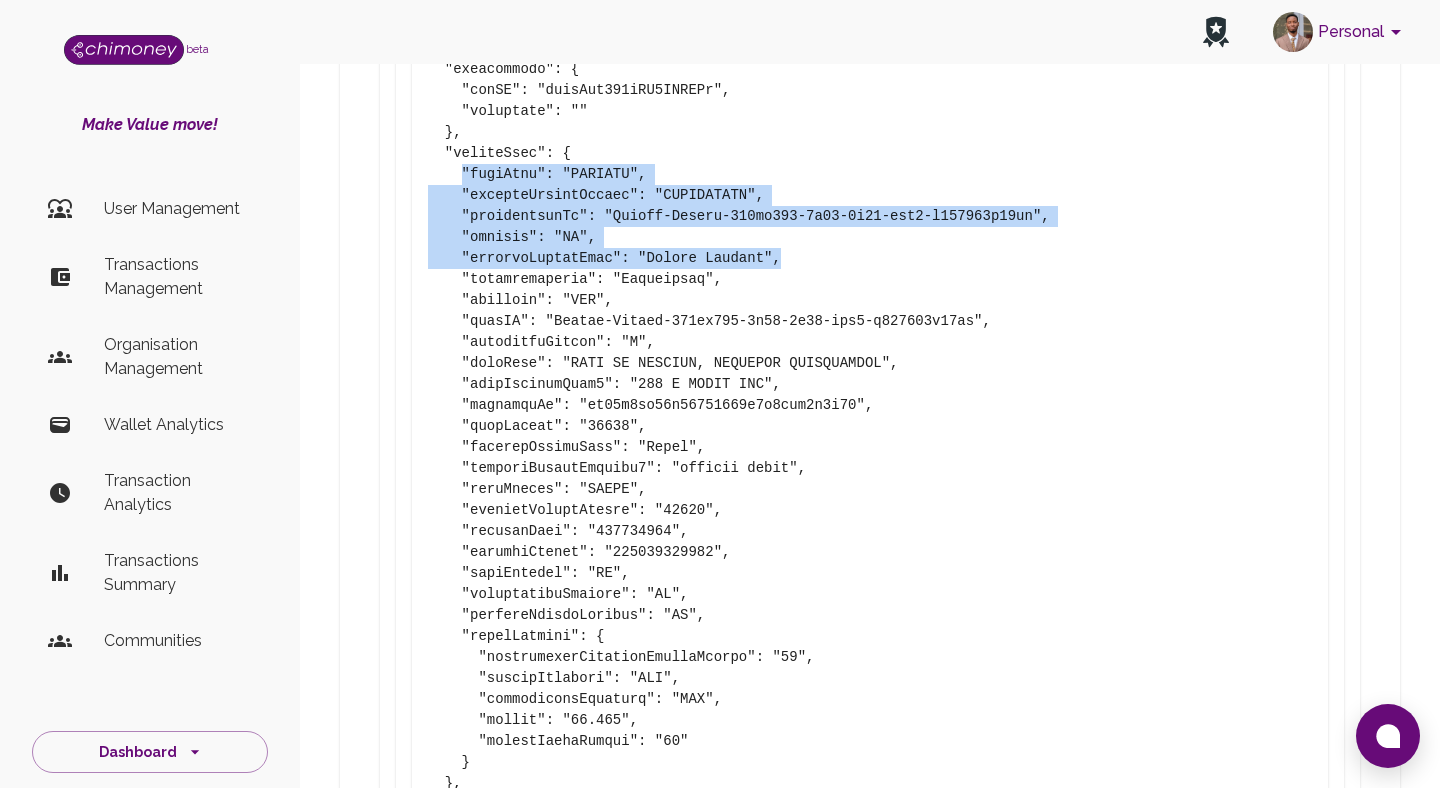 drag, startPoint x: 459, startPoint y: 130, endPoint x: 778, endPoint y: 211, distance: 329.12308 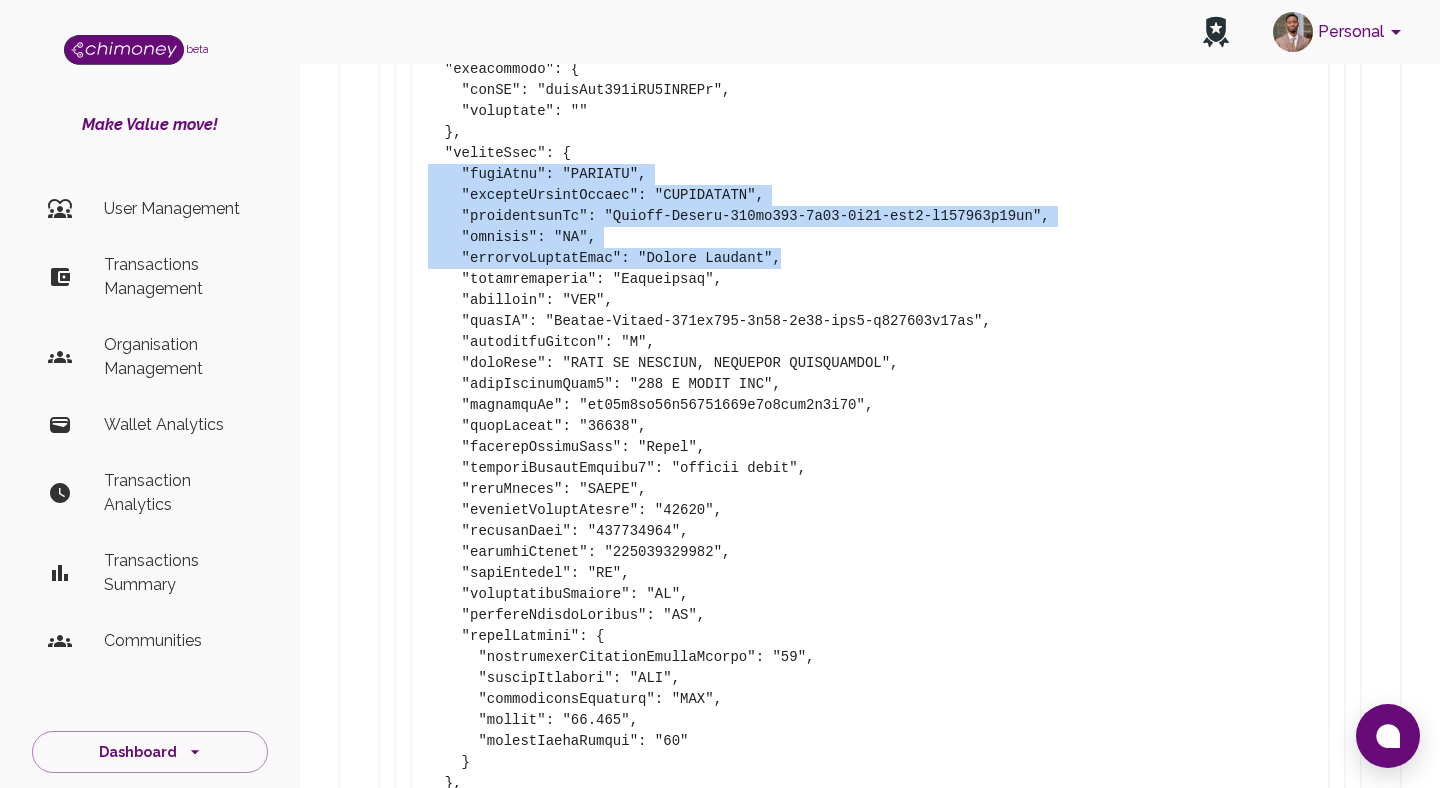 drag, startPoint x: 454, startPoint y: 139, endPoint x: 775, endPoint y: 210, distance: 328.75827 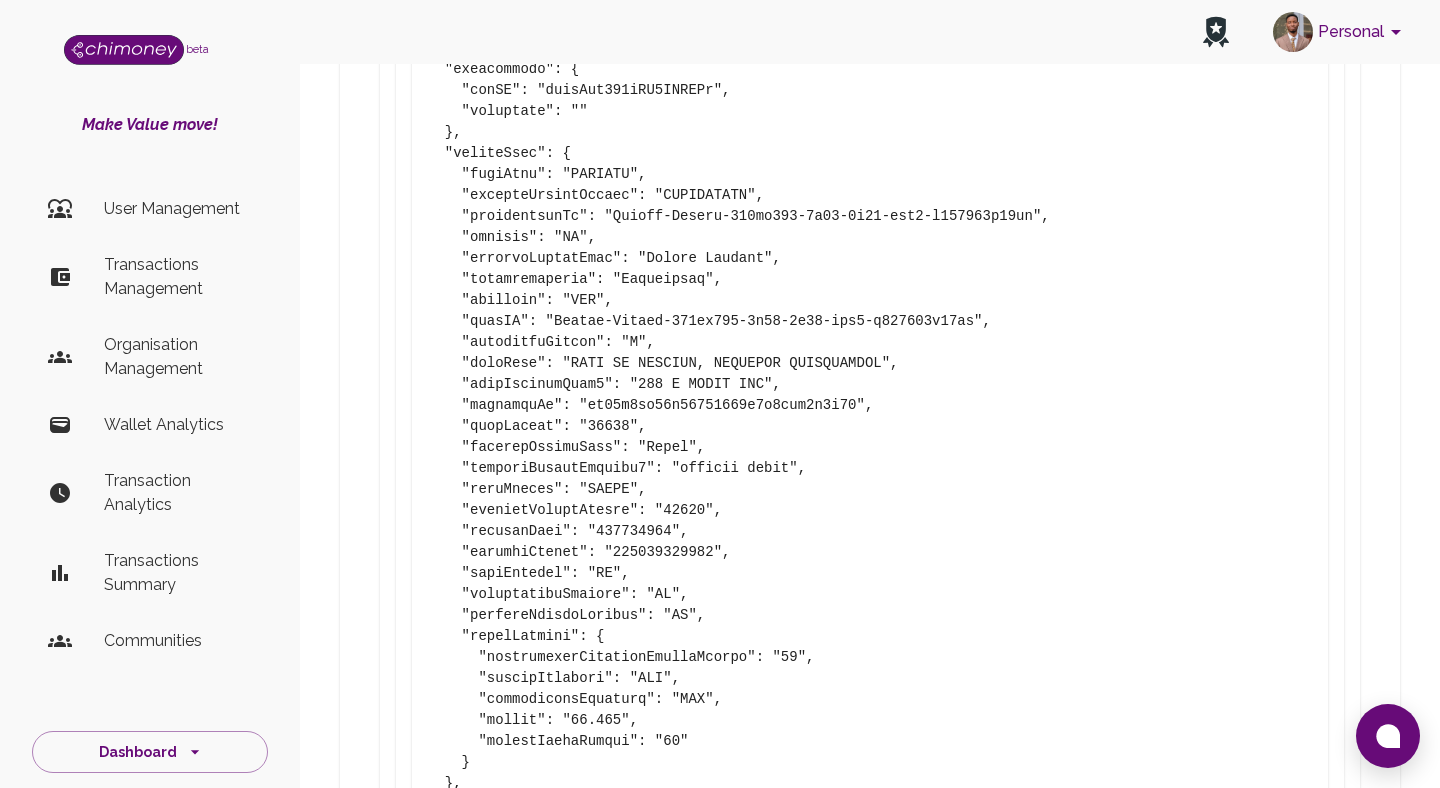 click at bounding box center [870, -894] 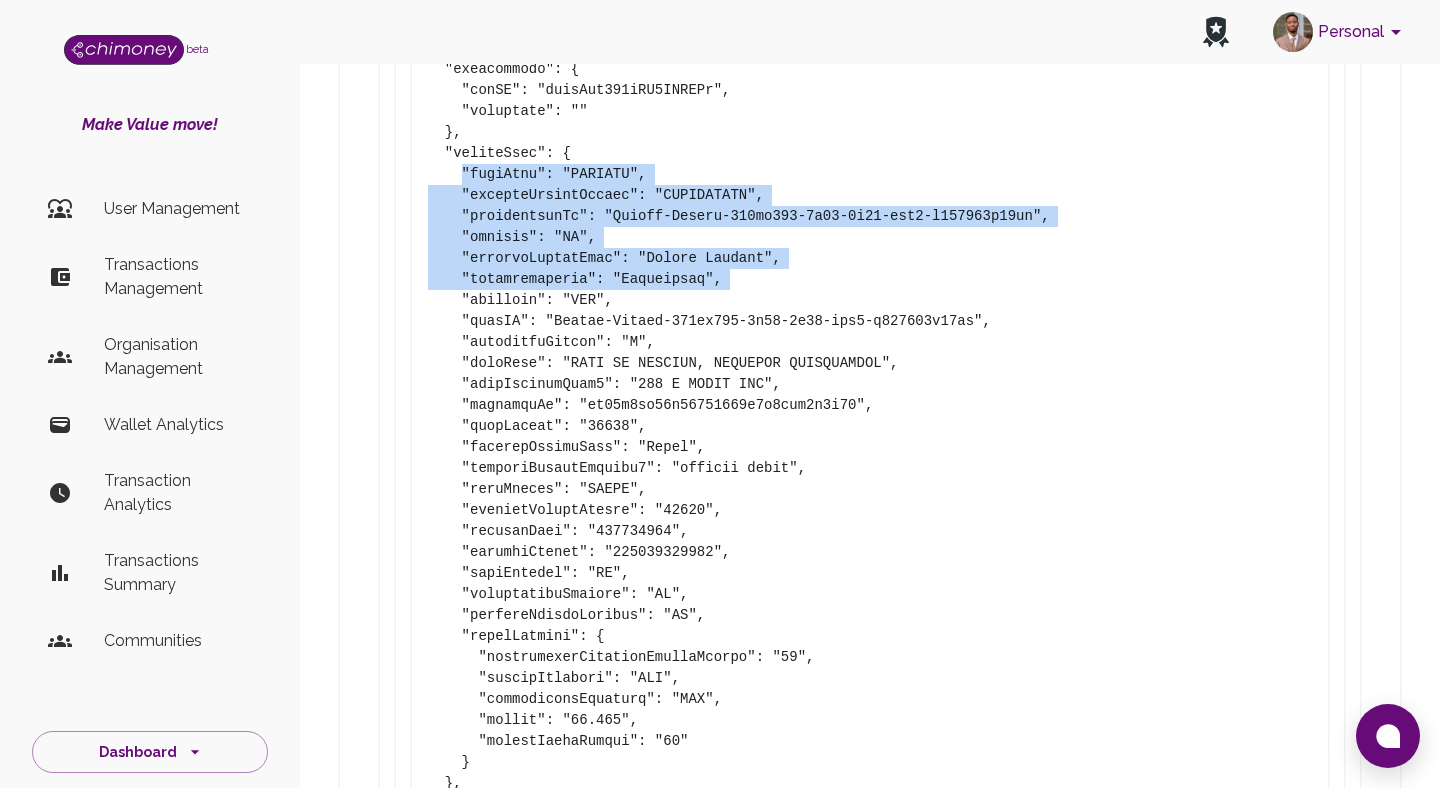 drag, startPoint x: 735, startPoint y: 241, endPoint x: 465, endPoint y: 131, distance: 291.5476 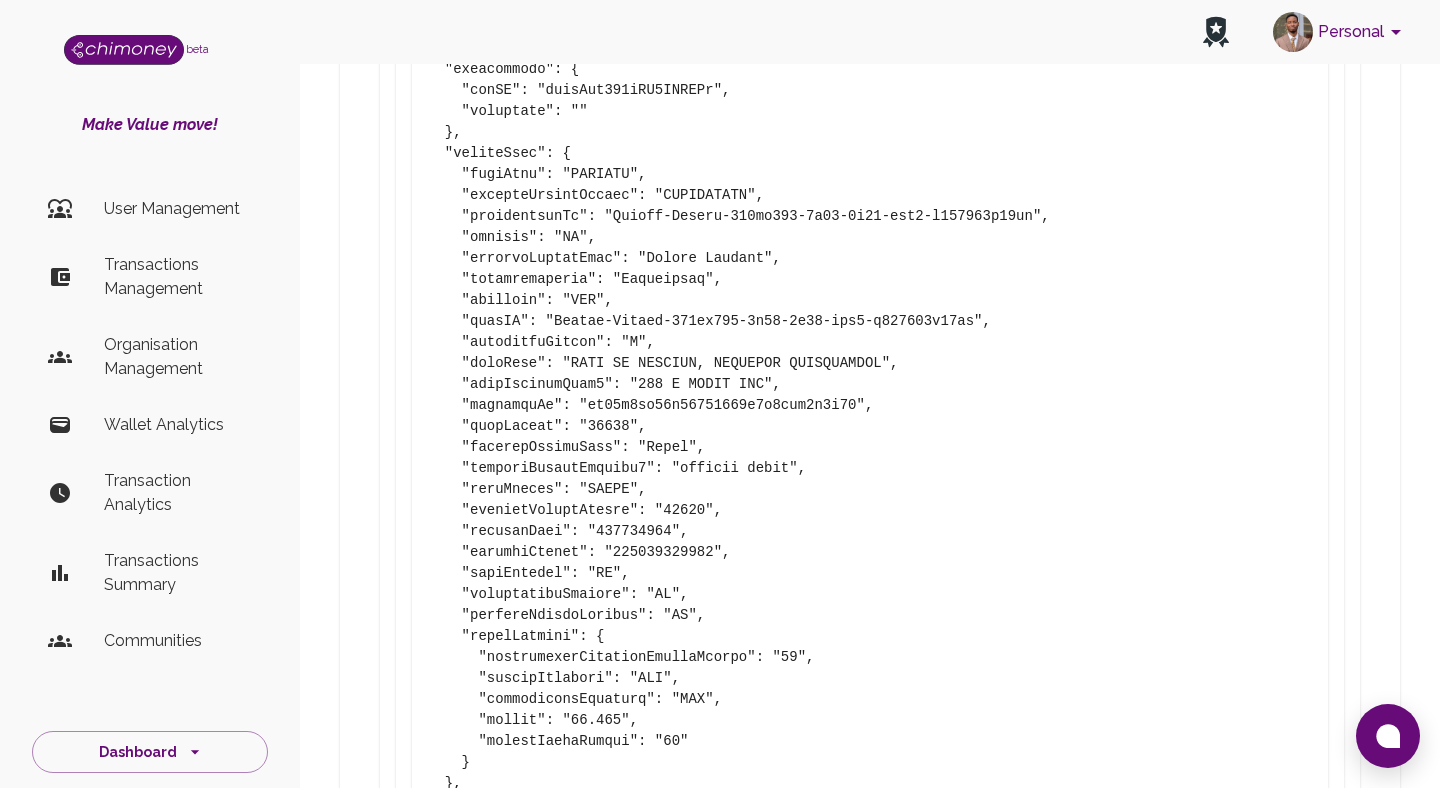 click at bounding box center [870, -894] 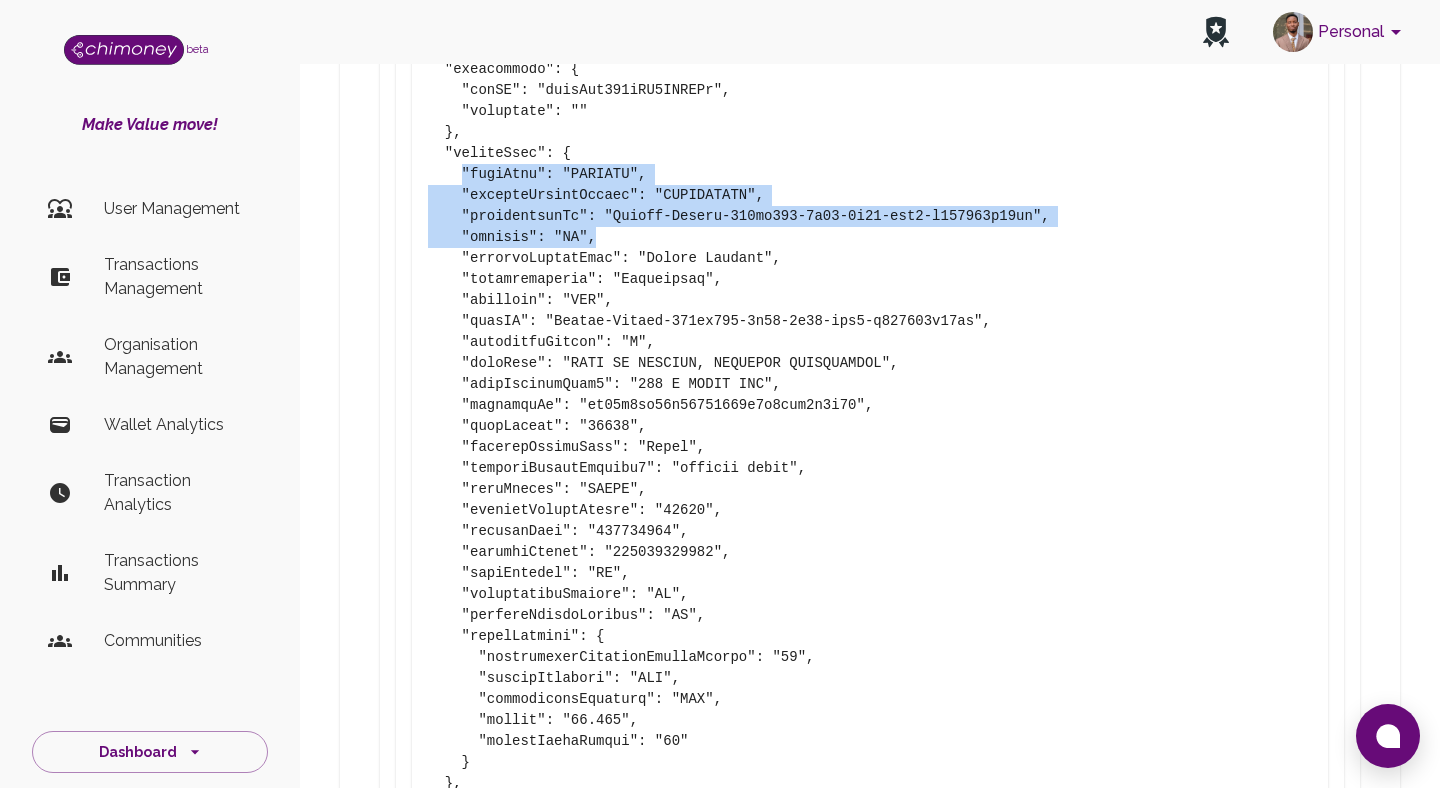 drag, startPoint x: 464, startPoint y: 133, endPoint x: 669, endPoint y: 201, distance: 215.9838 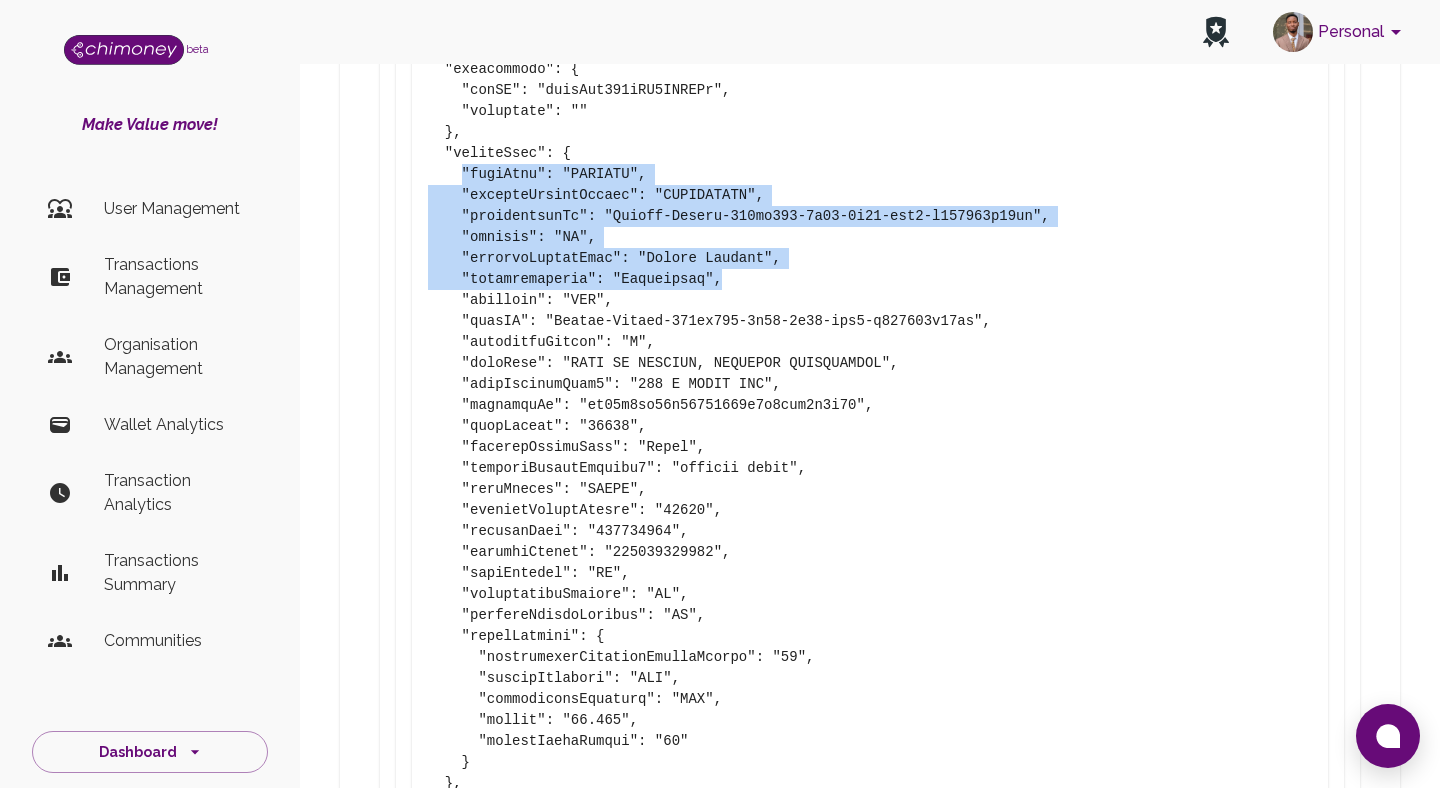 drag, startPoint x: 459, startPoint y: 136, endPoint x: 738, endPoint y: 231, distance: 294.73038 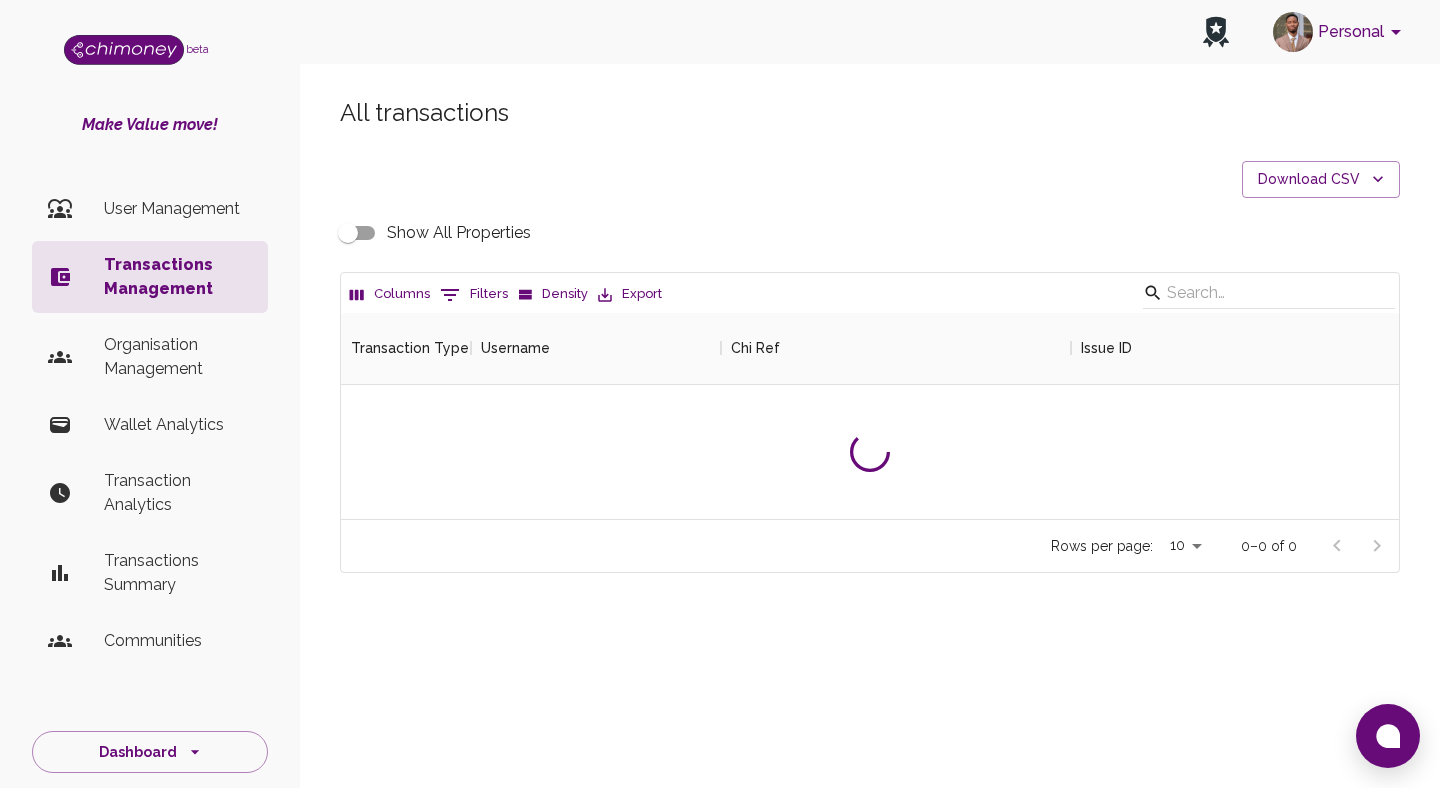 scroll, scrollTop: 0, scrollLeft: 0, axis: both 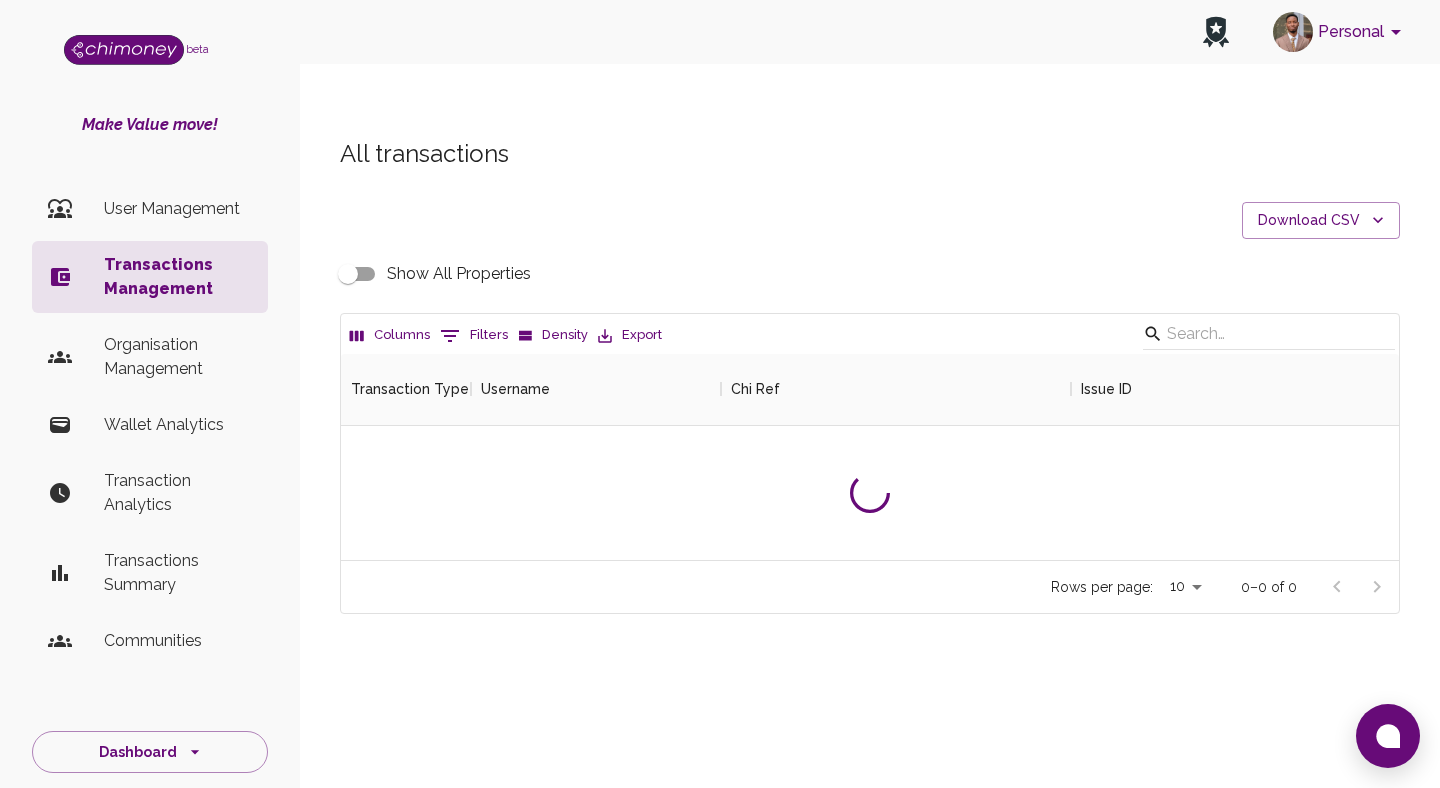 click on "0 Filters" at bounding box center (474, 336) 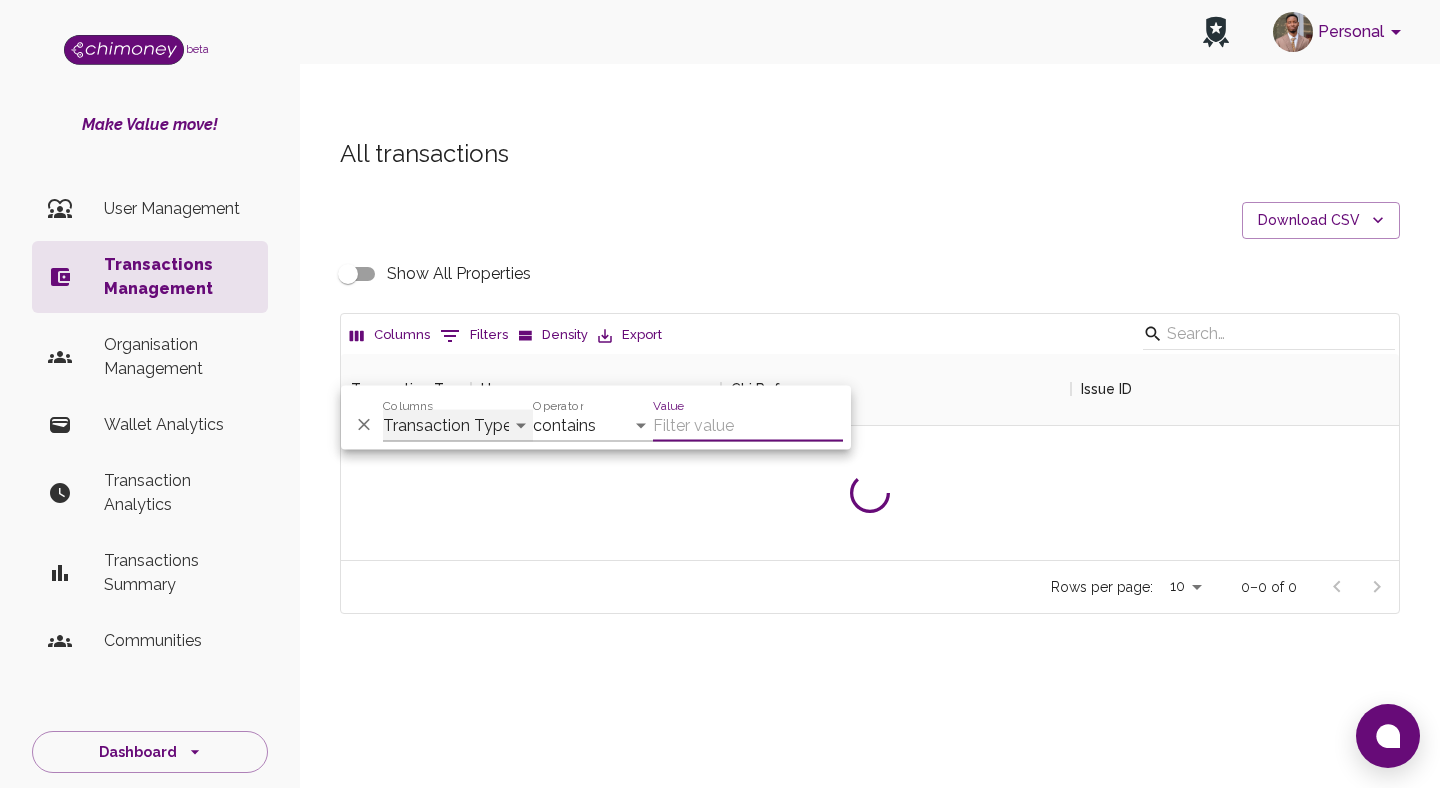 click on "Transaction Type Username Chi Ref Issue ID Value Amount Currency Fee ($) FX Rate Initiator Reciever Status Delivery Status Transaction Date Transaction payment Method Order Number - Corpay Actions" at bounding box center [458, 426] 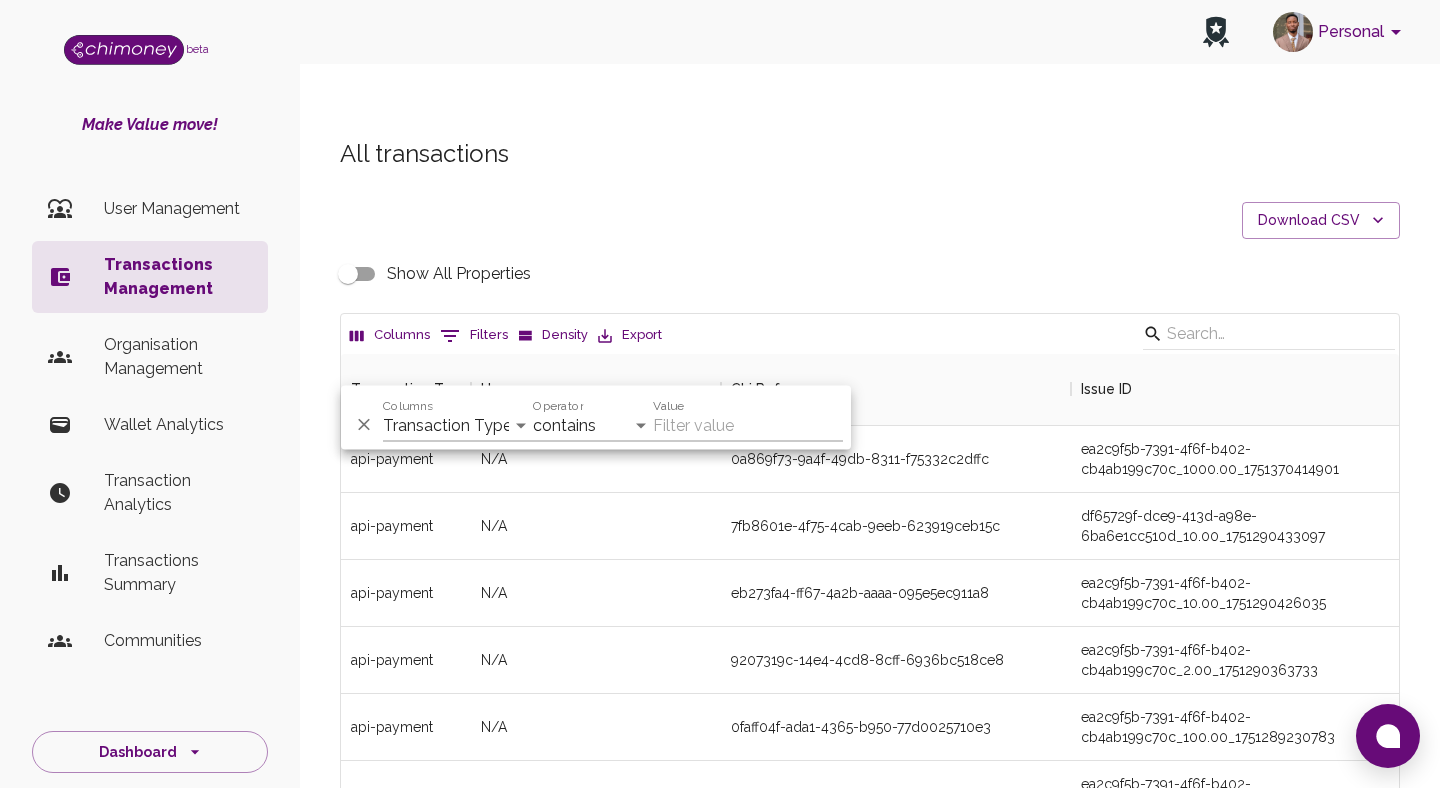 scroll, scrollTop: 1, scrollLeft: 1, axis: both 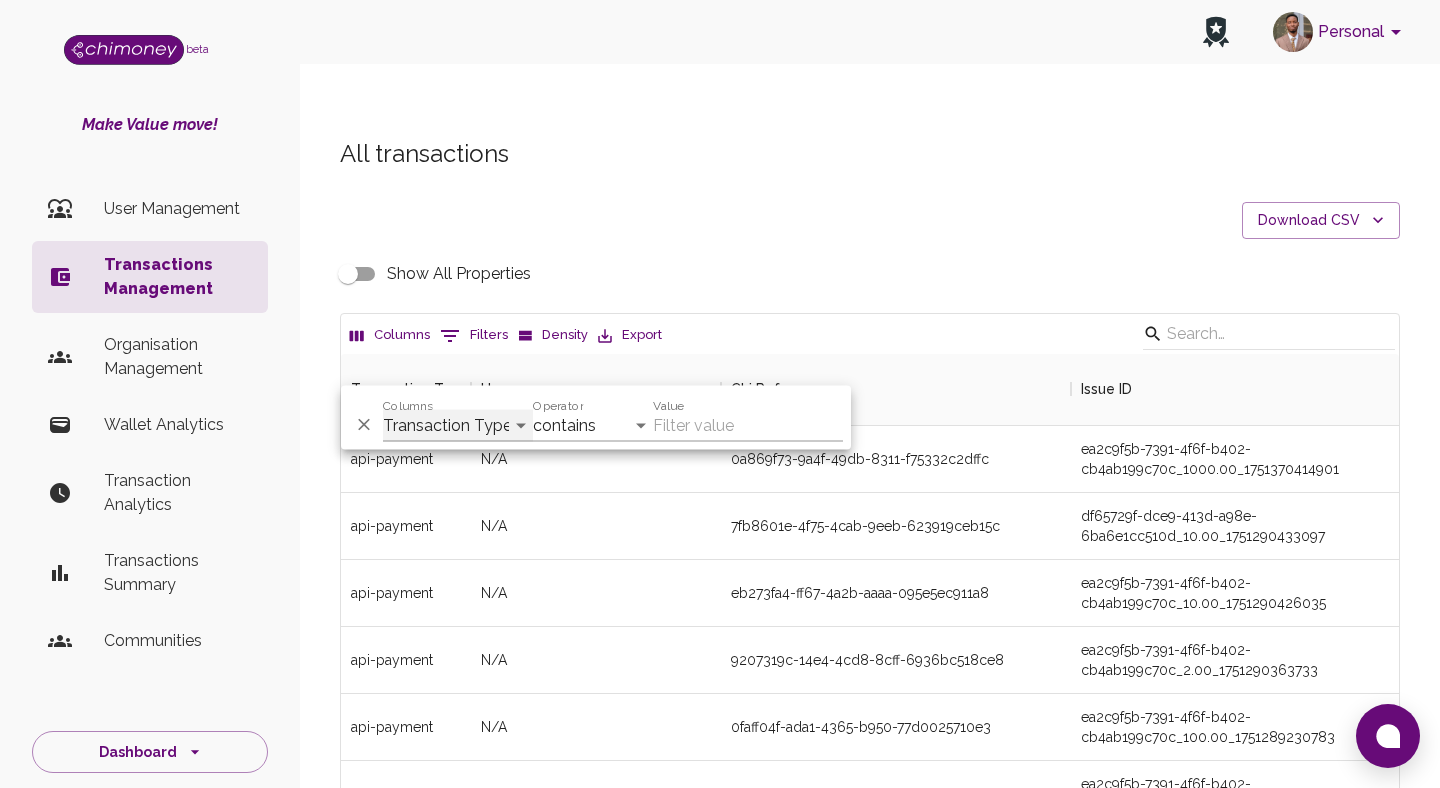 click on "Transaction Type Username Chi Ref Issue ID Value Amount Currency Fee ($) FX Rate Initiator Reciever Status Delivery Status Transaction Date Transaction payment Method Order Number - Corpay Actions" at bounding box center (458, 426) 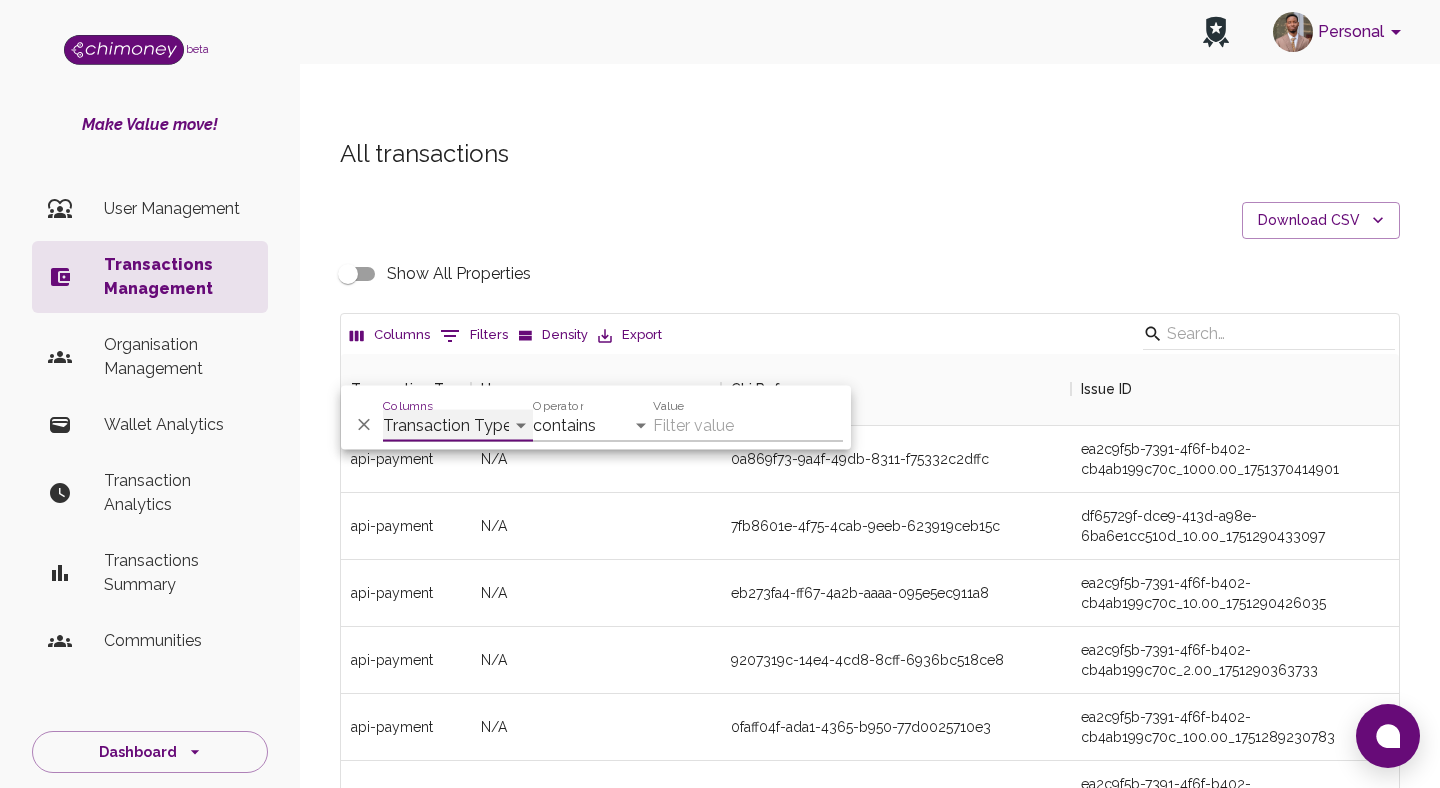 select on "chiRef" 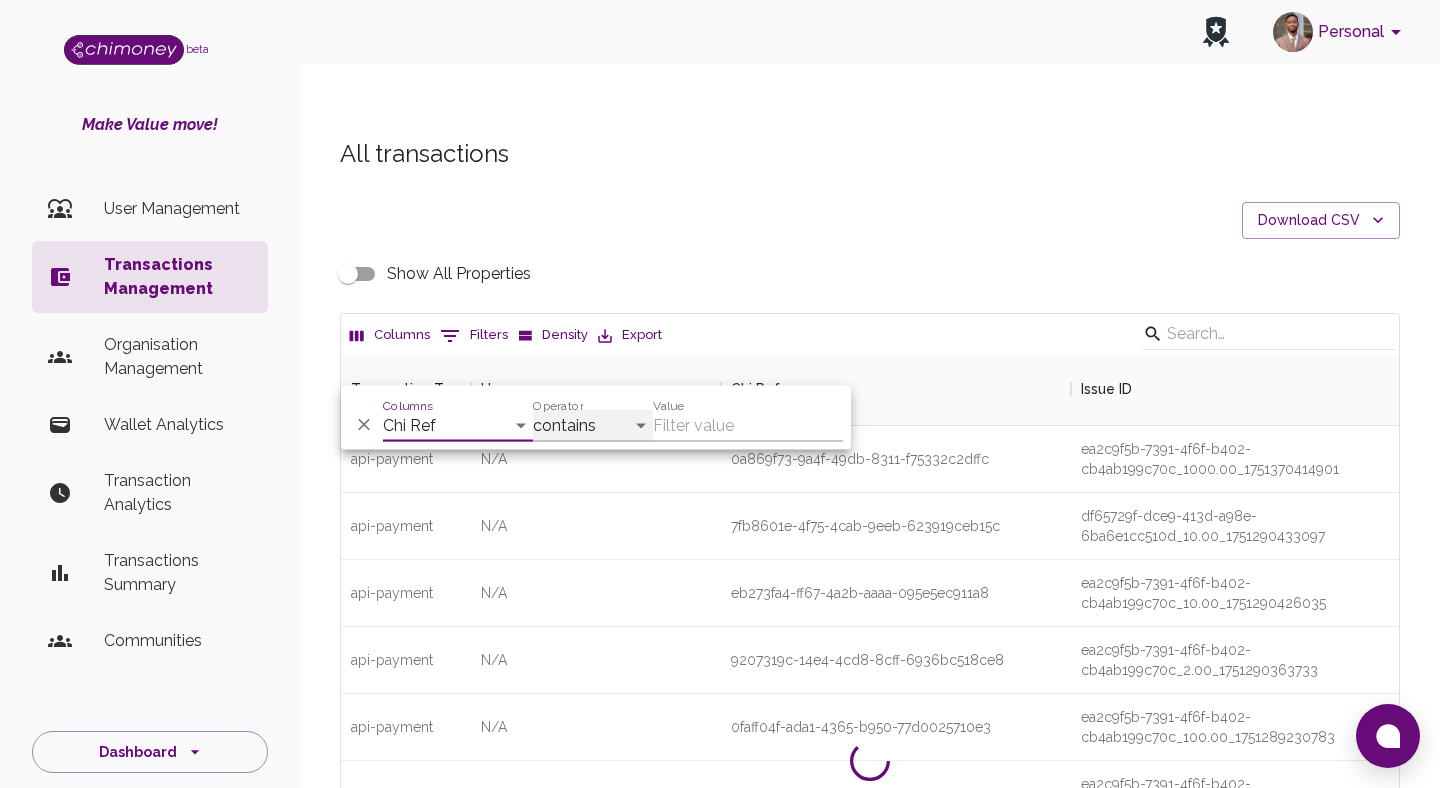 click on "contains equals starts with ends with is empty is not empty is any of" at bounding box center (593, 426) 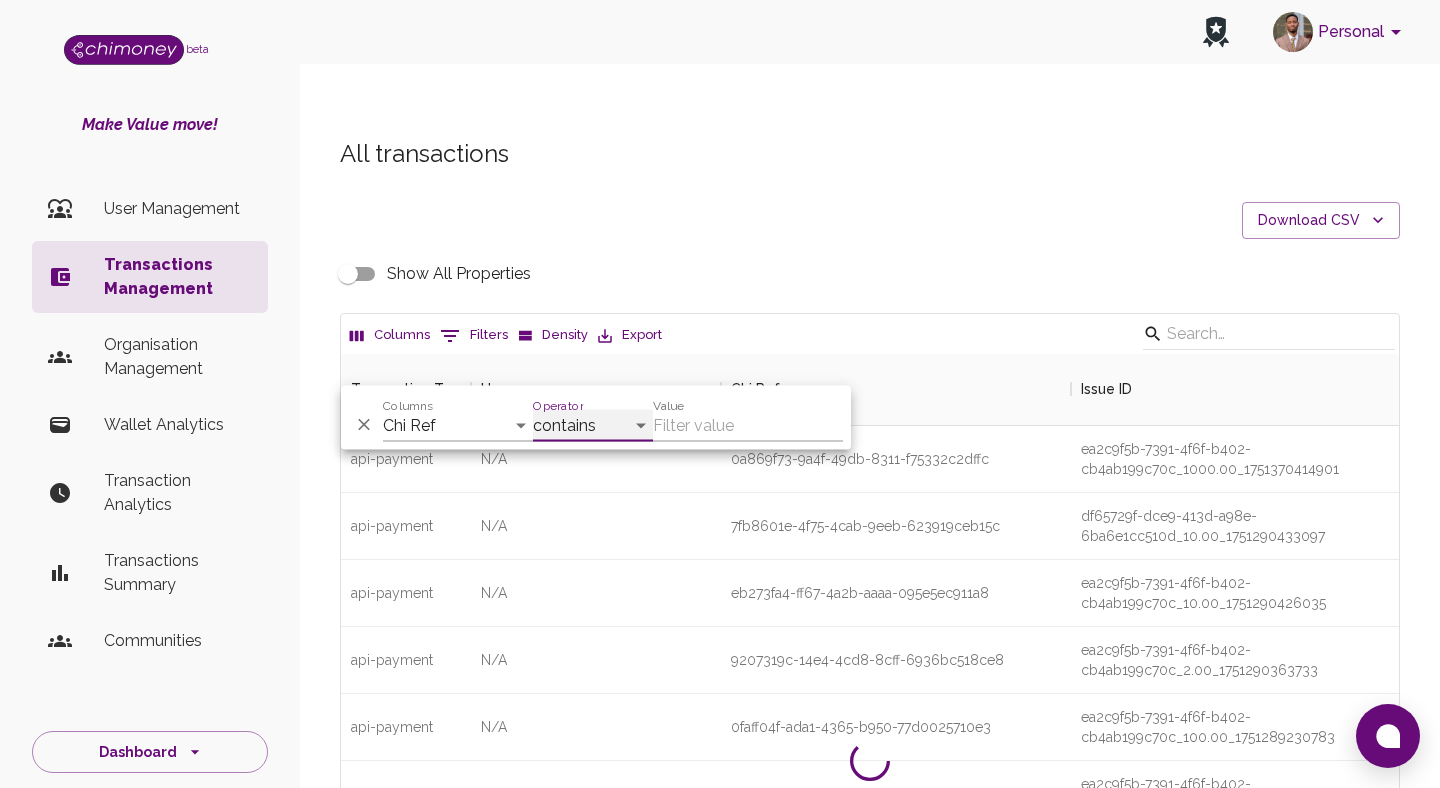 select on "equals" 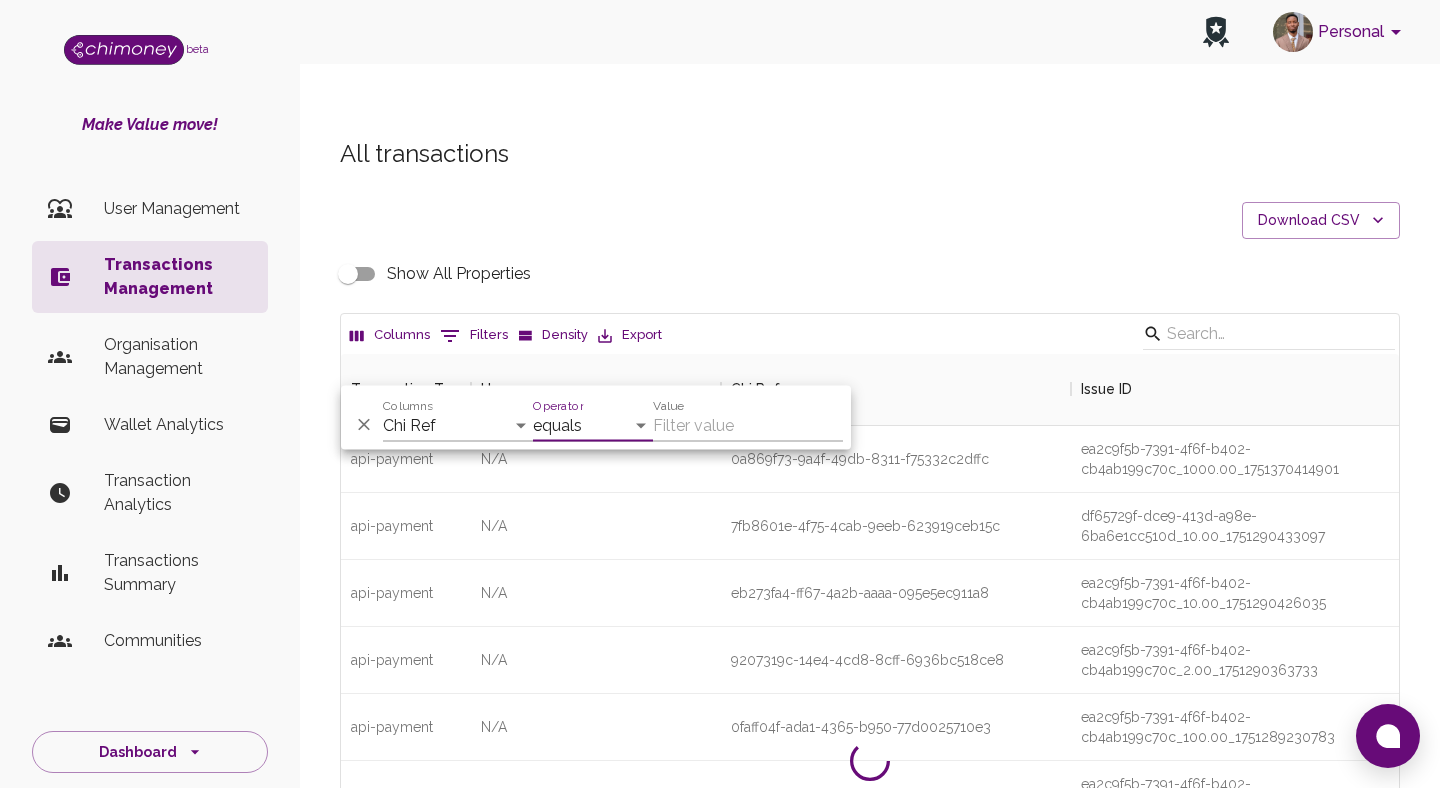 click on "Value" at bounding box center (748, 426) 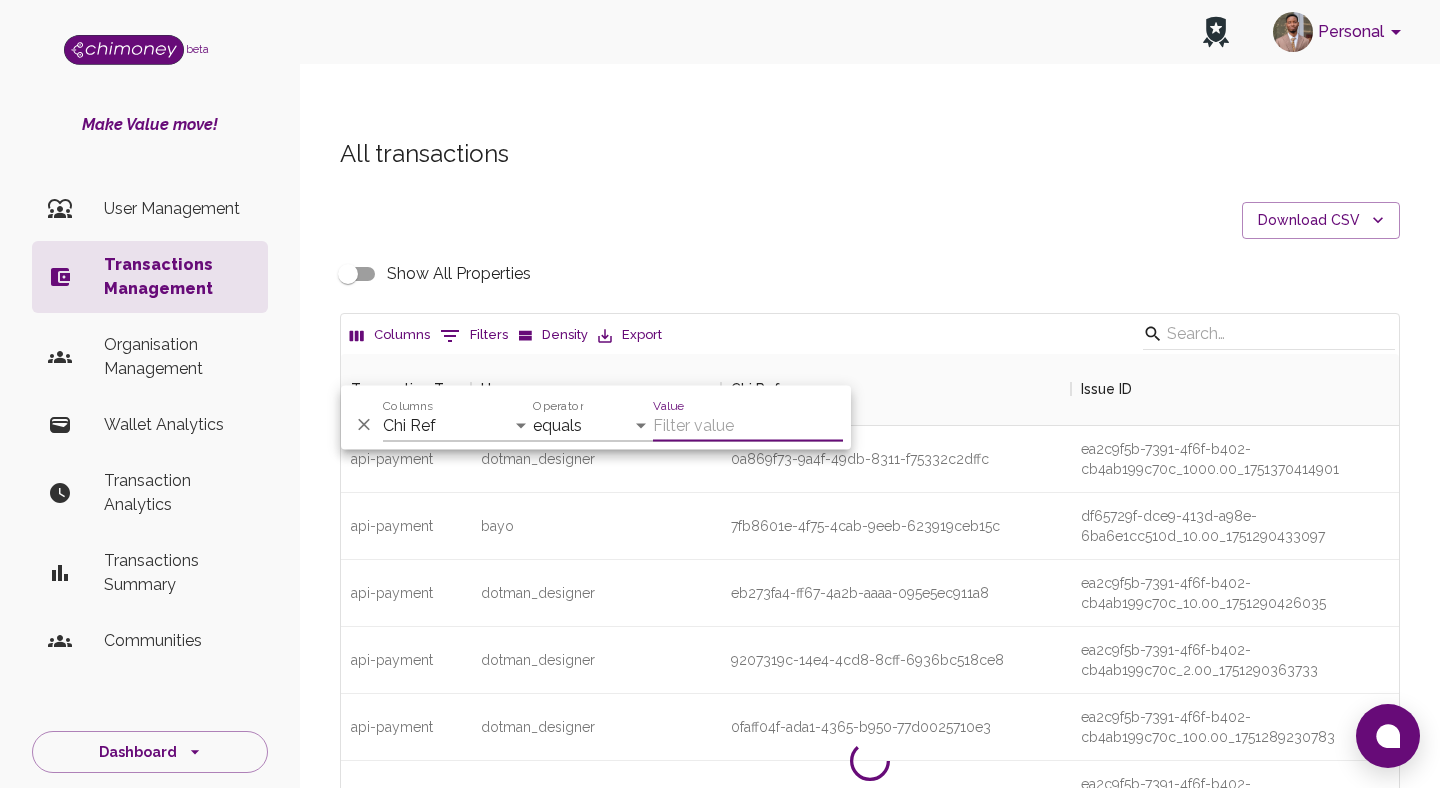 paste on "c509e467-6472-4df1-bc39-836a26b12dec" 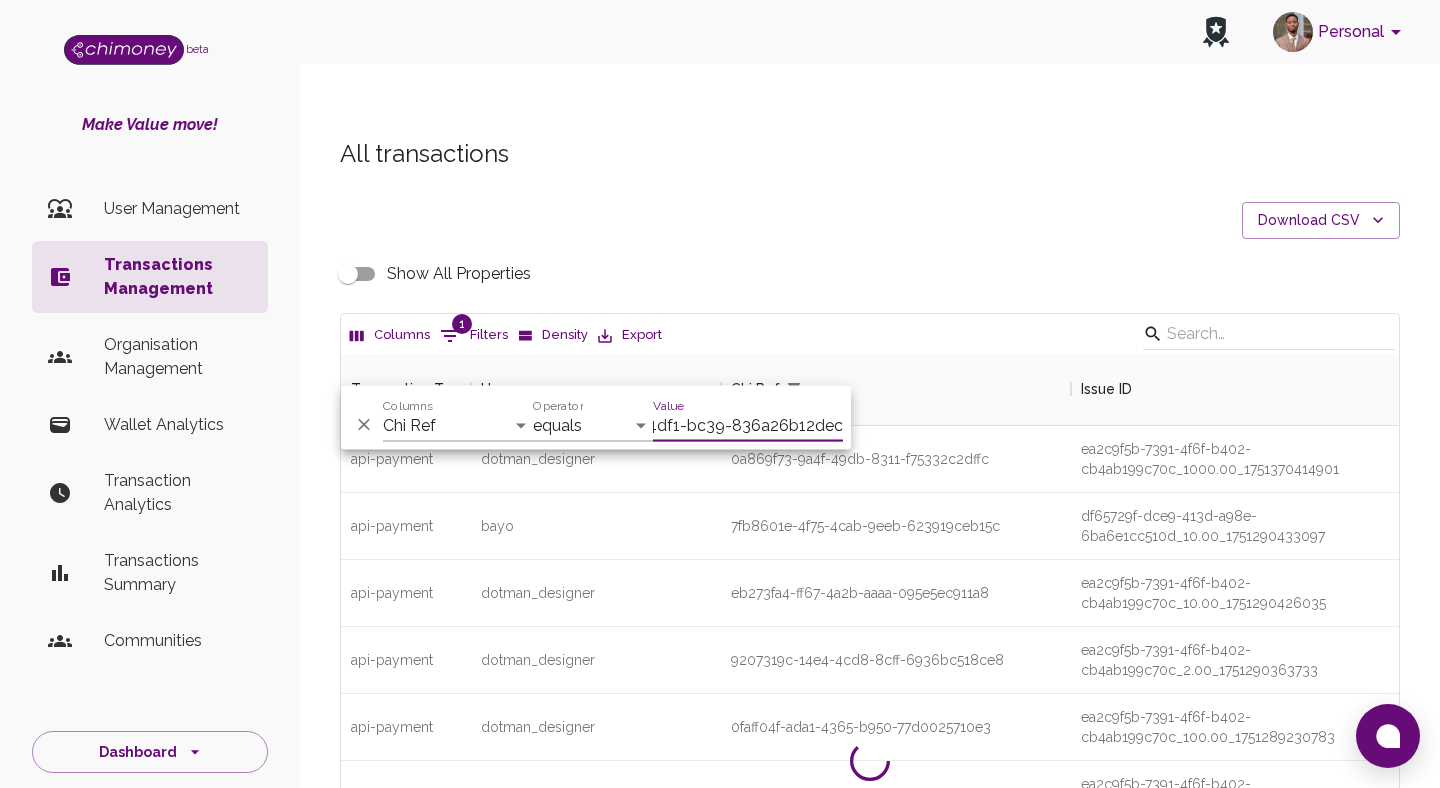 scroll, scrollTop: 0, scrollLeft: 119, axis: horizontal 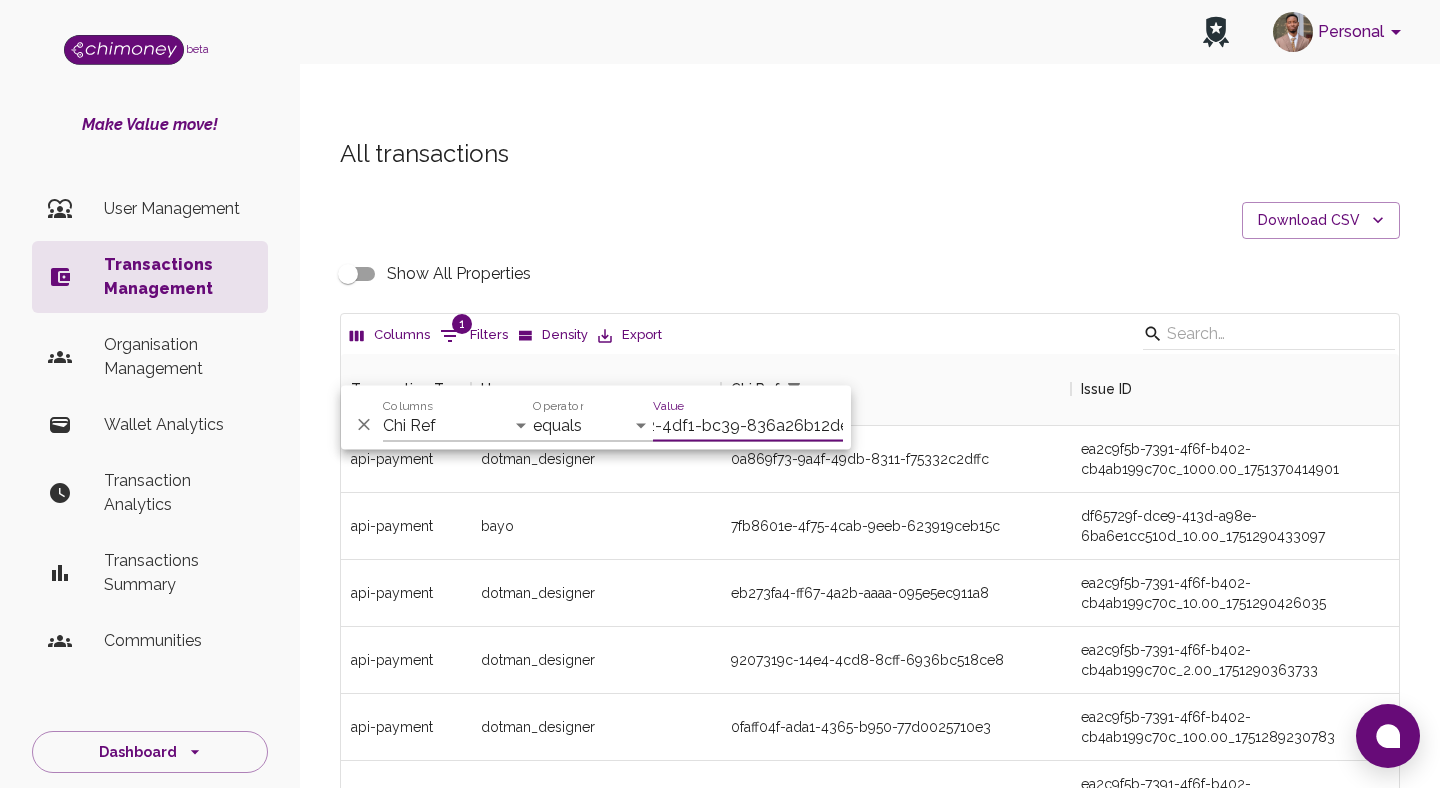 type on "c509e467-6472-4df1-bc39-836a26b12dec" 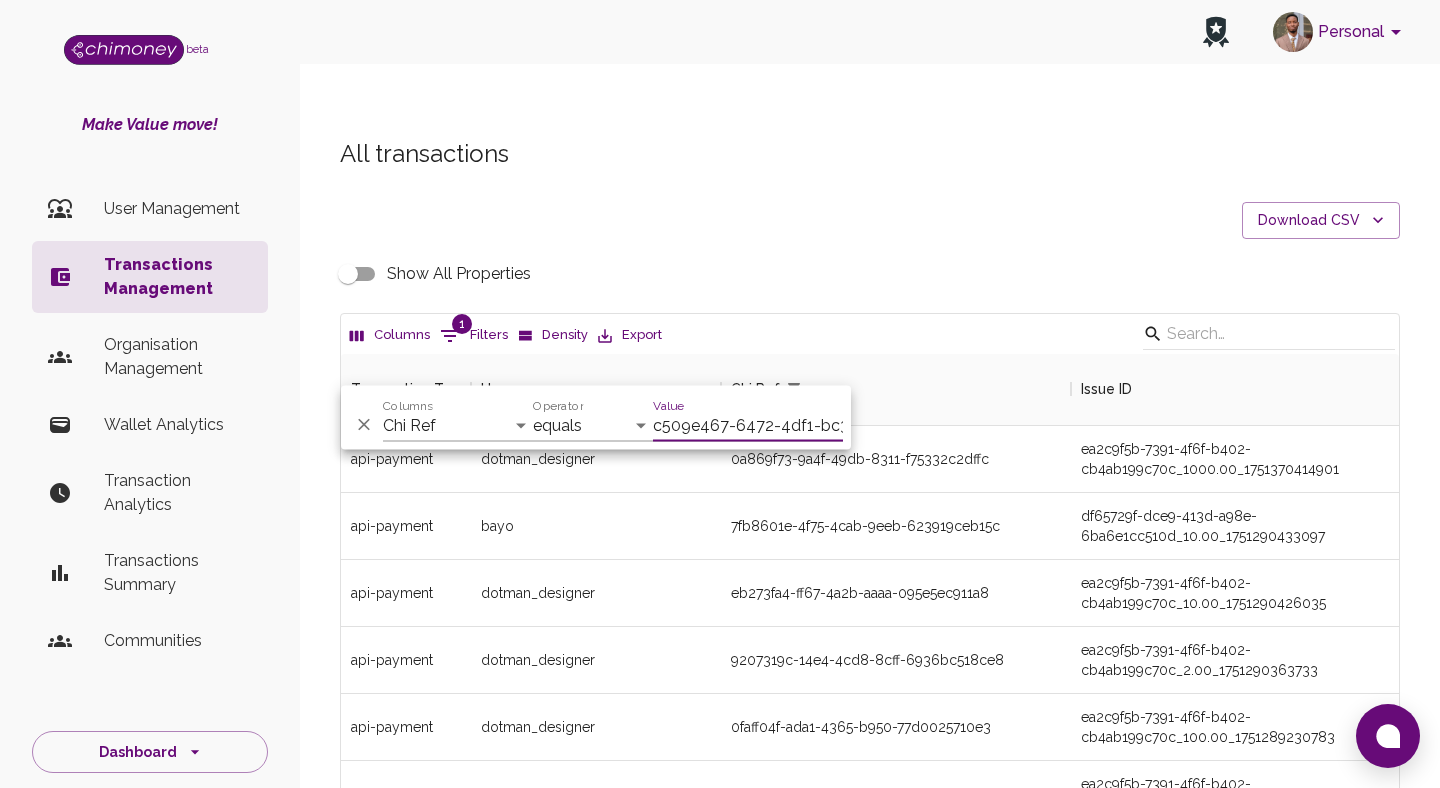 click on "Show All Properties" at bounding box center [870, 274] 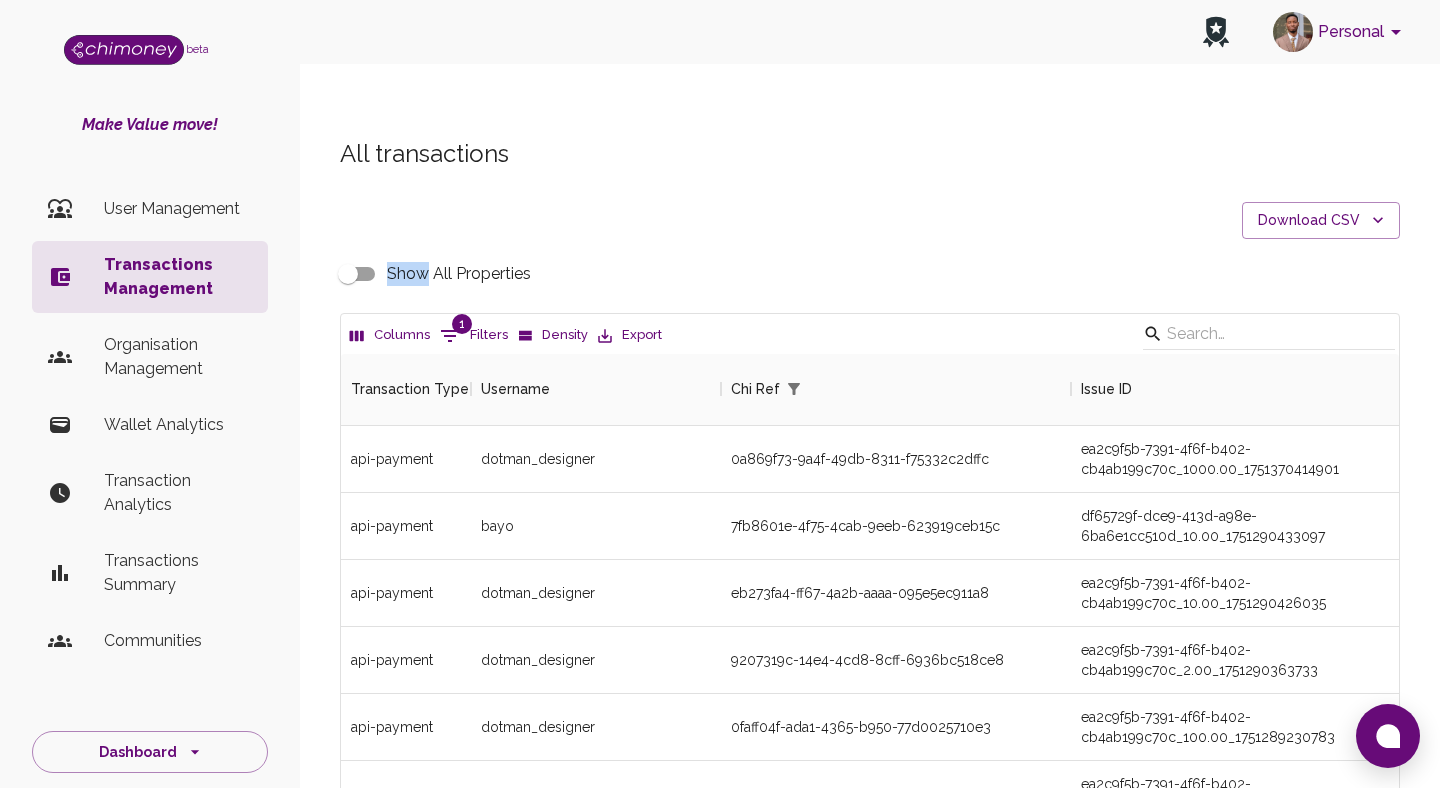 click on "1 Filters" at bounding box center [474, 336] 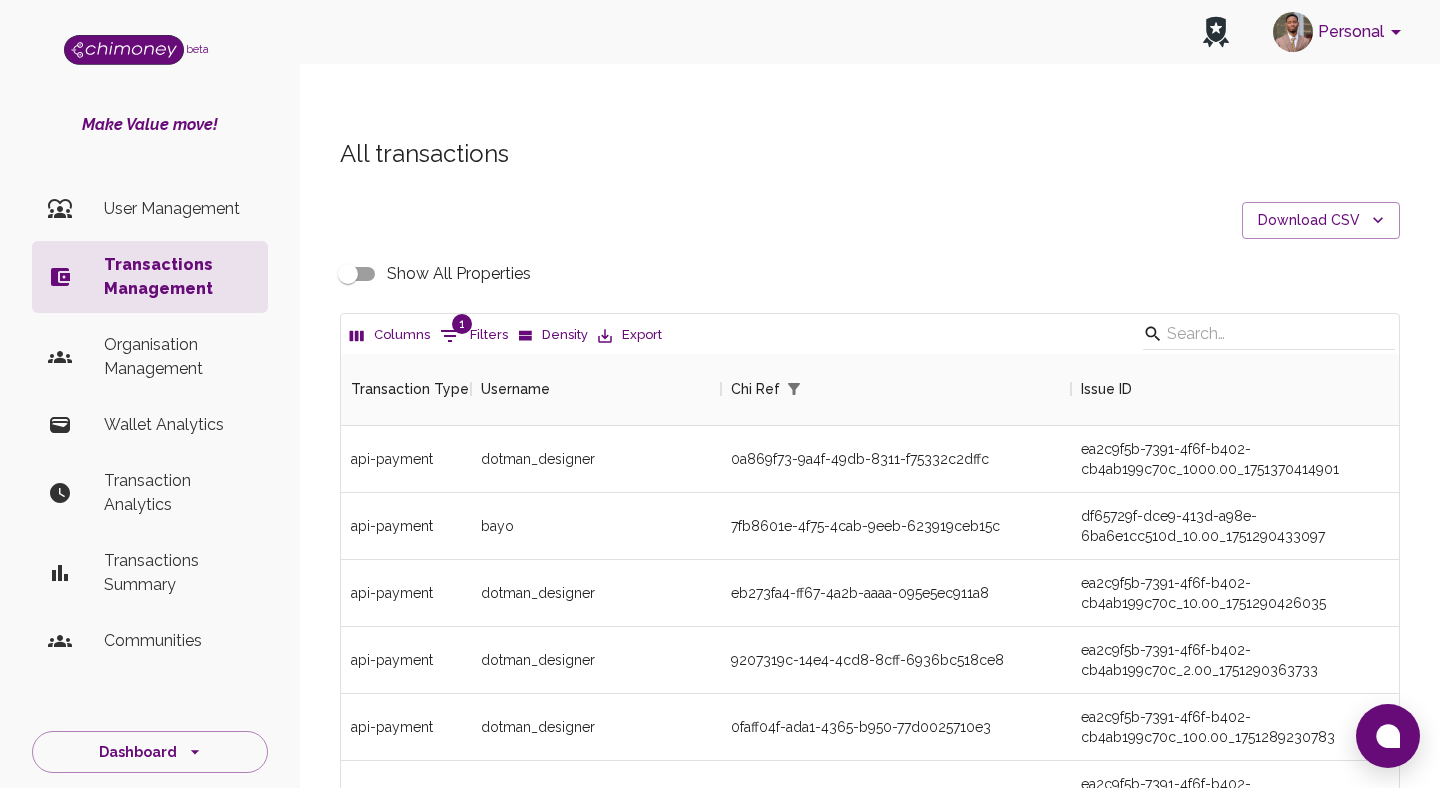 select on "chiRef" 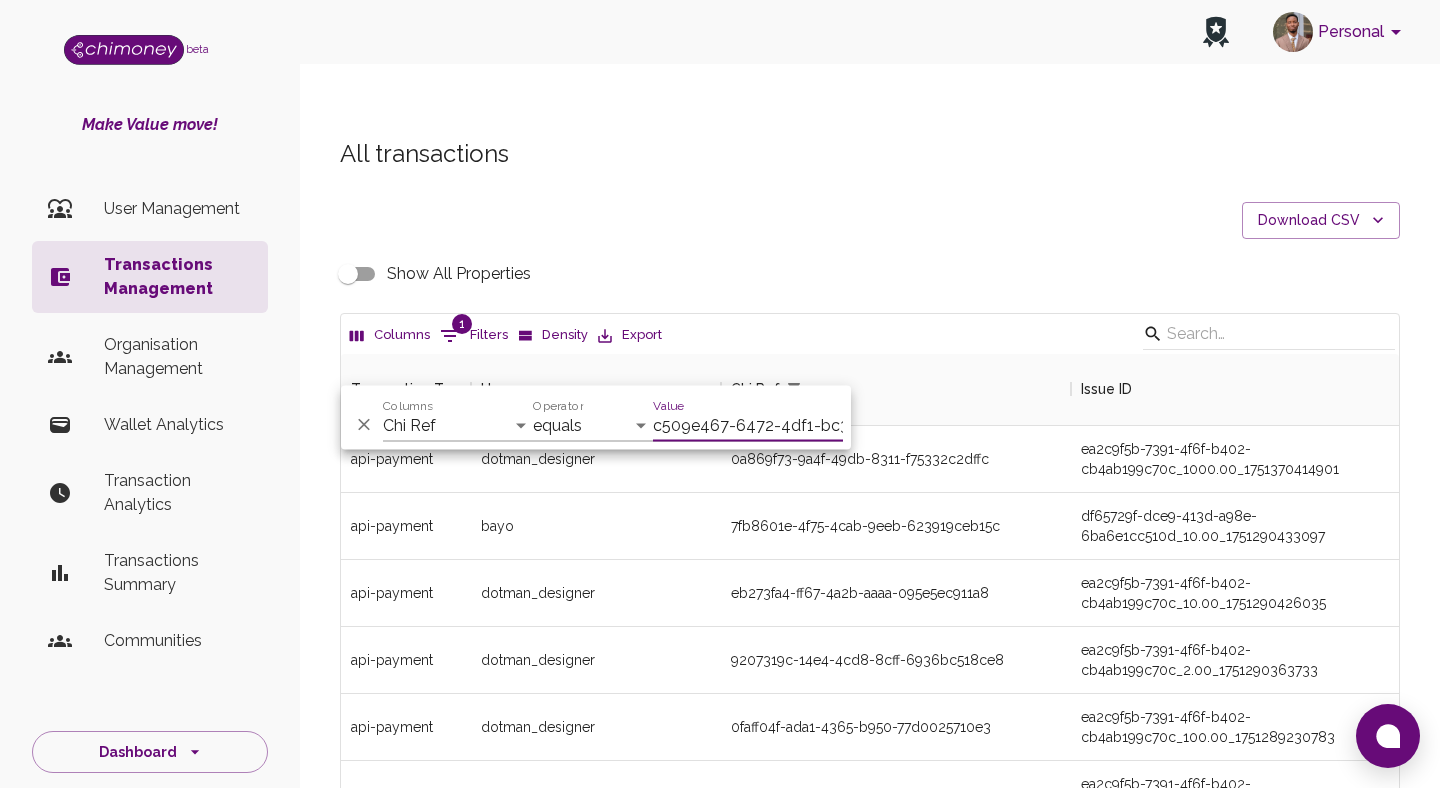 scroll, scrollTop: 0, scrollLeft: 119, axis: horizontal 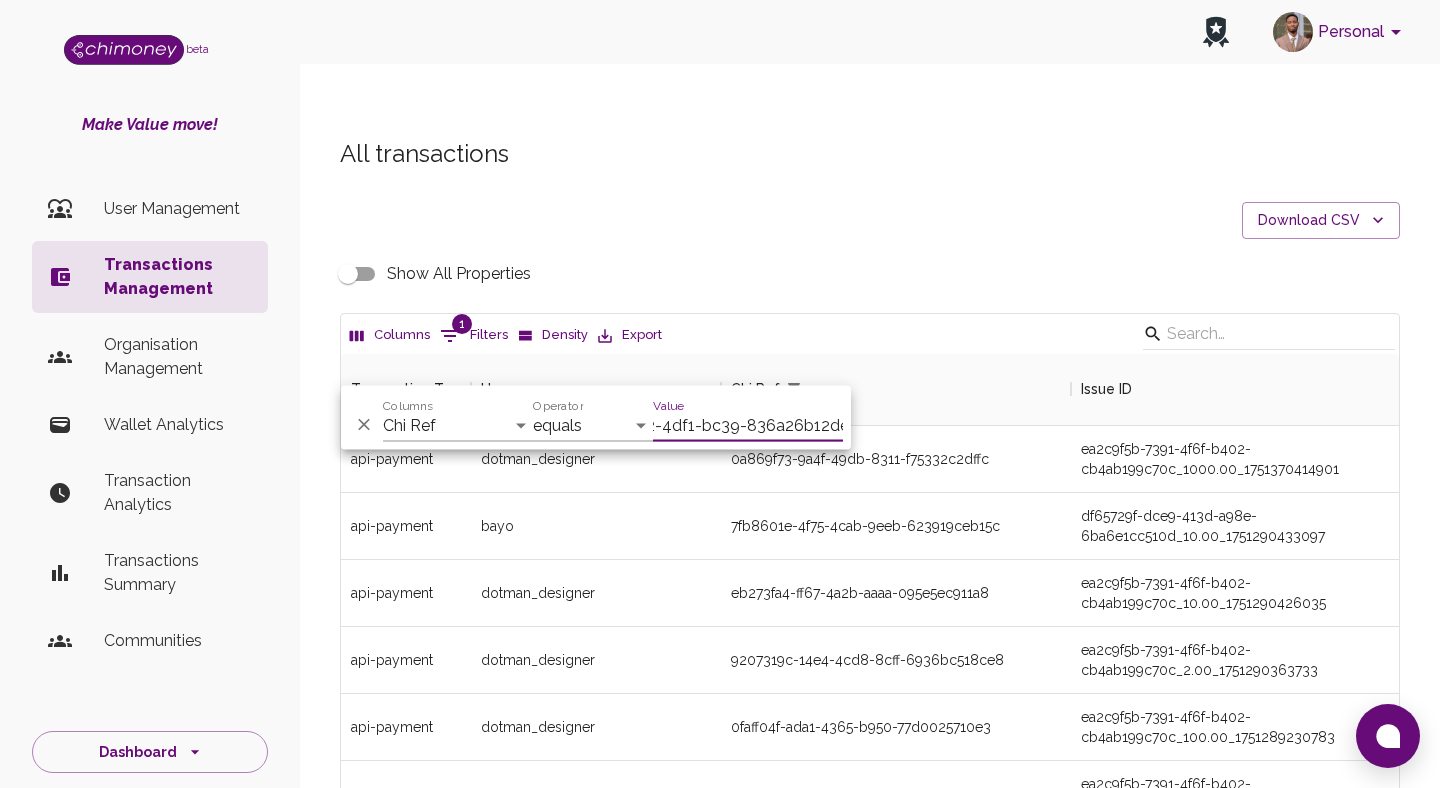 click on "All transactions Download CSV Show All Properties Columns 1 Filters Density Export Transaction Type Username Chi Ref Issue ID Value Currency Fee ($) api-payment dotman_designer 0a869f73-9a4f-49db-8311-f75332c2dffc ea2c9f5b-7391-4f6f-b402-cb4ab199c70c_1000.00_1751370414901 1,000.00 NGN (🇳🇬) 0 api-payment bayo 7fb8601e-4f75-4cab-9eeb-623919ceb15c df65729f-dce9-413d-a98e-6ba6e1cc510d_10.00_1751290433097 10.00 USD (🇺🇸) 0 api-payment dotman_designer eb273fa4-ff67-4a2b-aaaa-095e5ec911a8 ea2c9f5b-7391-4f6f-b402-cb4ab199c70c_10.00_1751290426035 10.00 0 api-payment dotman_designer 9207319c-14e4-4cd8-8cff-6936bc518ce8 ea2c9f5b-7391-4f6f-b402-cb4ab199c70c_2.00_1751290363733 2.00 0 api-payment dotman_designer 0faff04f-ada1-4365-b950-77d0025710e3 ea2c9f5b-7391-4f6f-b402-cb4ab199c70c_100.00_1751289230783 100.00 USD (🇺🇸) 0 api-payment dotman_designer 92144acb-c540-46b5-a06f-78e4e25b10b8 ea2c9f5b-7391-4f6f-b402-cb4ab199c70c_19.00_1751287810734 19.00 USD (🇺🇸) 0 api-payment dotman_designer 20,000.00 0 0" at bounding box center (870, 644) 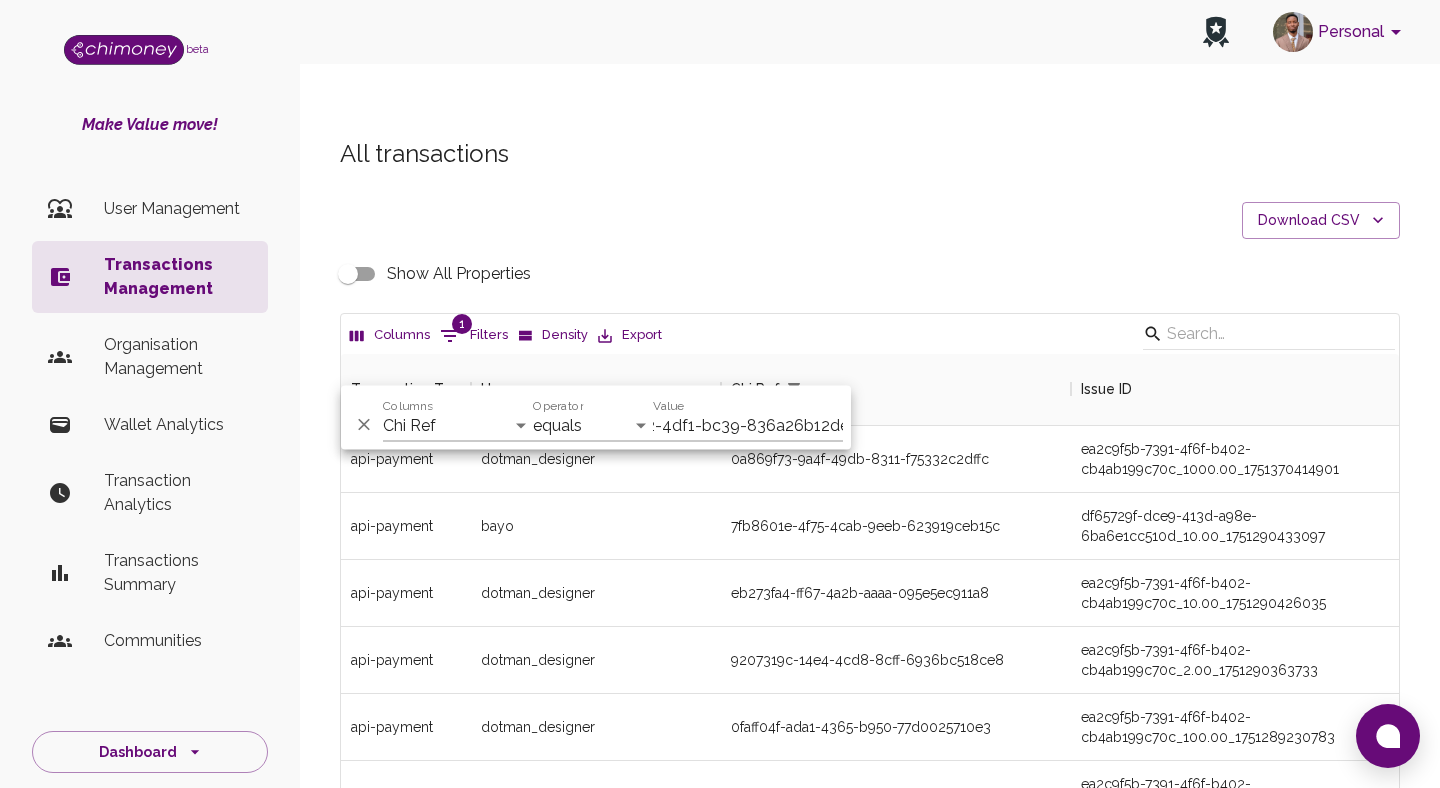 scroll, scrollTop: 0, scrollLeft: 0, axis: both 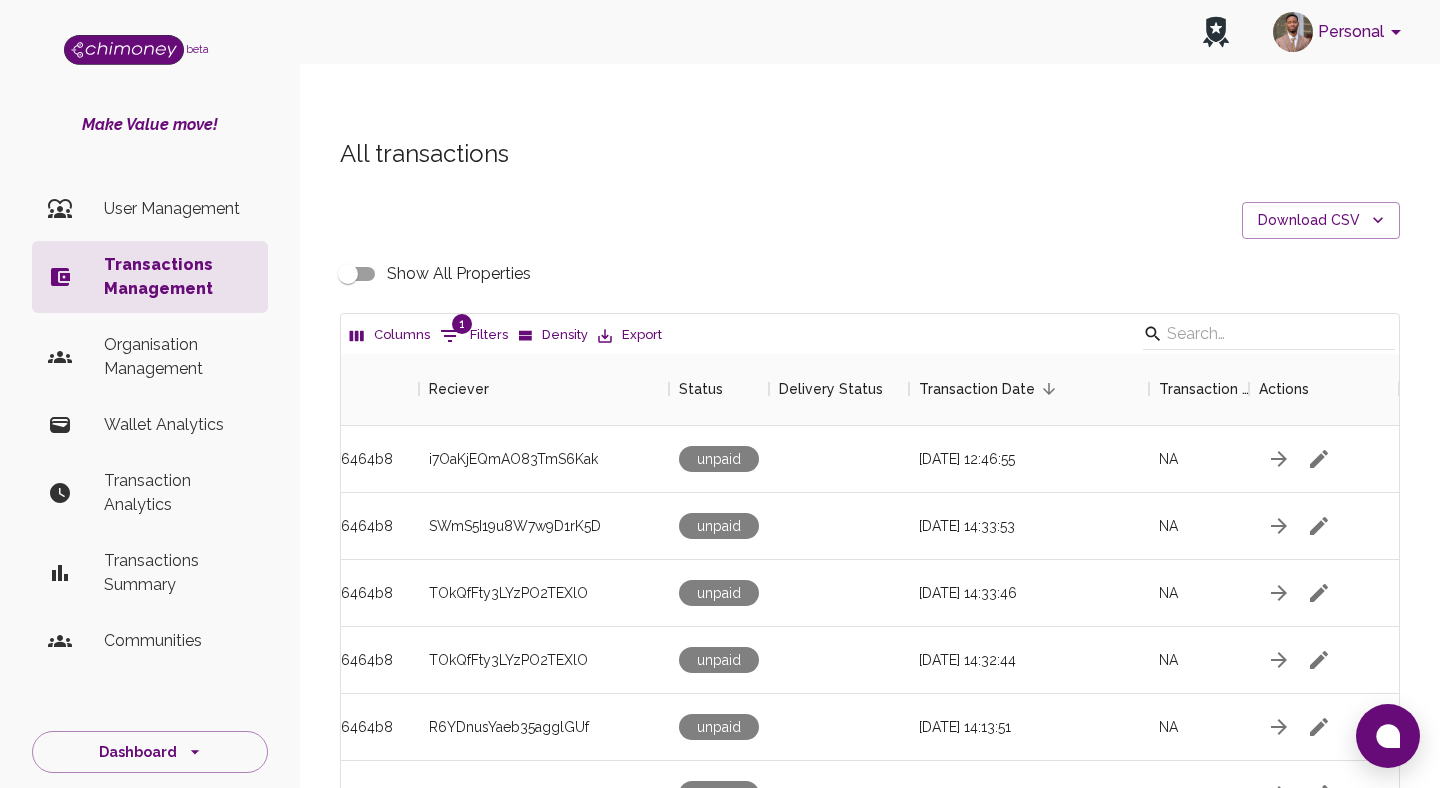 click on "1 Filters" at bounding box center [474, 336] 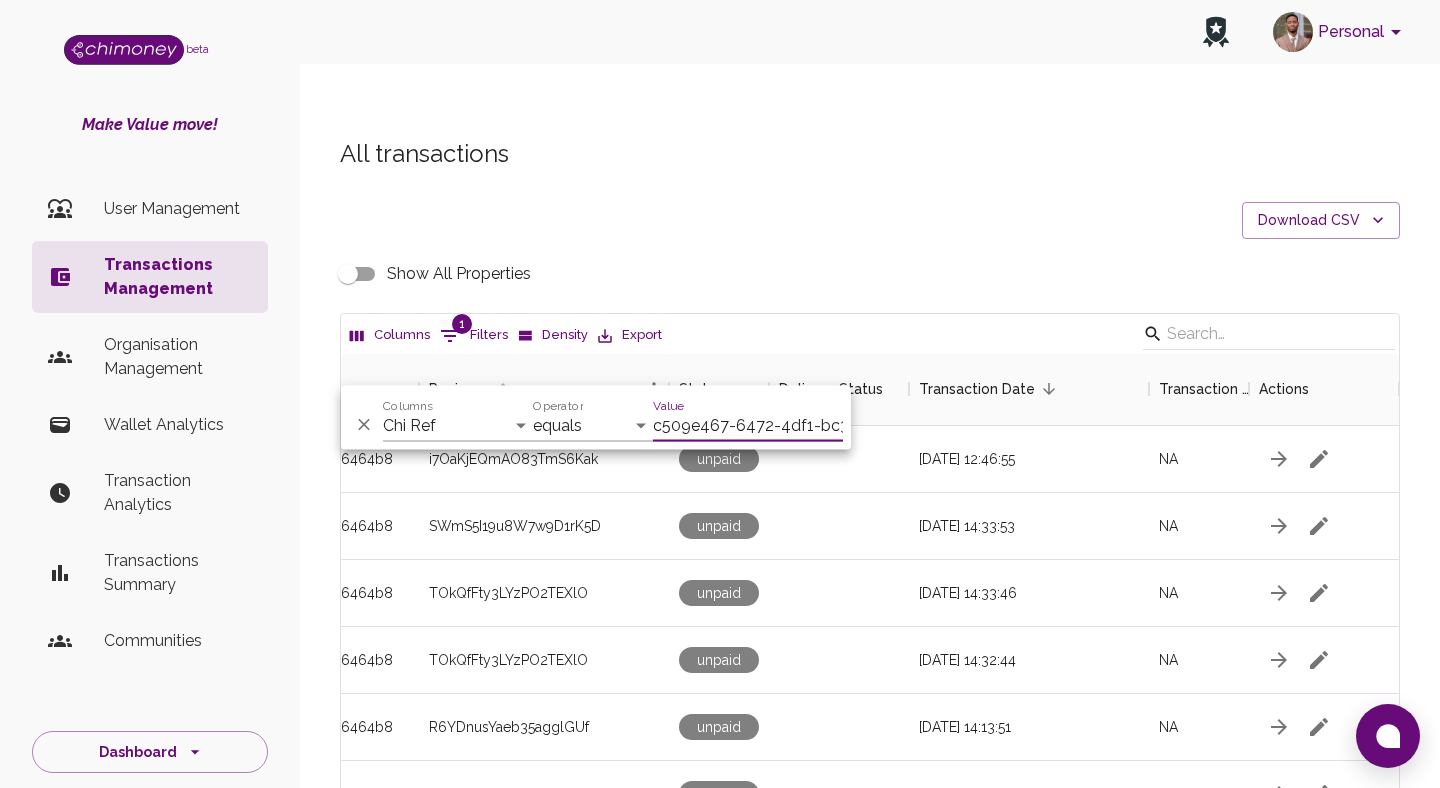 scroll, scrollTop: 0, scrollLeft: 119, axis: horizontal 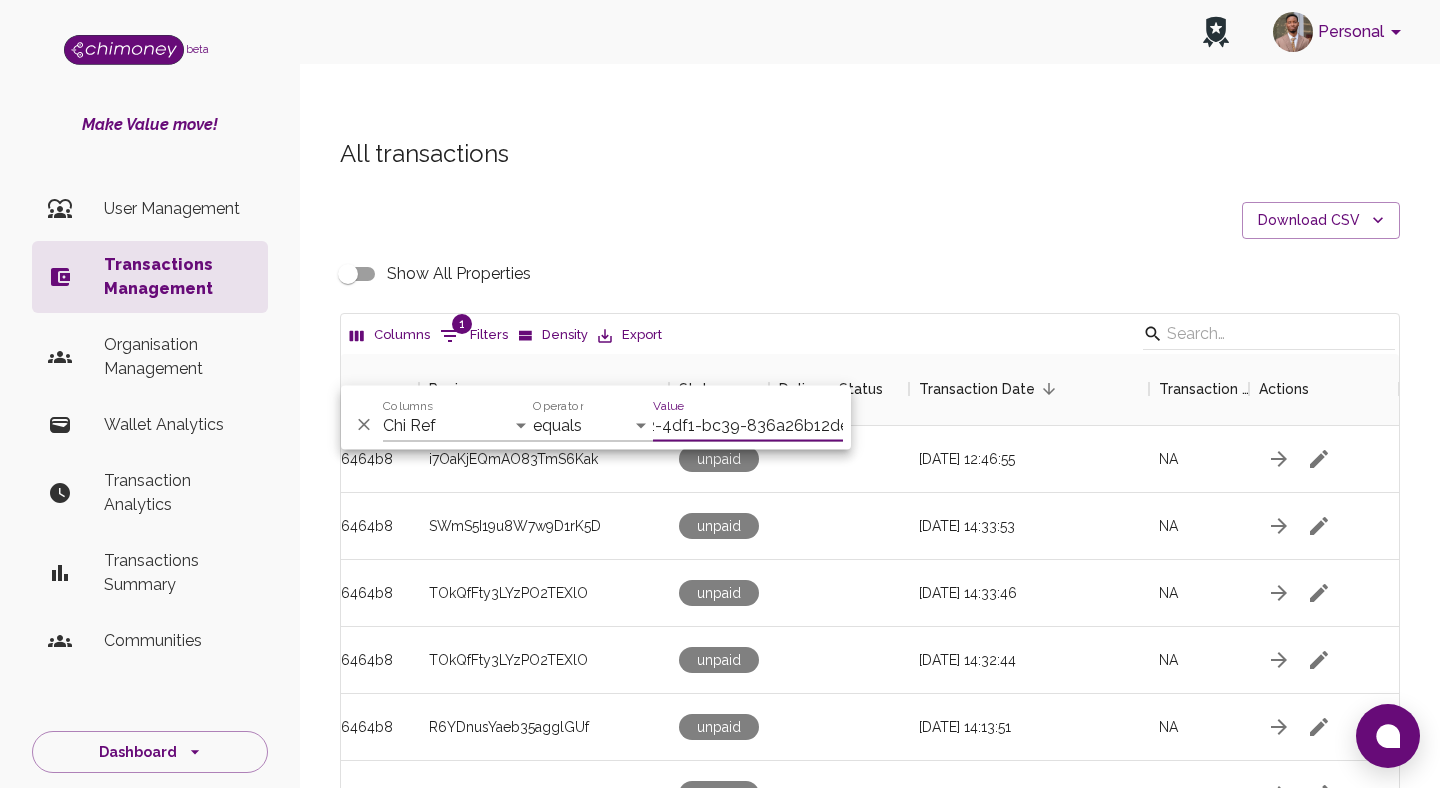 click on "c509e467-6472-4df1-bc39-836a26b12dec" at bounding box center [748, 426] 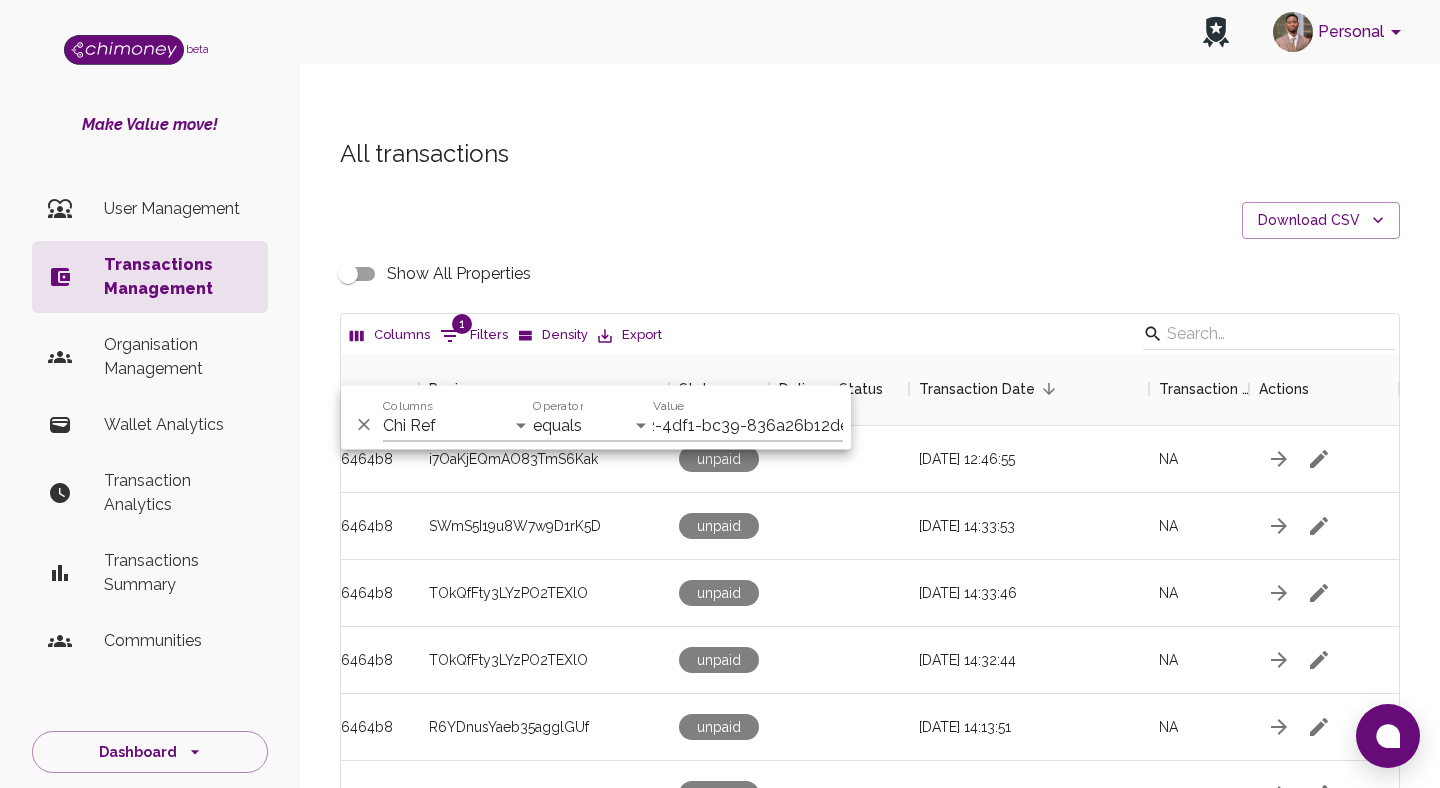 scroll, scrollTop: 0, scrollLeft: 0, axis: both 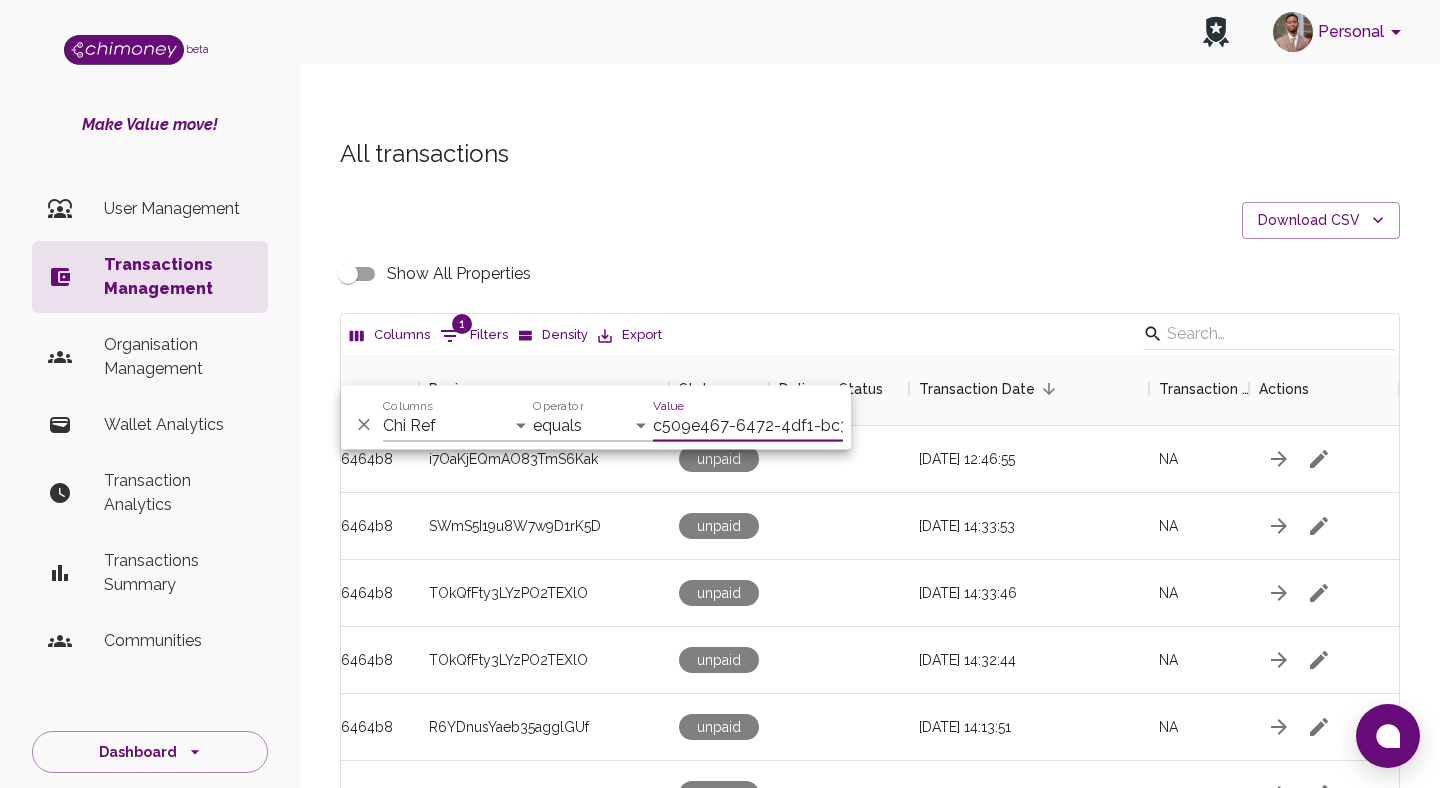 click on "c509e467-6472-4df1-bc39-836a26b12dec" at bounding box center (748, 426) 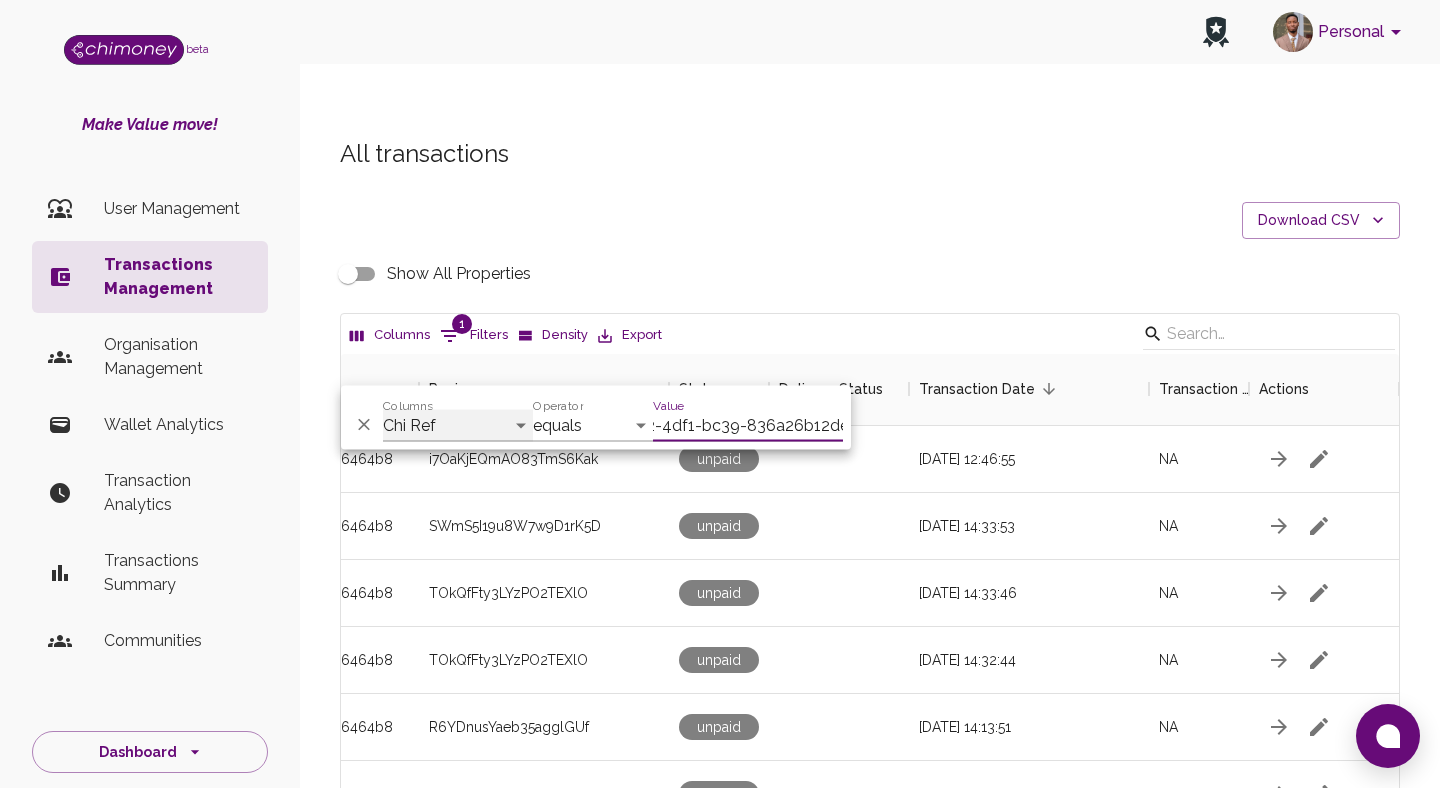 click on "Transaction Type Username Chi Ref Issue ID Value Amount Currency Fee ($) FX Rate Initiator Reciever Status Delivery Status Transaction Date Transaction payment Method Order Number - Corpay Actions" at bounding box center (458, 426) 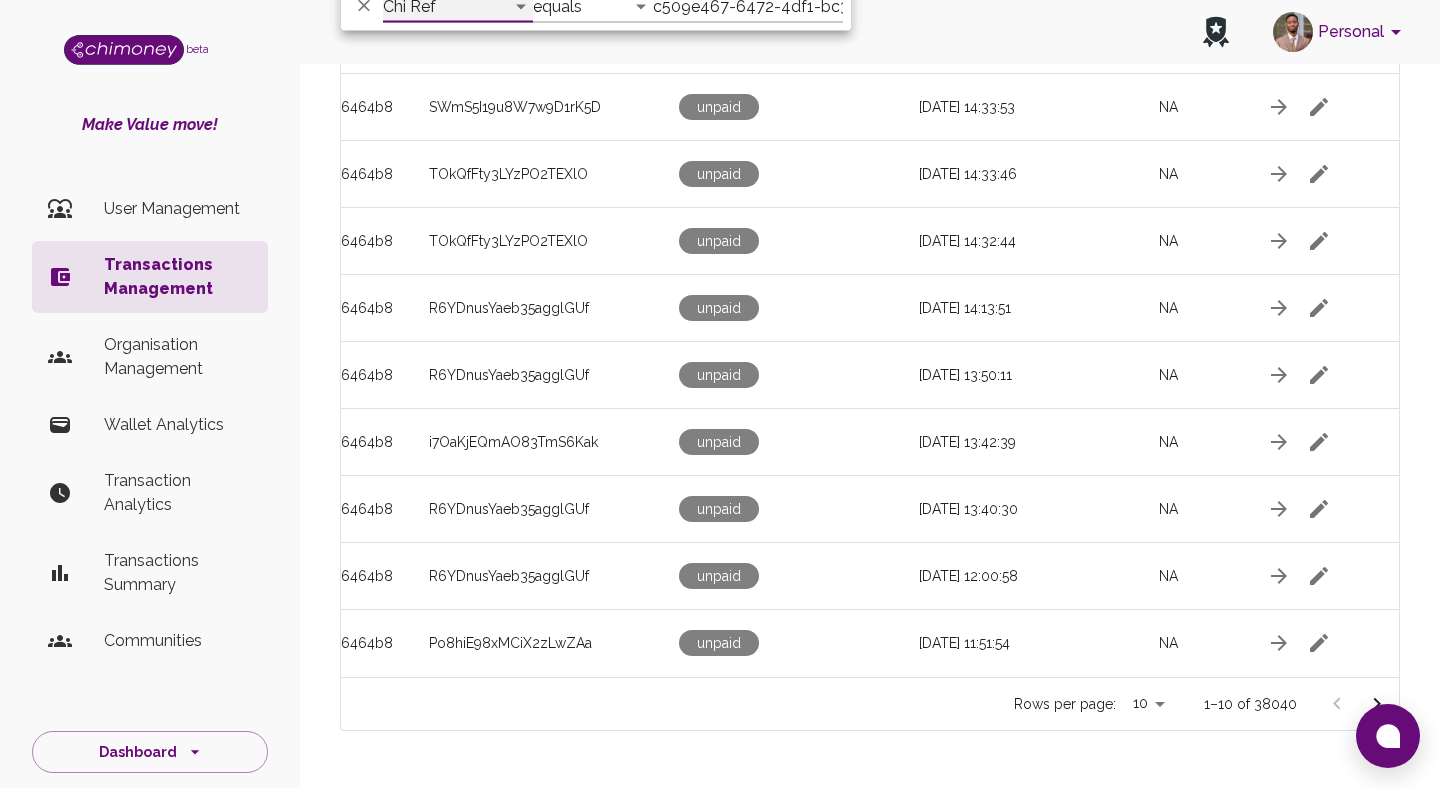 scroll, scrollTop: 437, scrollLeft: 0, axis: vertical 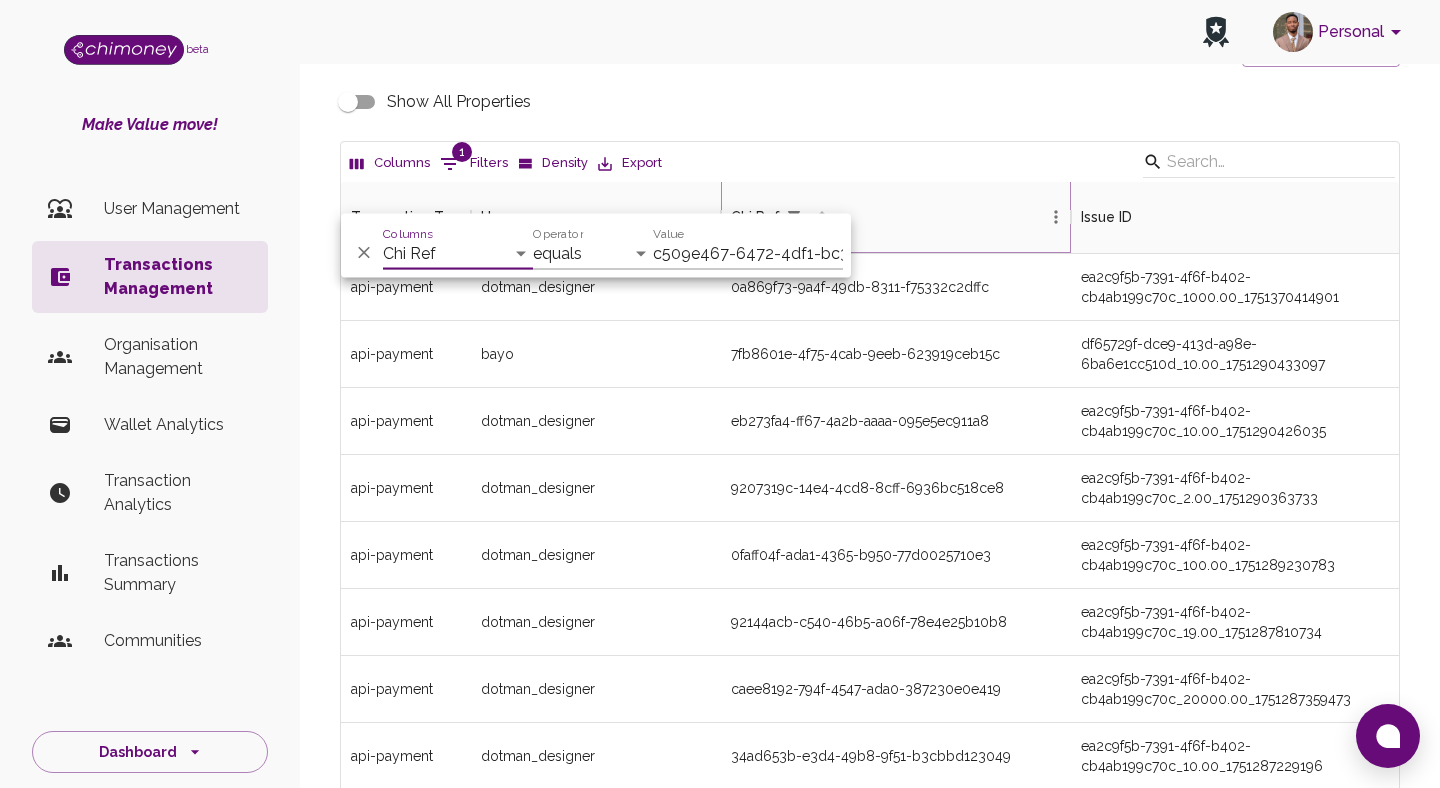 click 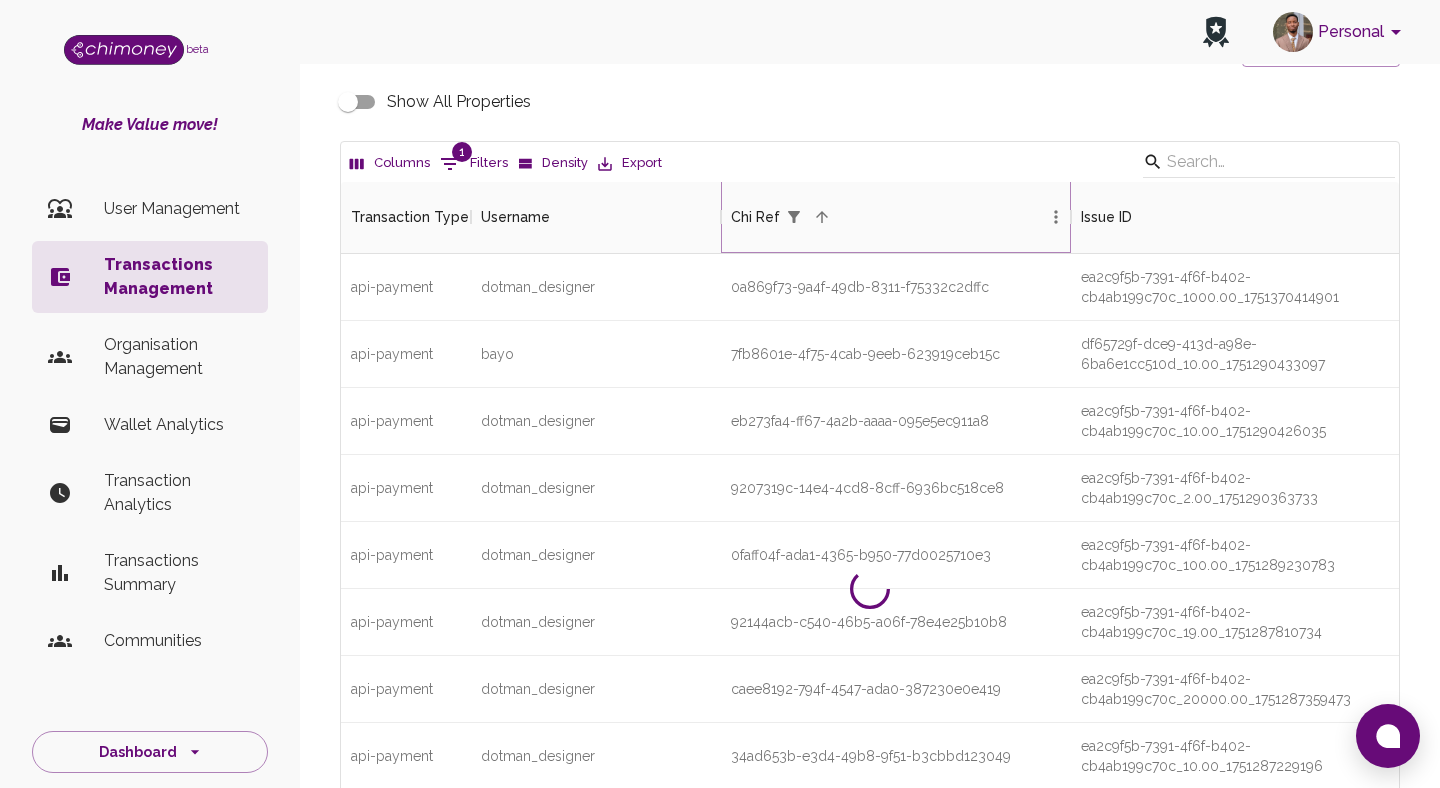 click 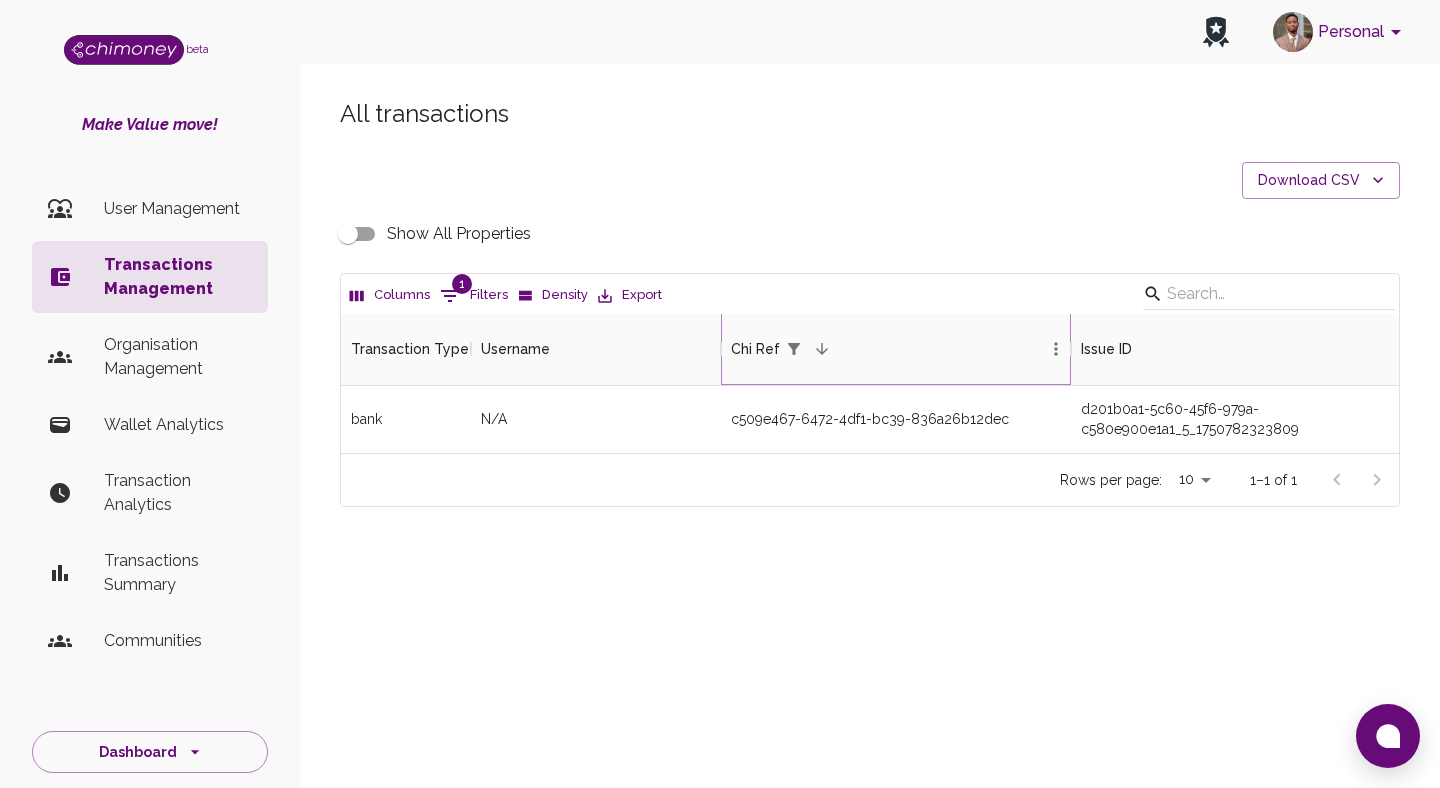 scroll, scrollTop: 0, scrollLeft: 0, axis: both 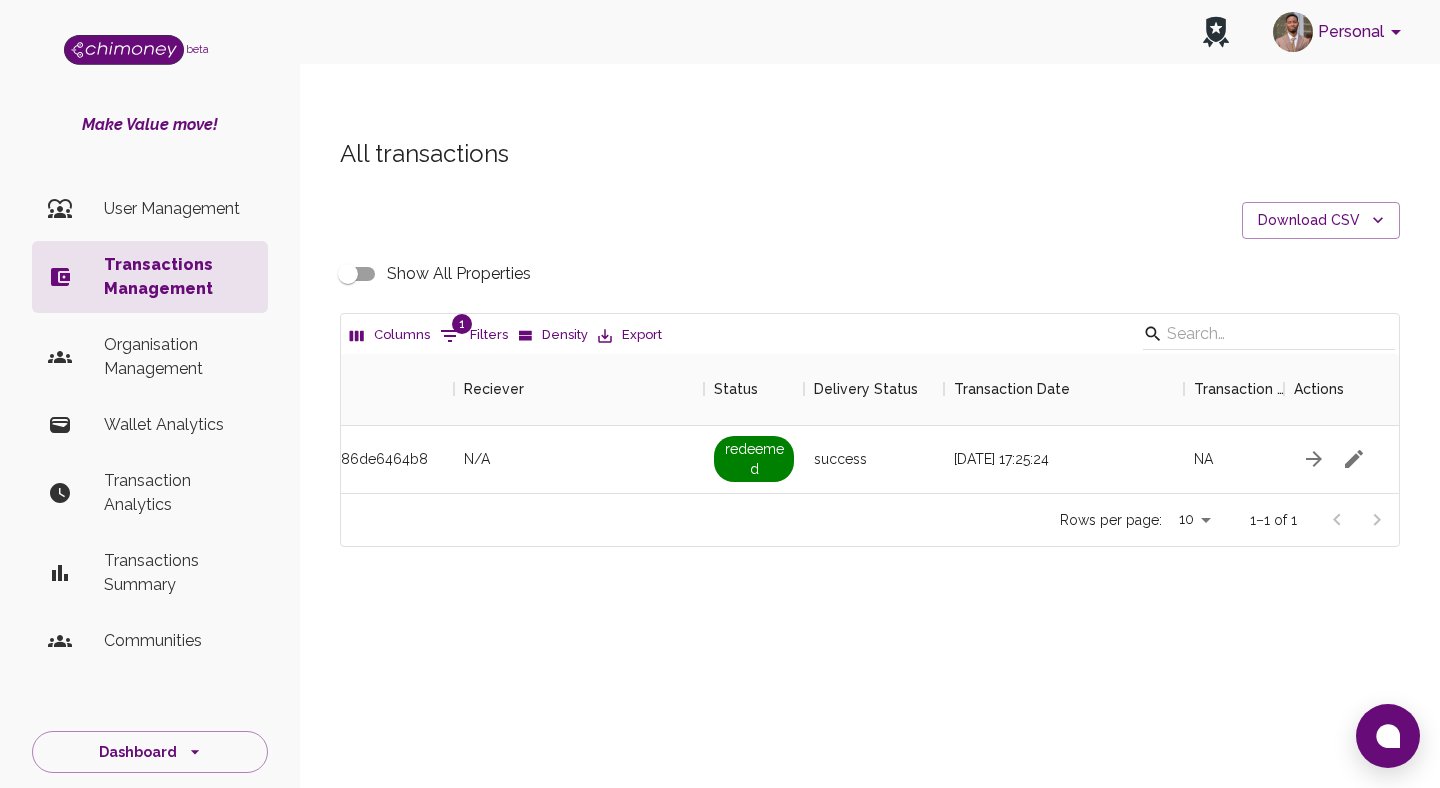 click on "1" at bounding box center (462, 324) 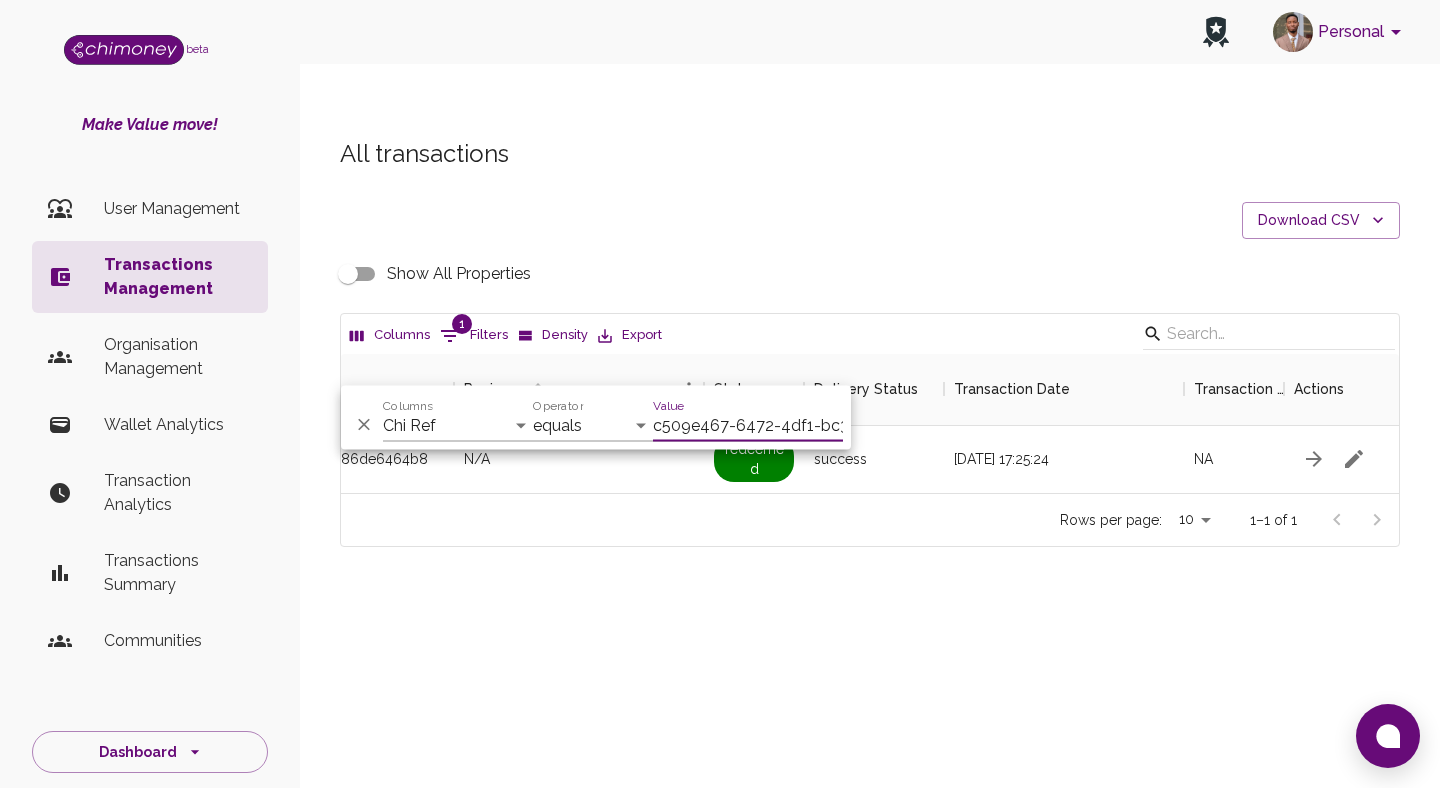scroll, scrollTop: 0, scrollLeft: 119, axis: horizontal 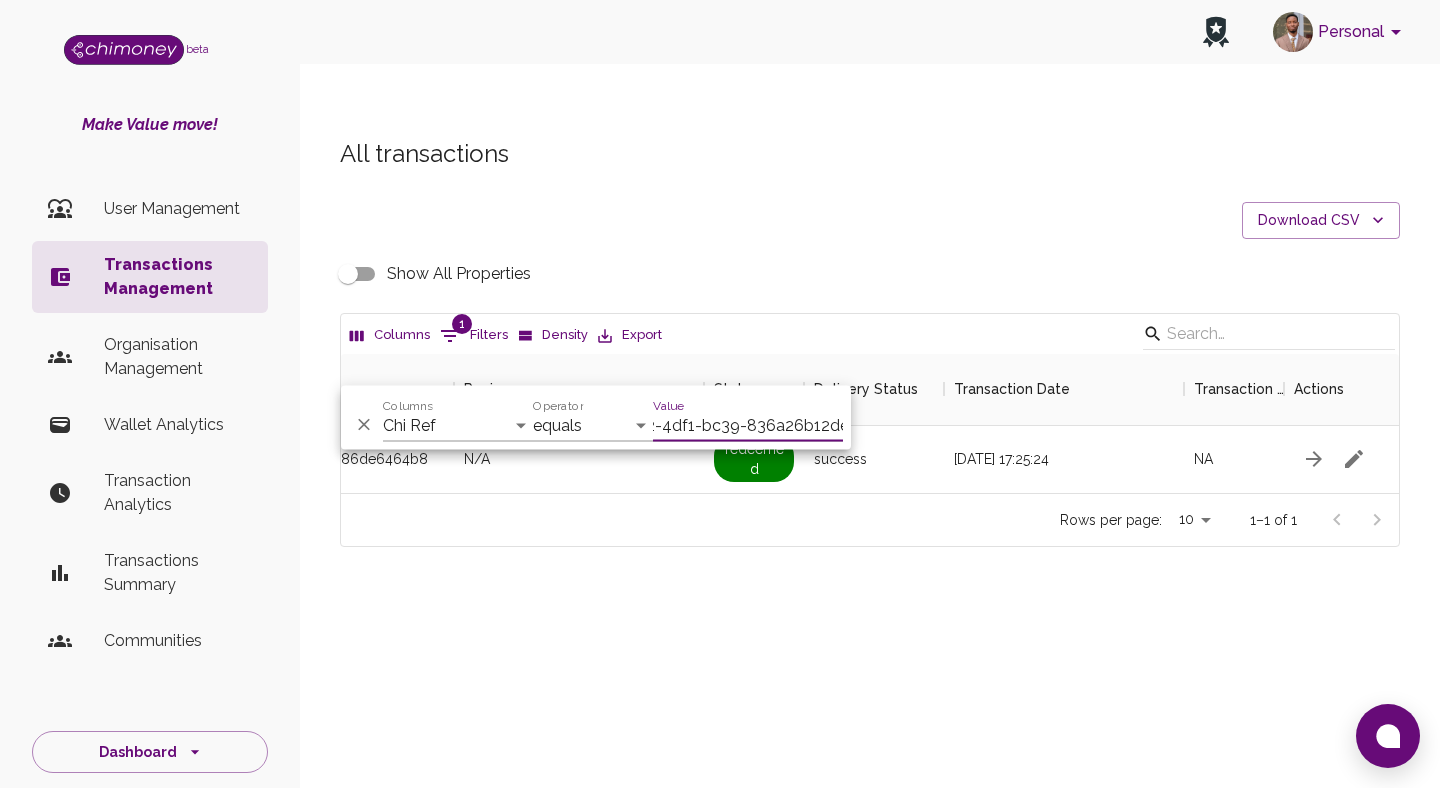 click on "And Or Columns Transaction Type Username Chi Ref Issue ID Value Amount Currency Fee ($) FX Rate Initiator Reciever Status Delivery Status Transaction Date Transaction payment Method Order Number - Corpay Actions Operator contains equals starts with ends with is empty is not empty is any of Value c509e467-6472-4df1-bc39-836a26b12dec" at bounding box center (596, 418) 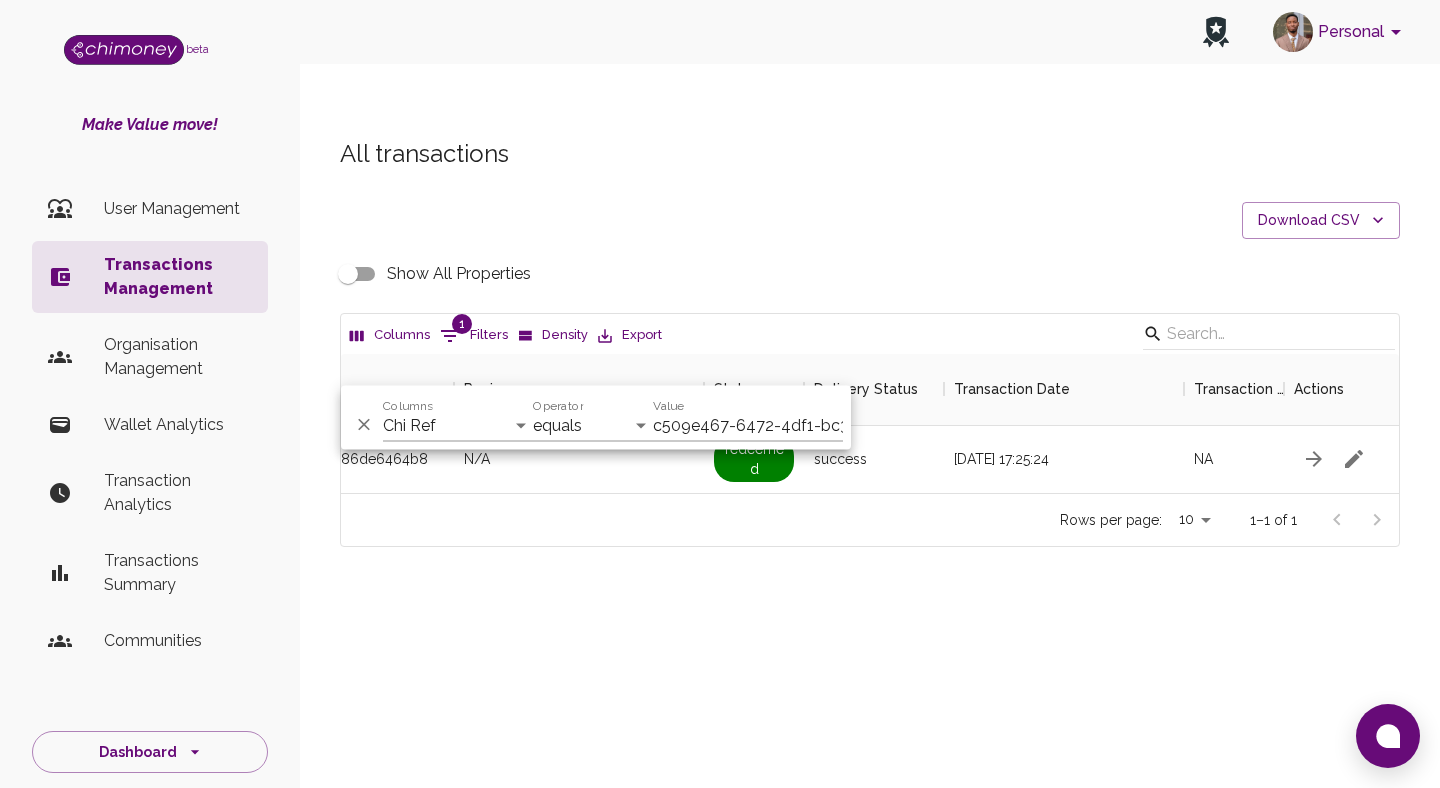 click on "c509e467-6472-4df1-bc39-836a26b12dec" at bounding box center [748, 426] 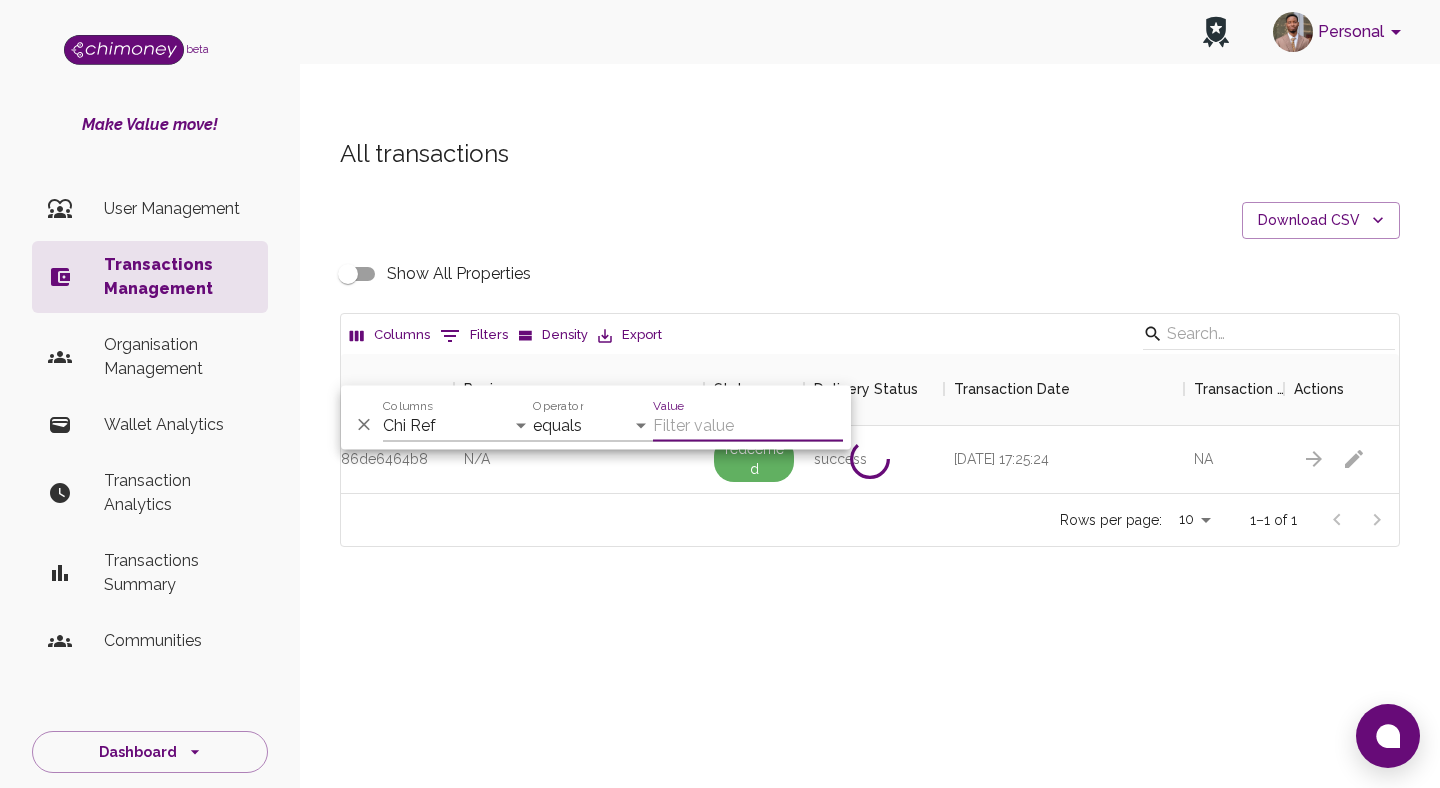 scroll, scrollTop: 1, scrollLeft: 1, axis: both 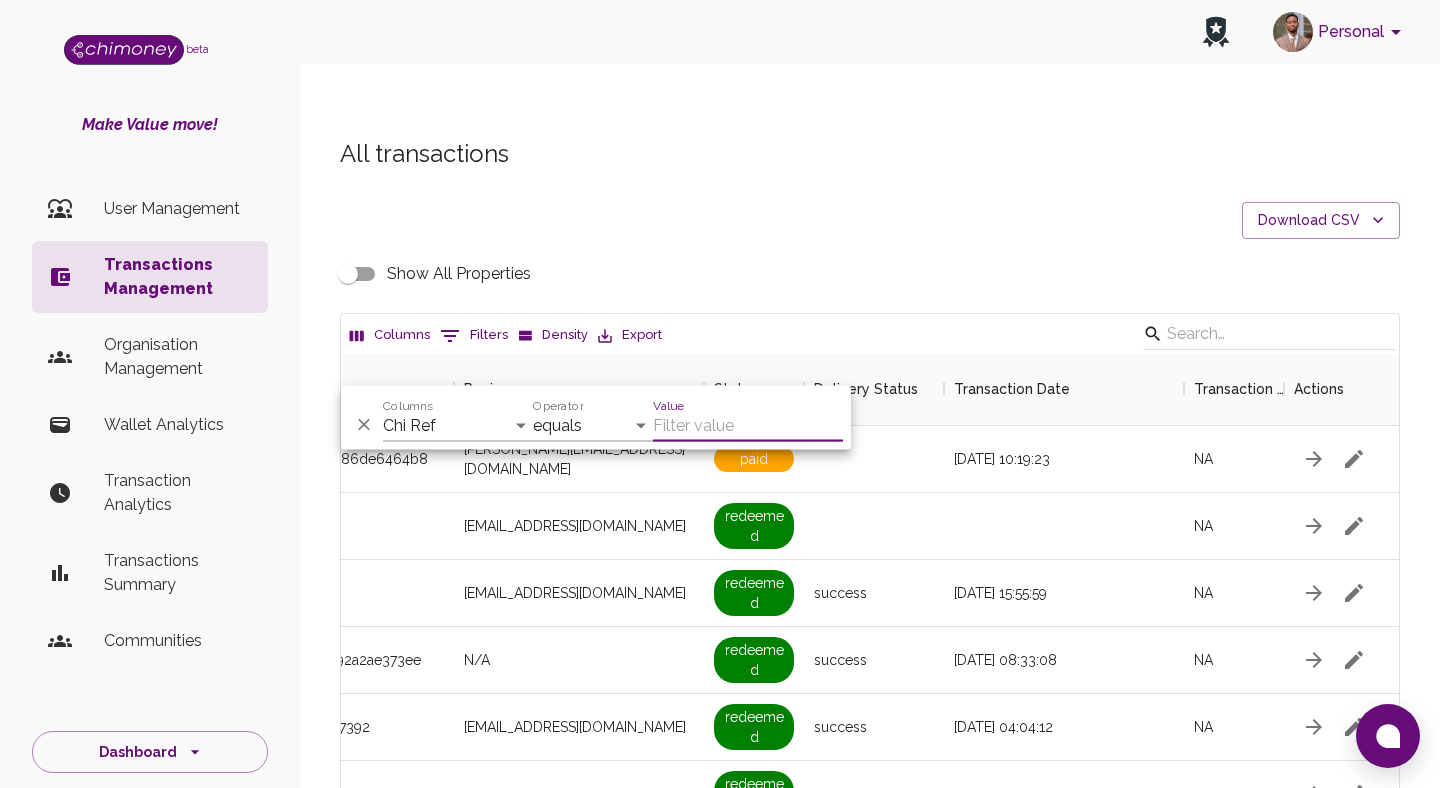 paste on "efe8e8ba-c0be-4af6-8bbf-9af99248f927" 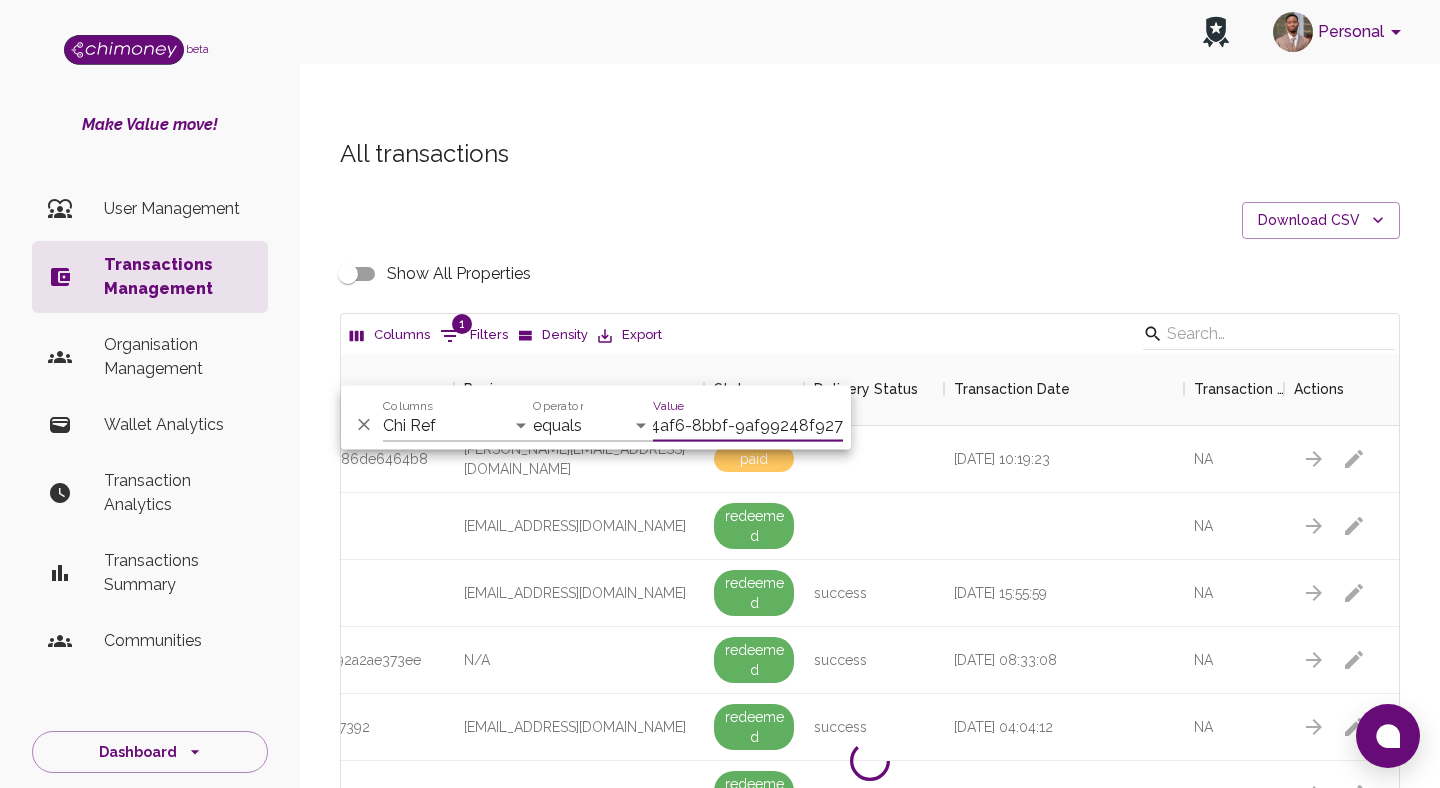 scroll, scrollTop: 0, scrollLeft: 112, axis: horizontal 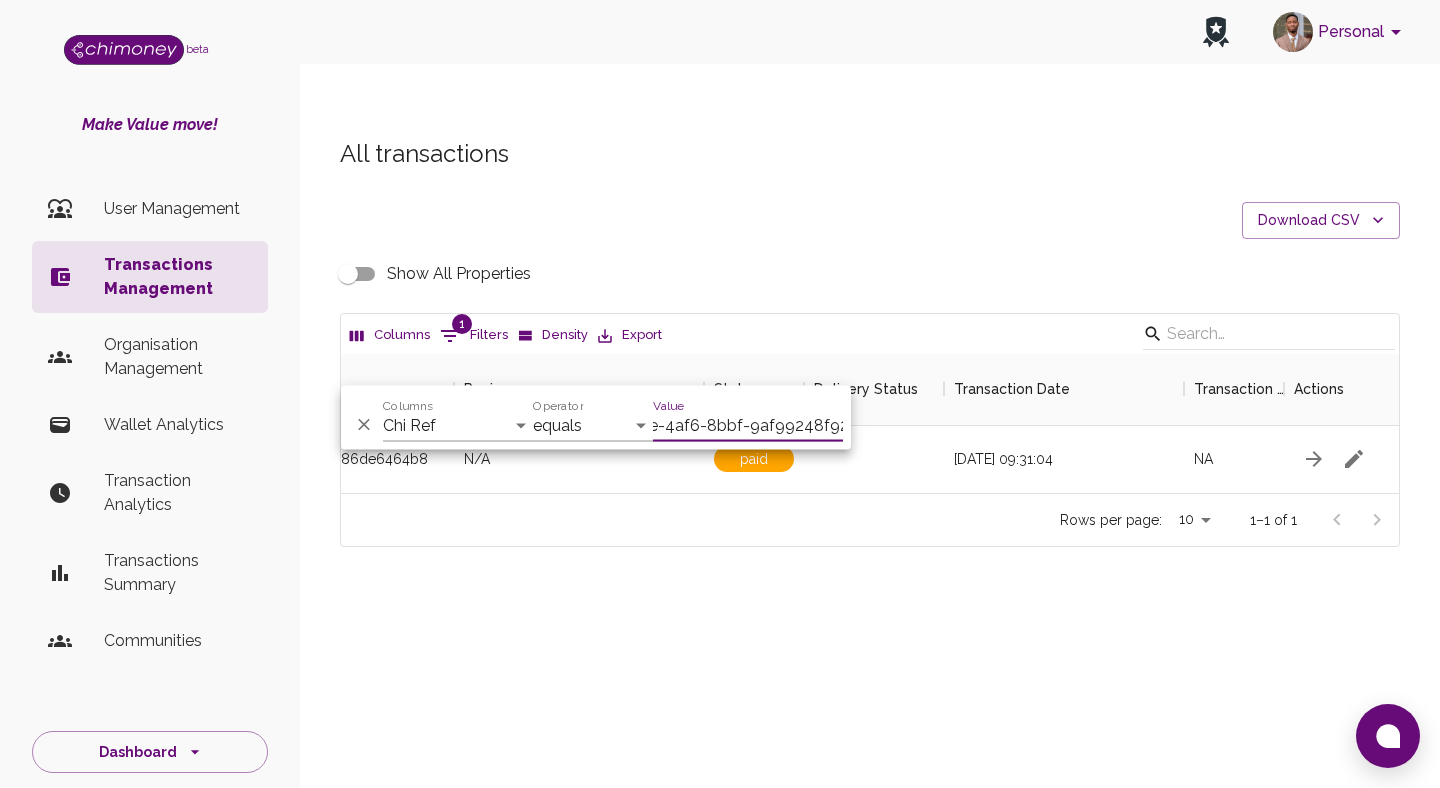 type on "efe8e8ba-c0be-4af6-8bbf-9af99248f927" 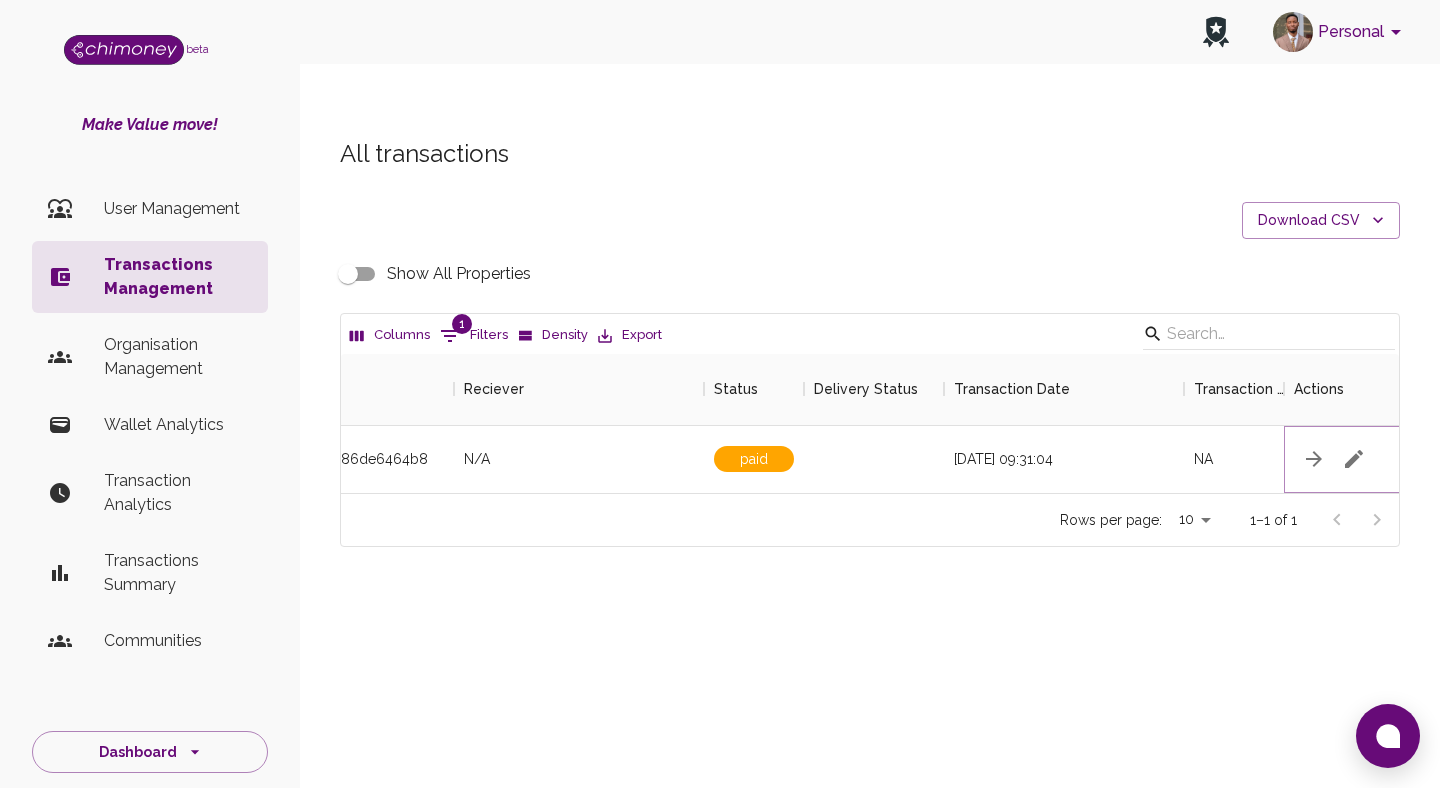 click 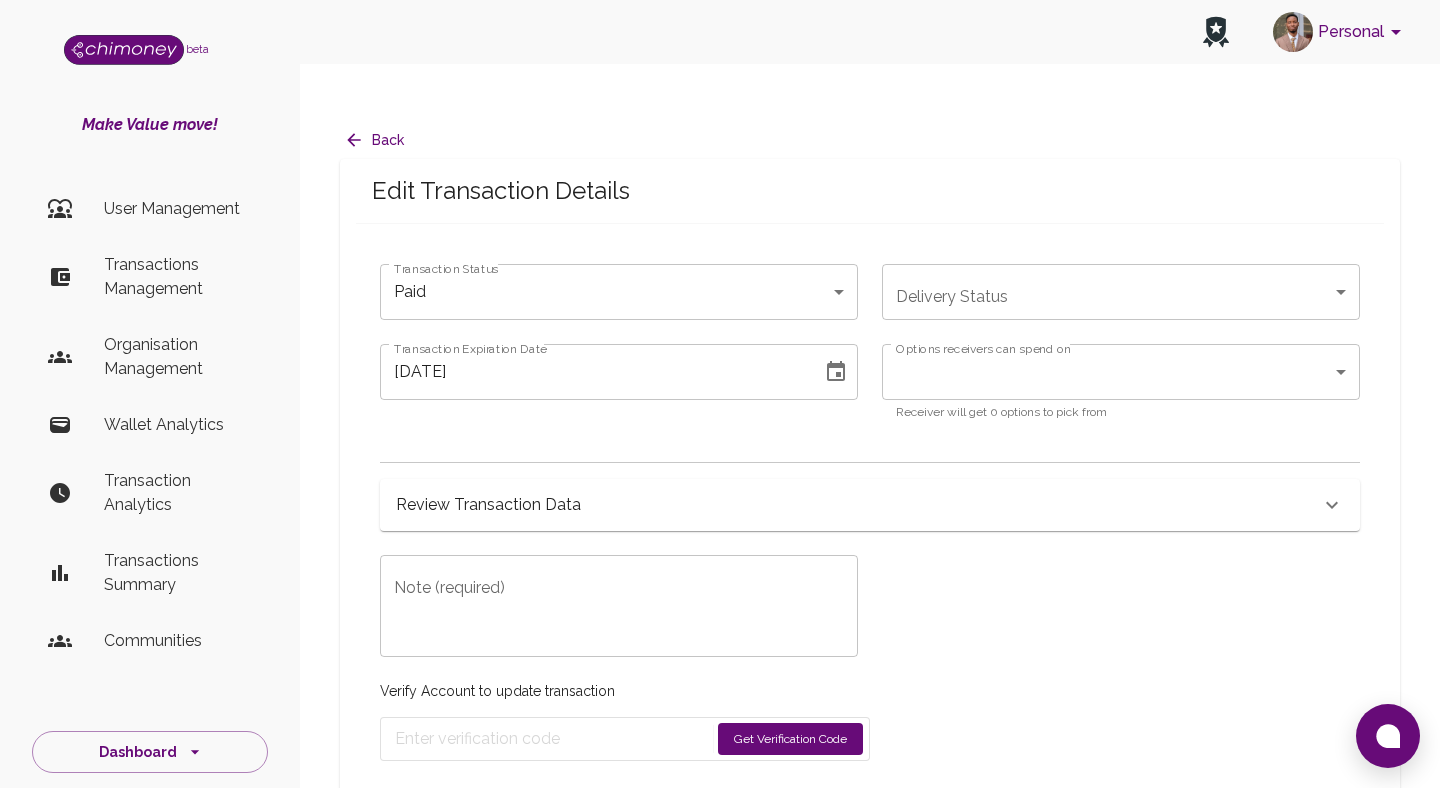 click on "Personal   beta Make Value move! User Management Transactions Management Organisation Management Wallet Analytics Transaction Analytics Transactions Summary Communities Dashboard ©  2025  Chi Technologies Inc. Back Edit Transaction Details Transaction Status Paid paid Transaction Status Delivery Status ​ Delivery Status Transaction Expiration Date [DATE] Transaction Expiration Date Options receivers can spend on ​ Options receivers can spend on Receiver will get 0 options to pick from Review Transaction Data Transaction Information ChiRef efe8e8ba-c0be-4af6-8bbf-9af99248f927 Amount (USD) 60.00 Currency USD Fee (USD) 0 Transaction Type chimoney Transaction Status paid Delivery Status Transaction Date [DATE] 9:31 AM Reciever N/A Raw Redeem Data   Transaction Metadata {
"outgoingPaymentID": {},
"payer": "dd1d67ad-bbf8-464e-a574-cbb1015359a1"
} Transaction Update Log Full Transaction Data Note (required) x Note (required) Verify Account to update transaction Get Verification Code     test" at bounding box center [720, 414] 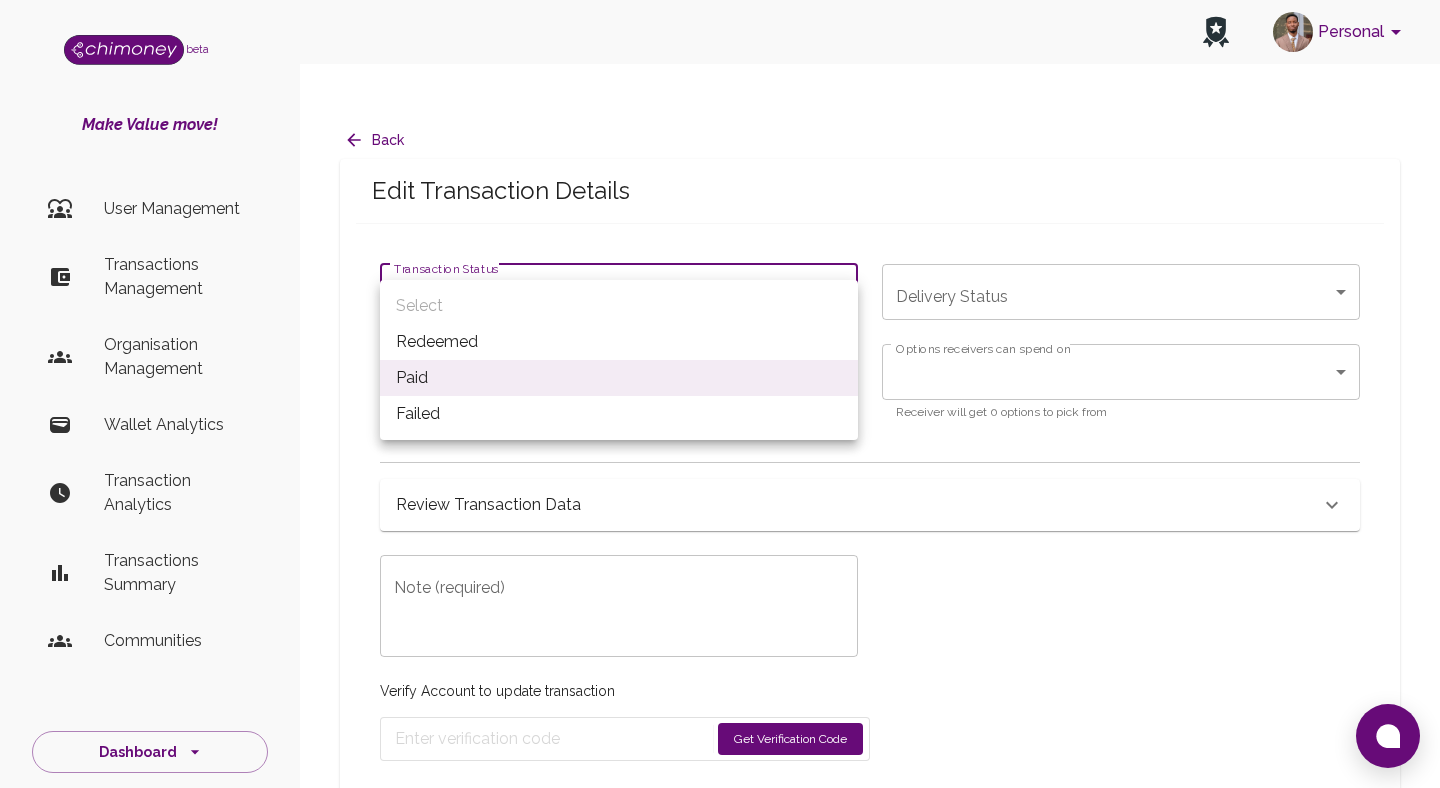 click on "Redeemed" at bounding box center [619, 342] 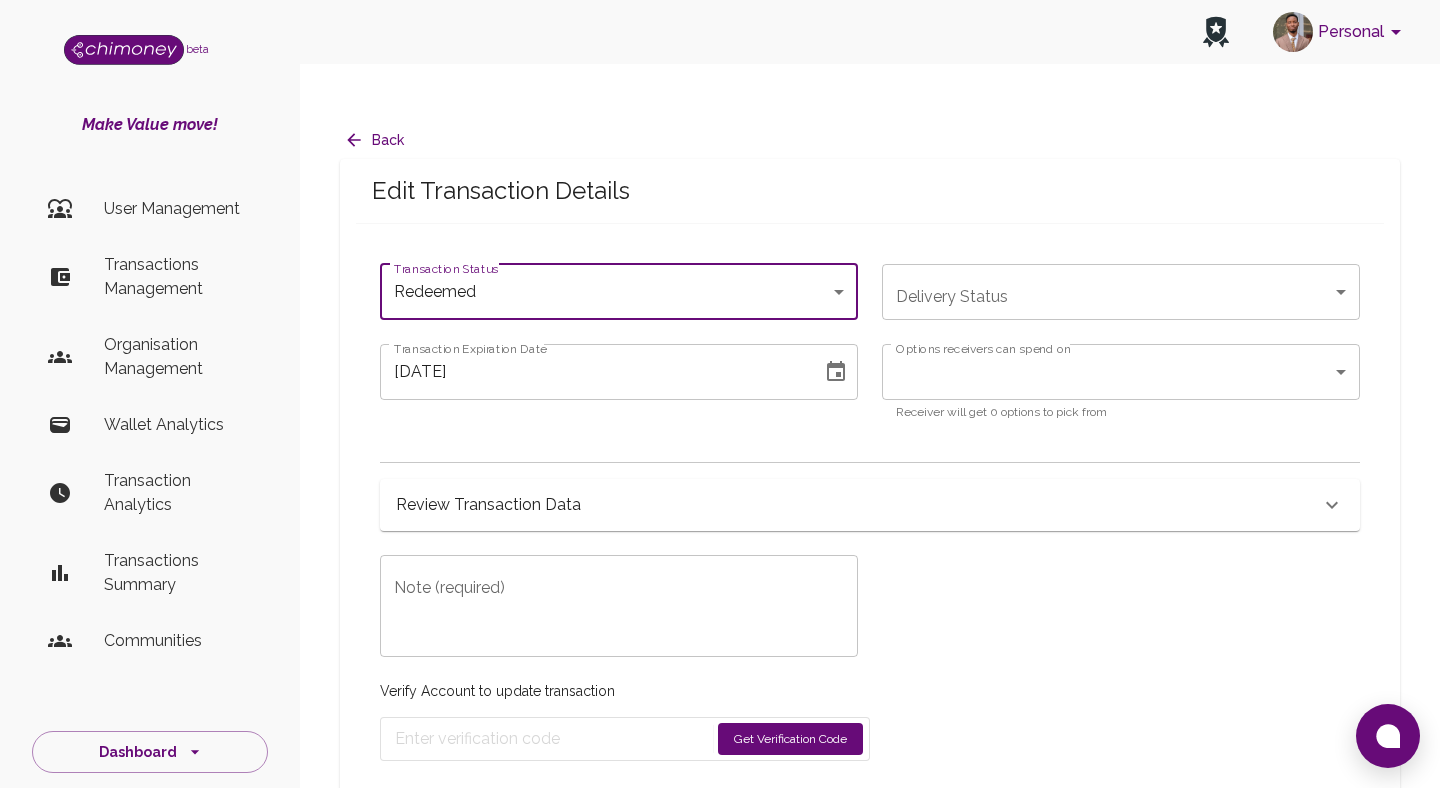 click on "Note (required) x Note (required)" at bounding box center [619, 606] 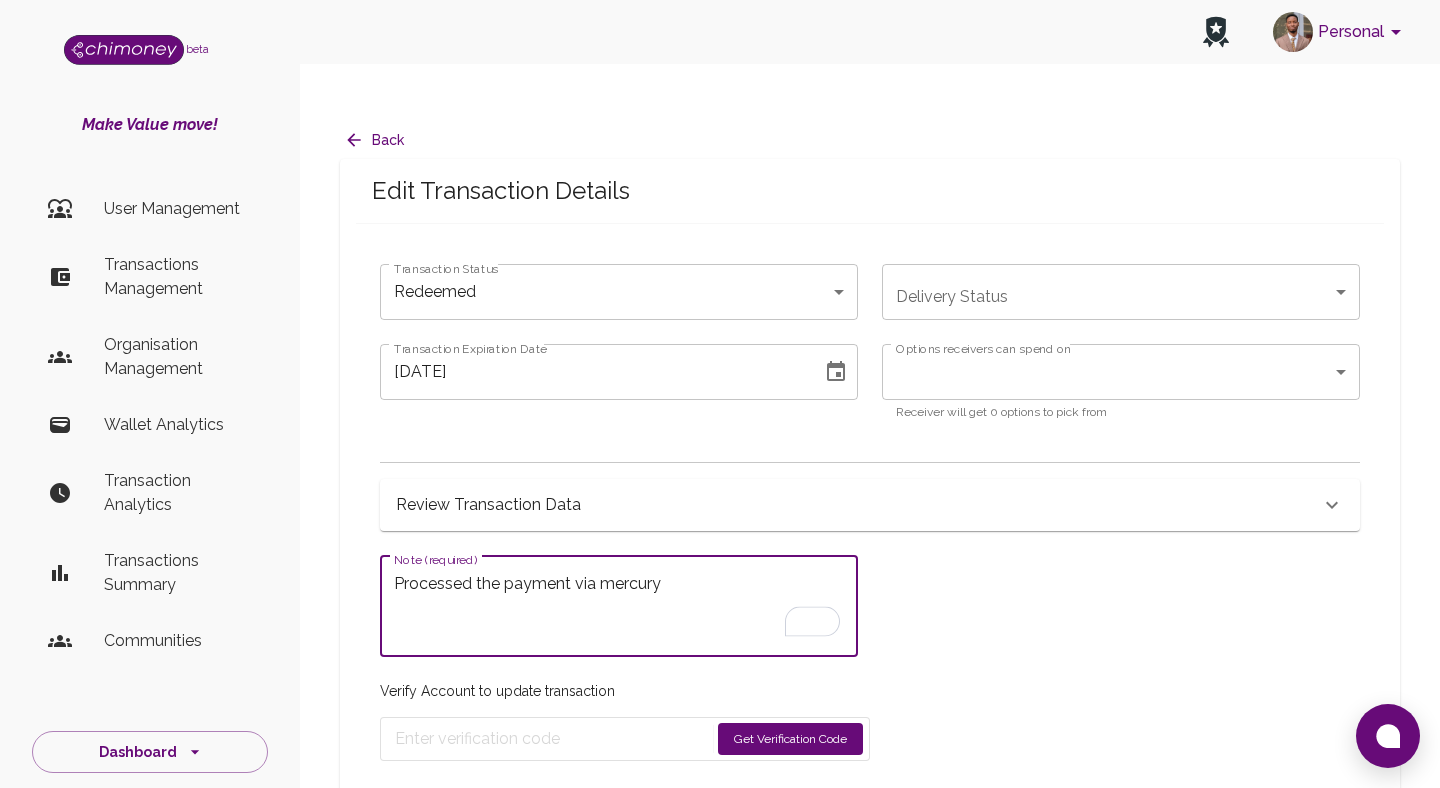 type on "Processed the payment via mercury" 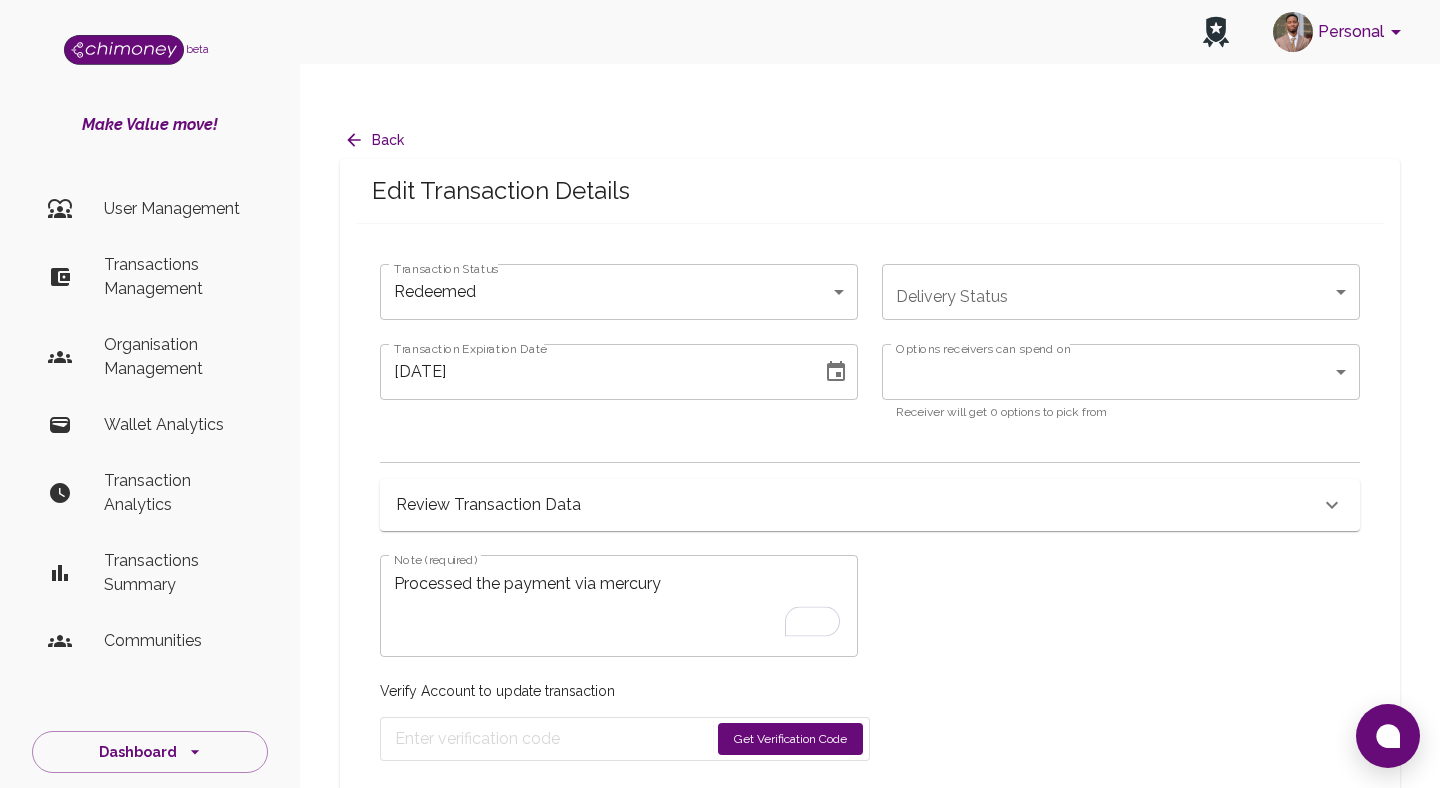 click on "Get Verification Code" at bounding box center [790, 739] 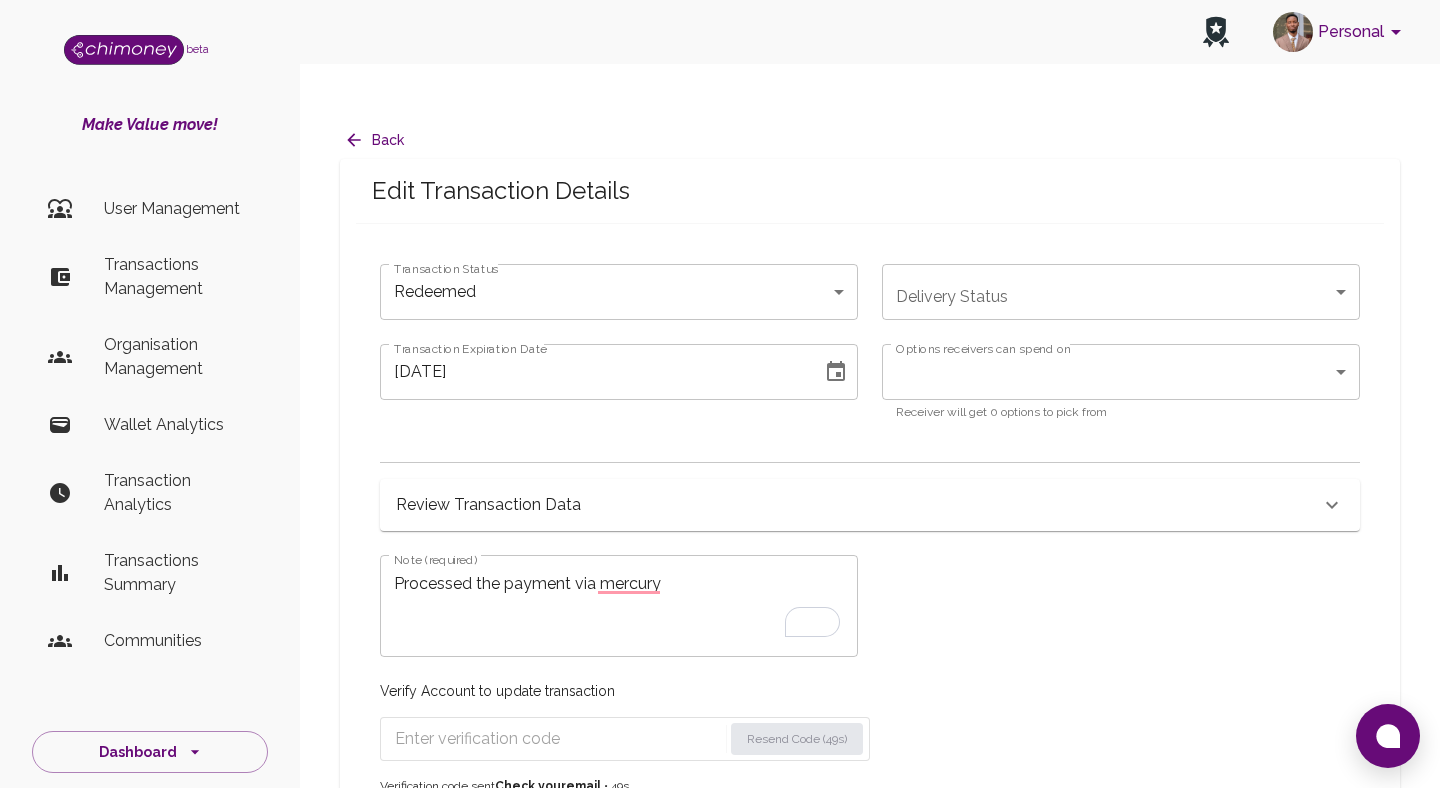 click on "Resend Code (49s)" at bounding box center (625, 739) 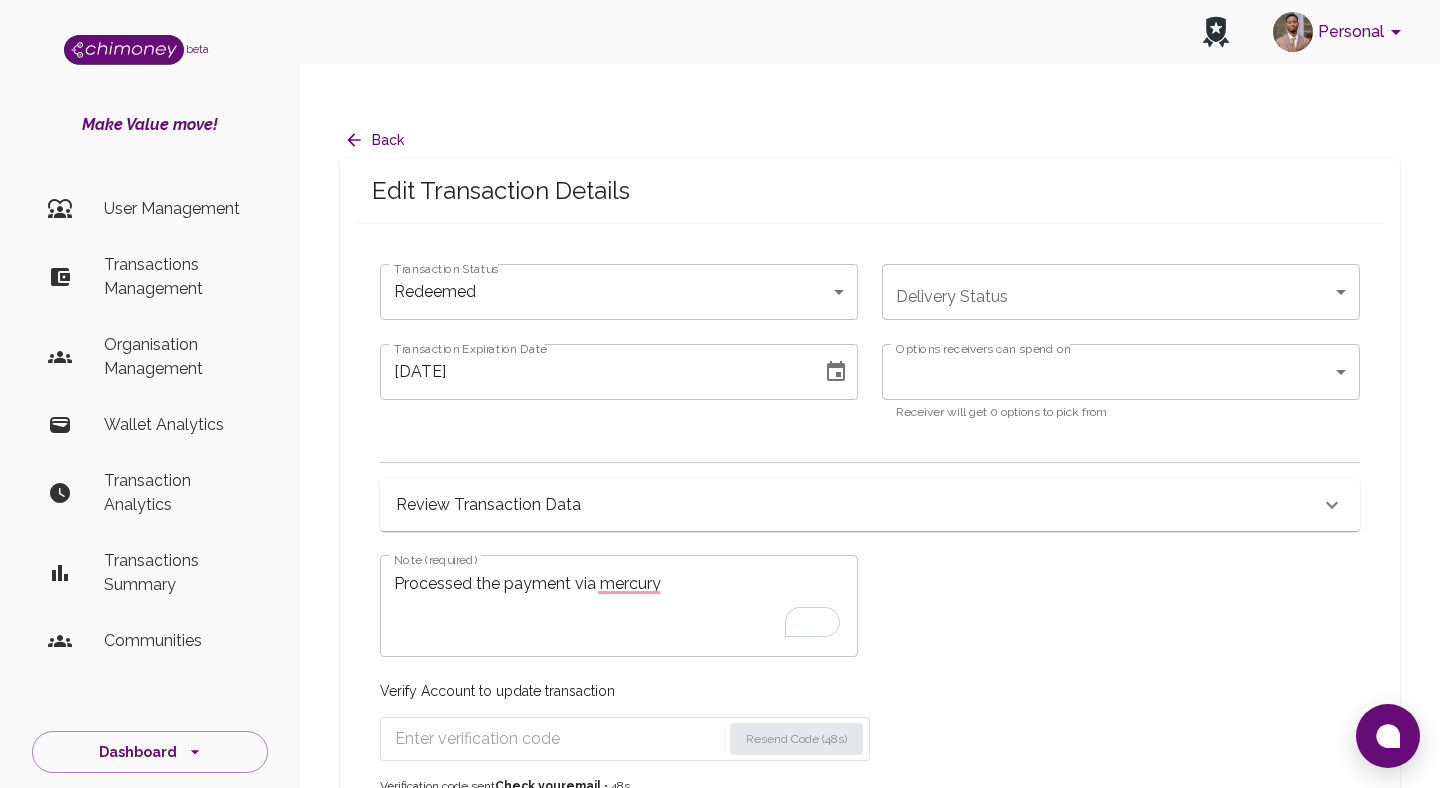 click at bounding box center (558, 739) 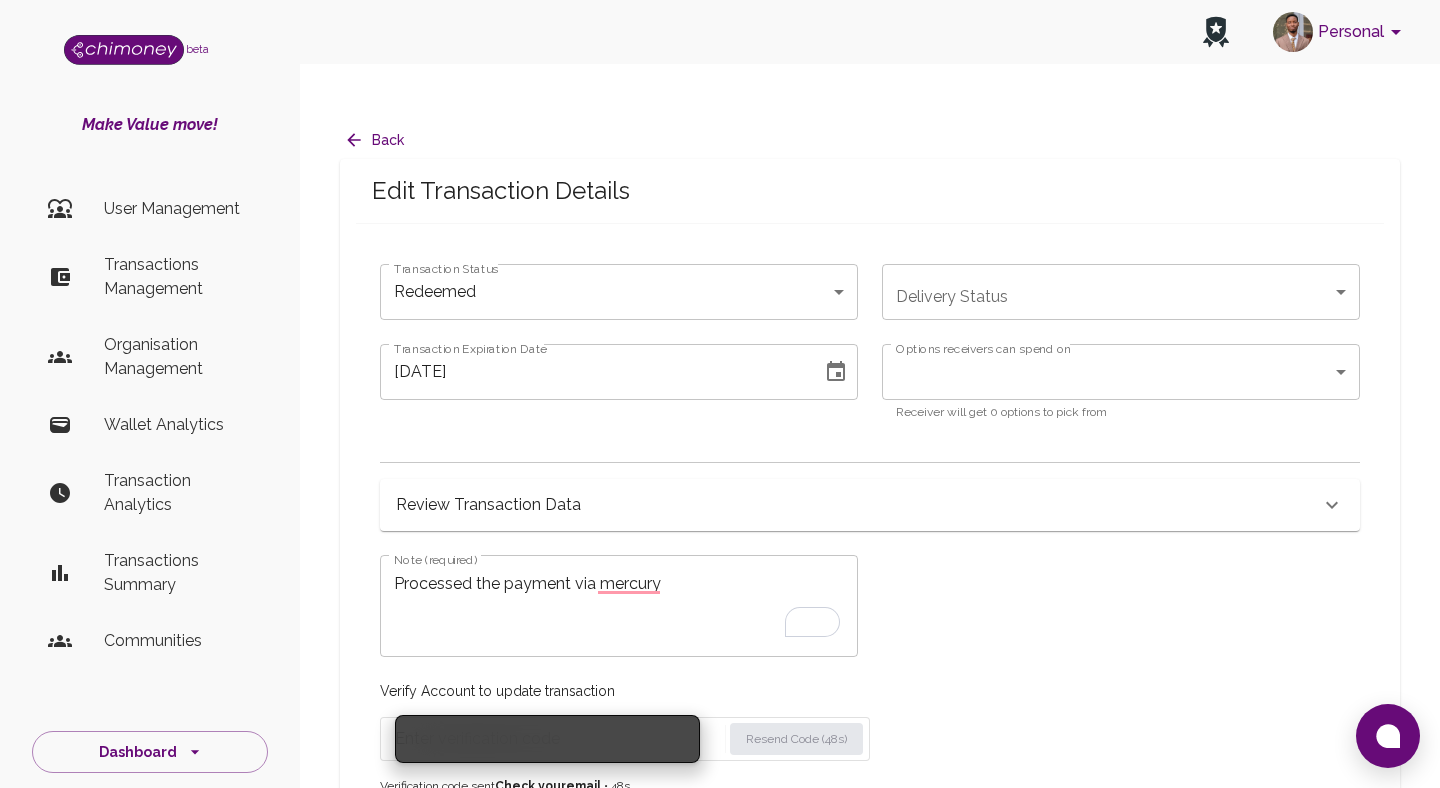 paste on "1976" 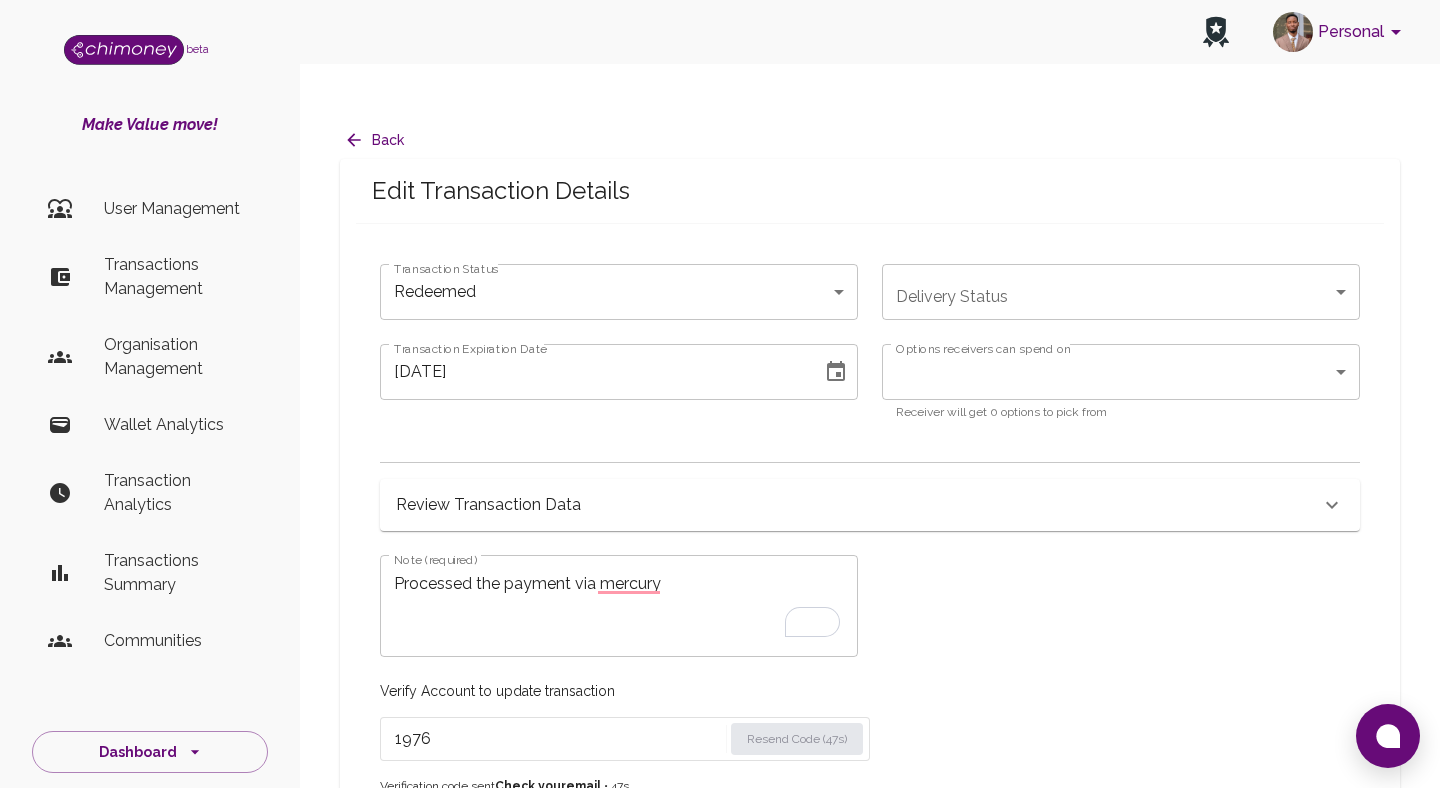 type on "1976" 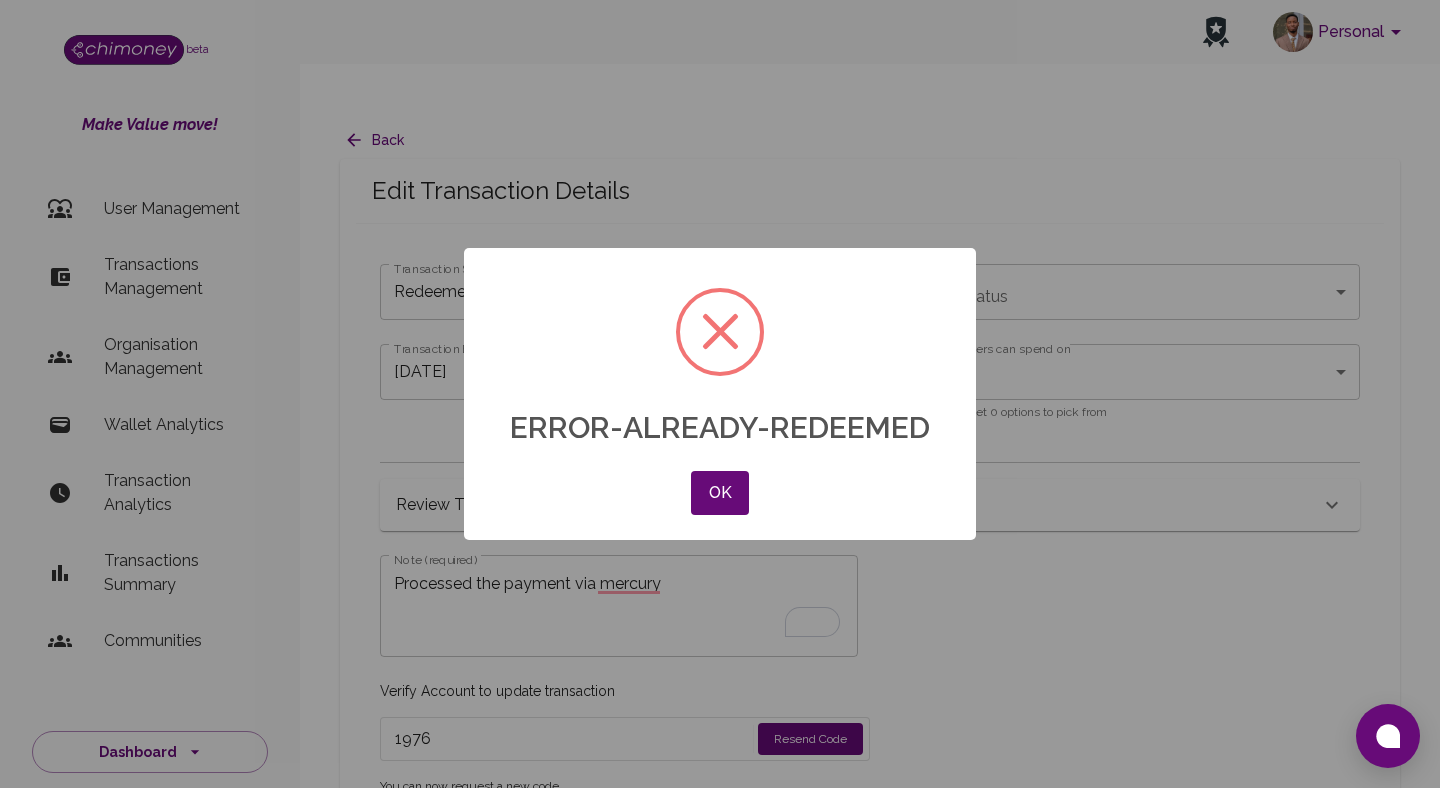 click on "OK" at bounding box center [720, 493] 